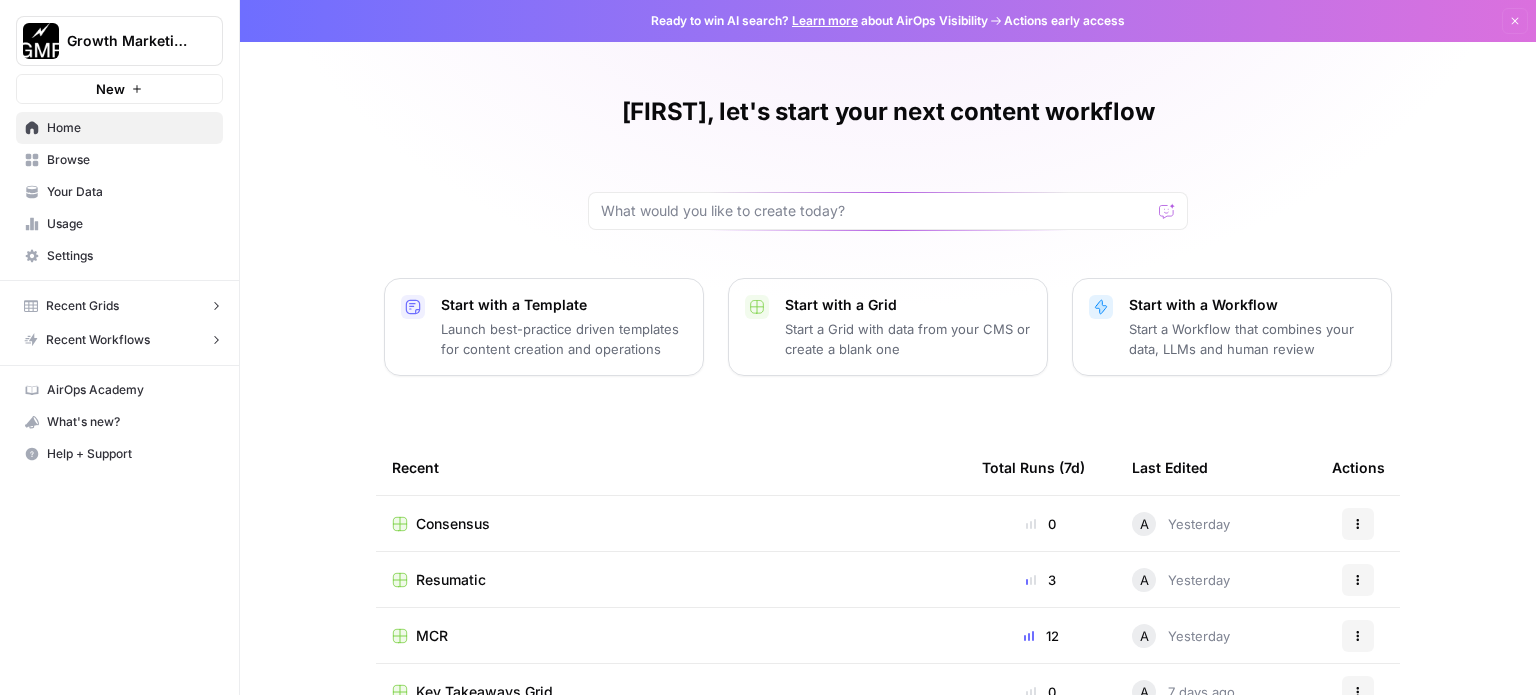 scroll, scrollTop: 0, scrollLeft: 0, axis: both 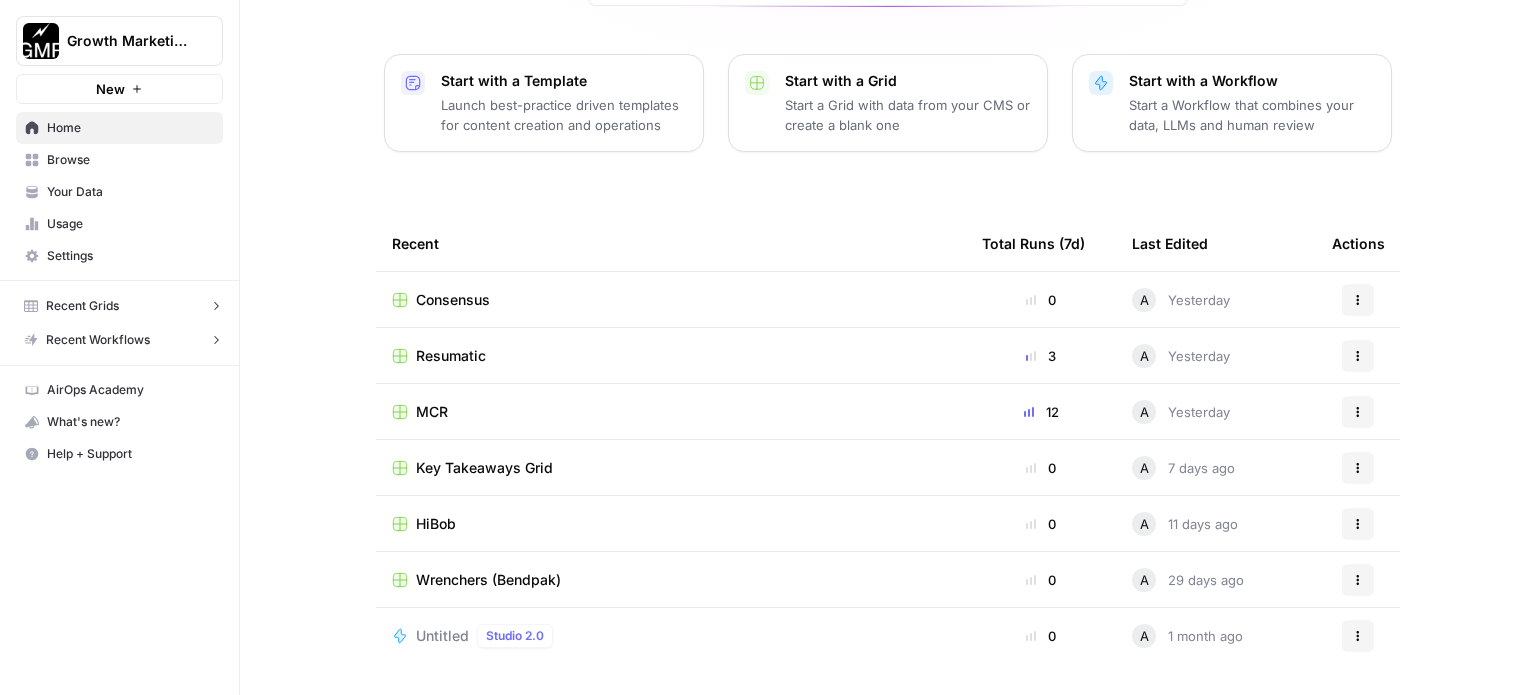 click on "HiBob" at bounding box center (436, 524) 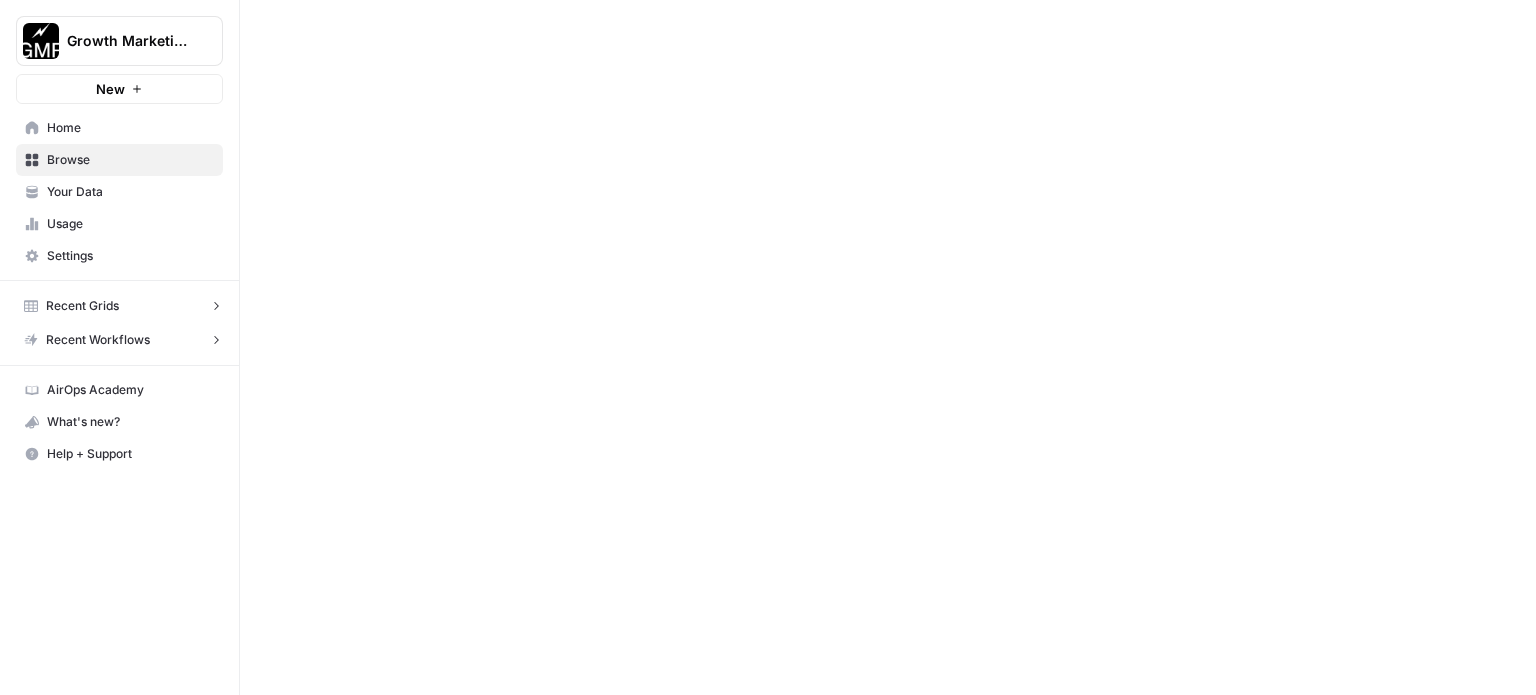 scroll, scrollTop: 0, scrollLeft: 0, axis: both 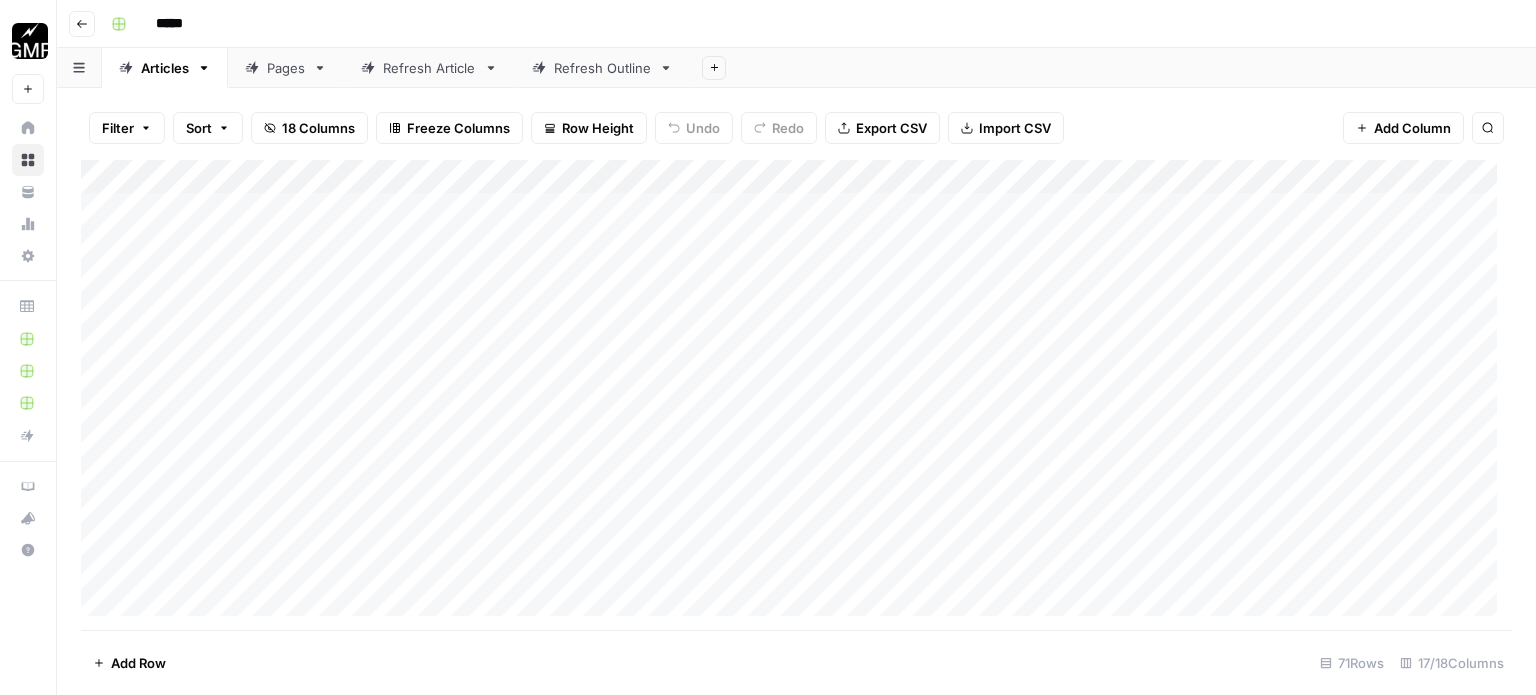 click on "Refresh Article" at bounding box center (429, 68) 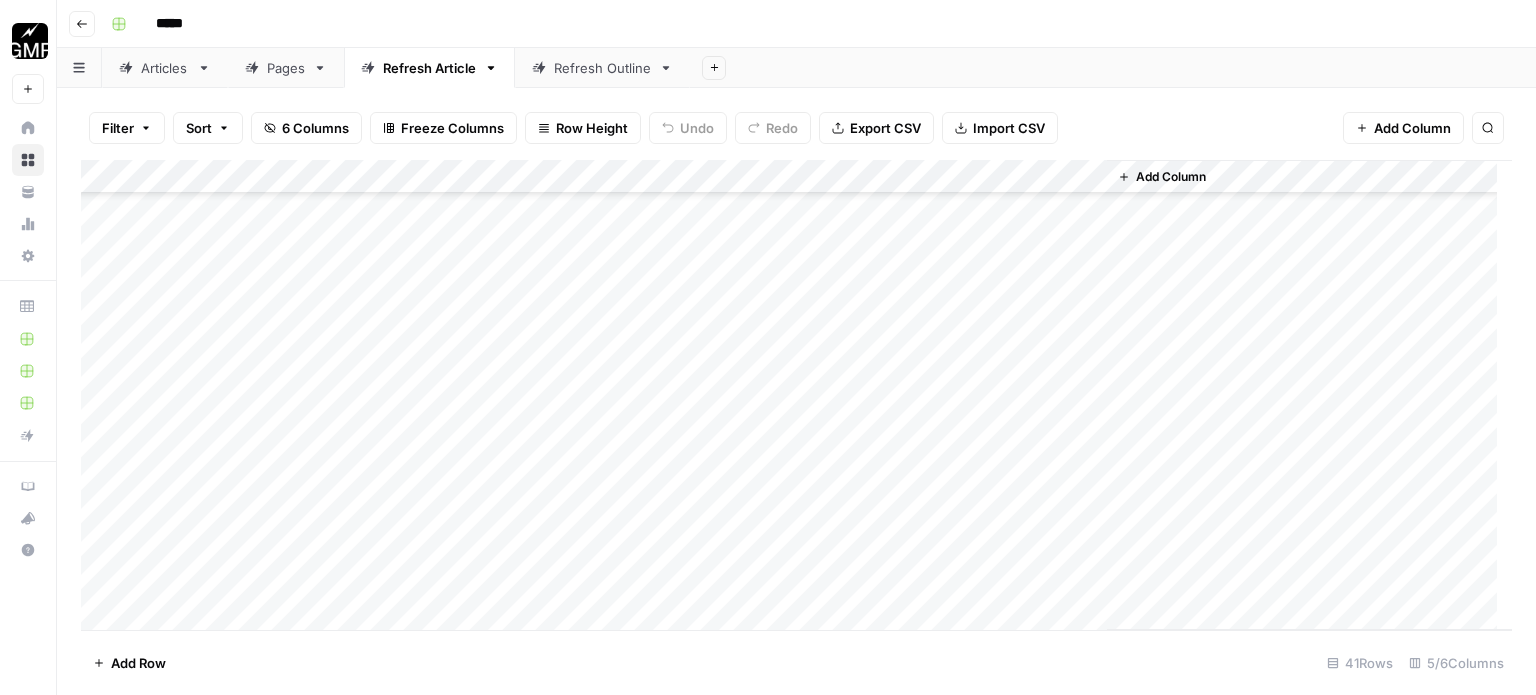 scroll, scrollTop: 989, scrollLeft: 0, axis: vertical 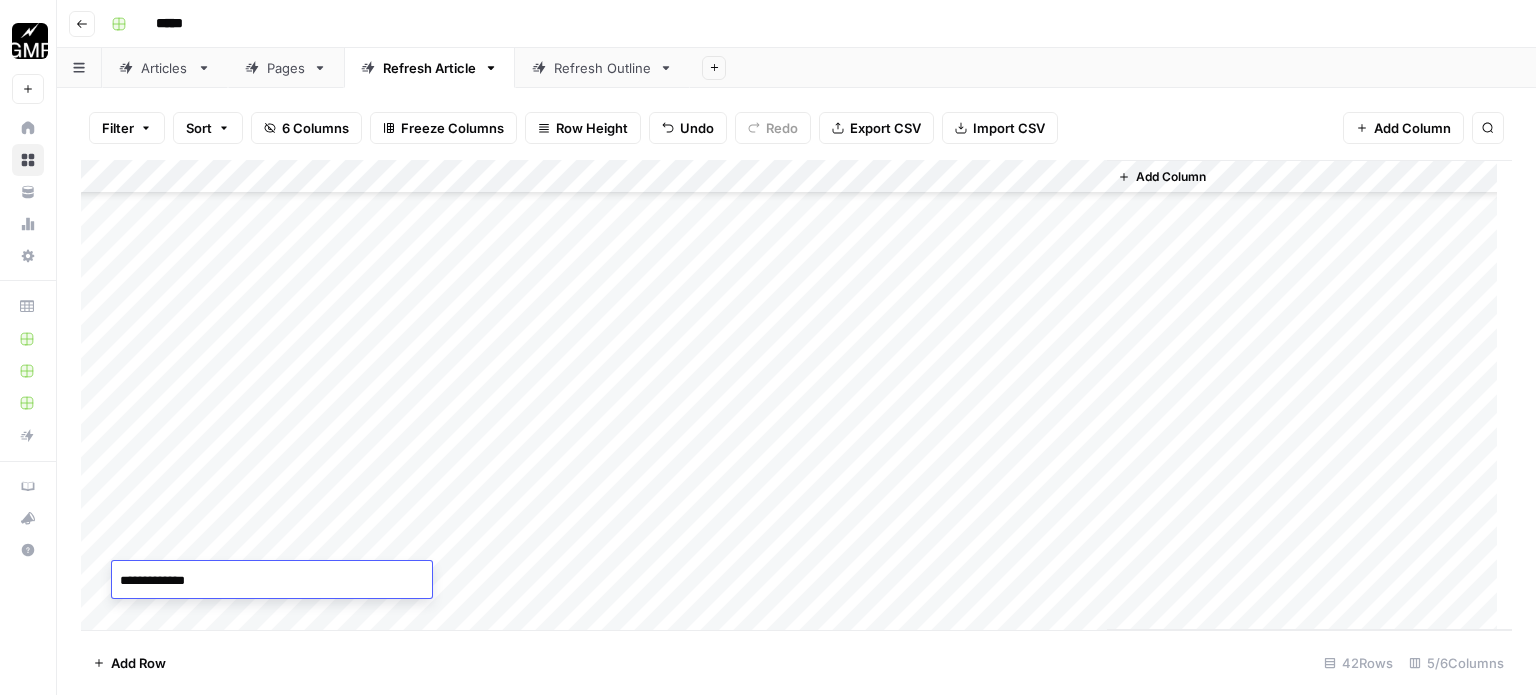click on "**********" at bounding box center [272, 581] 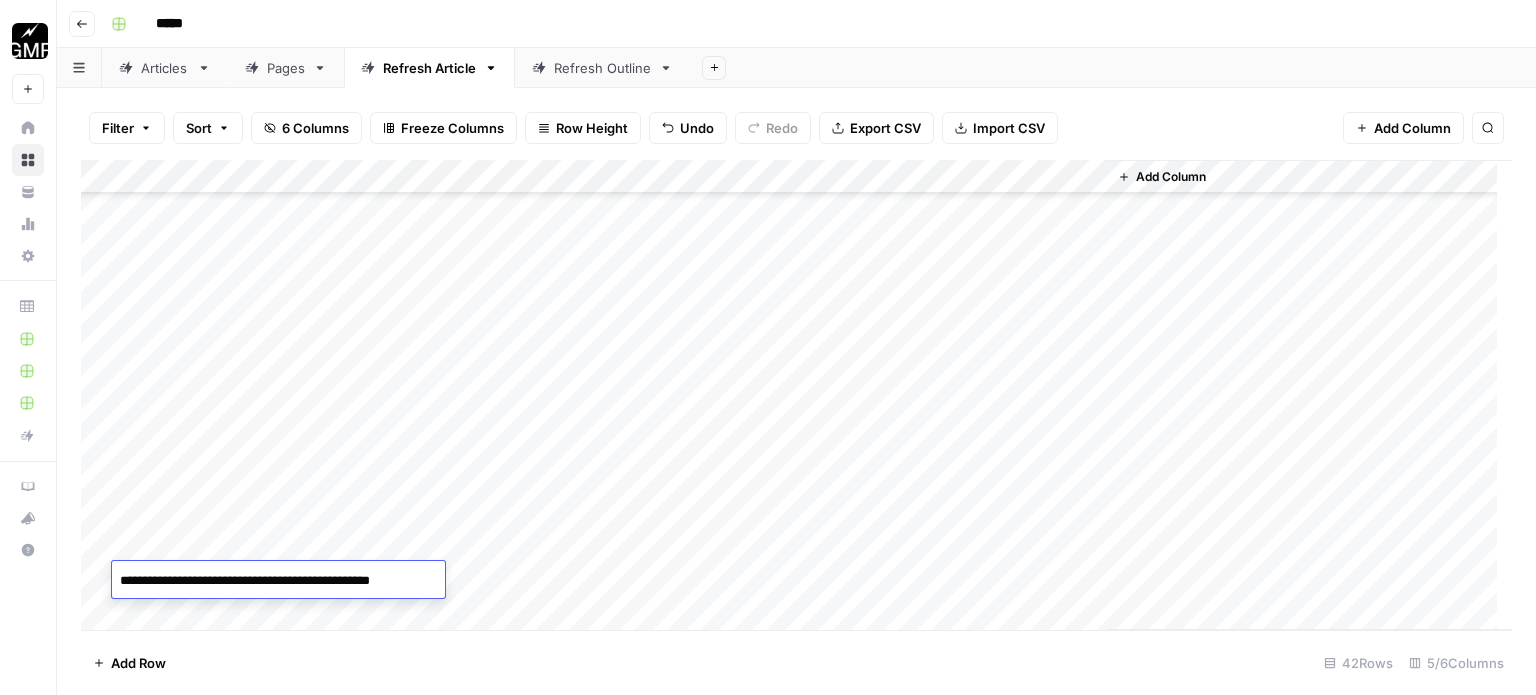 type on "**********" 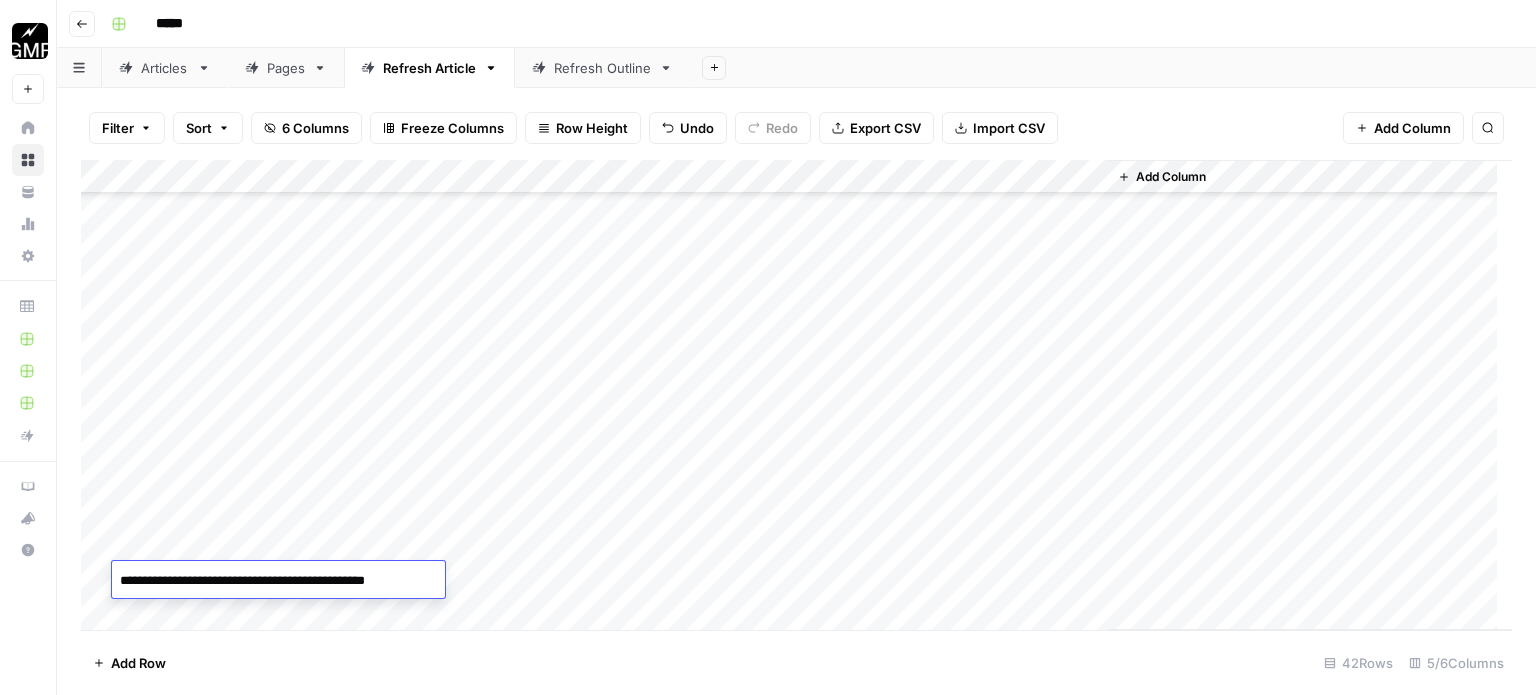 click on "Add Column" at bounding box center (796, 395) 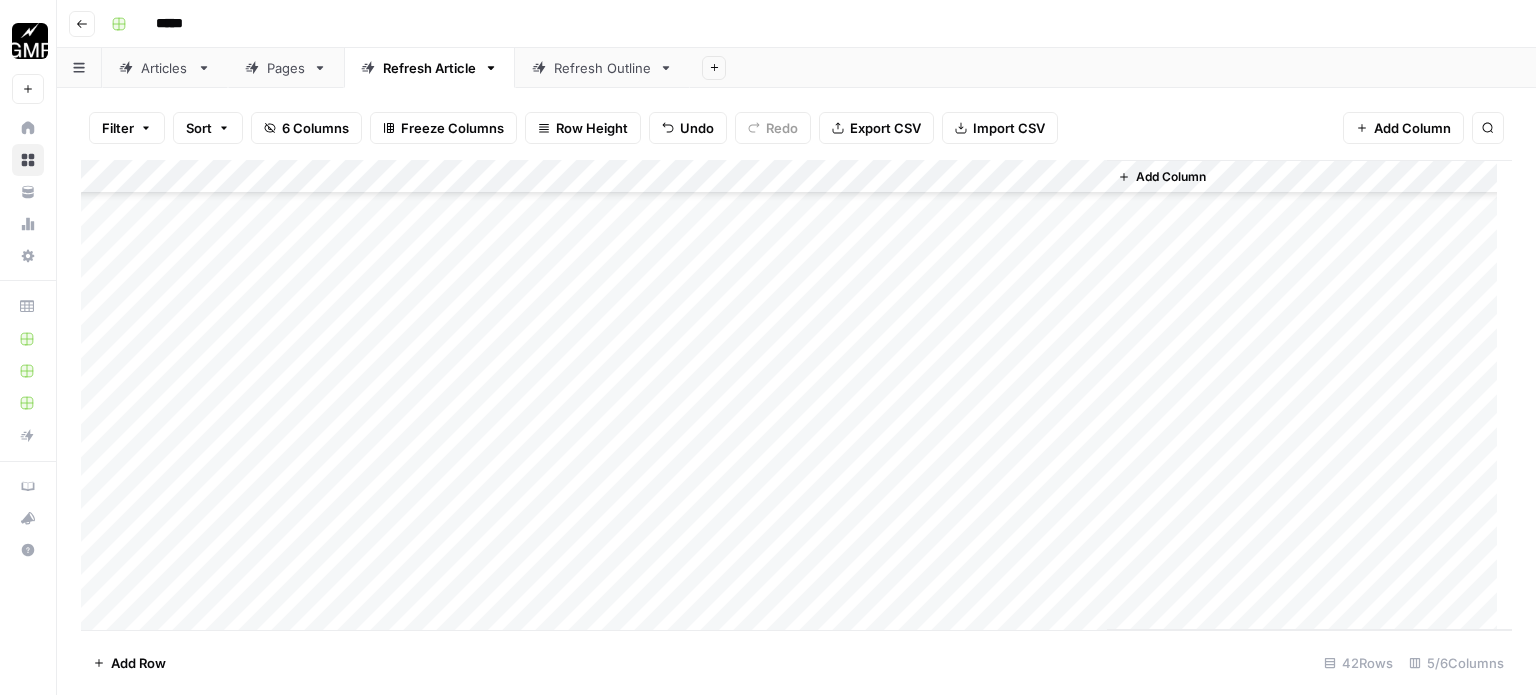 click on "Add Column" at bounding box center (796, 395) 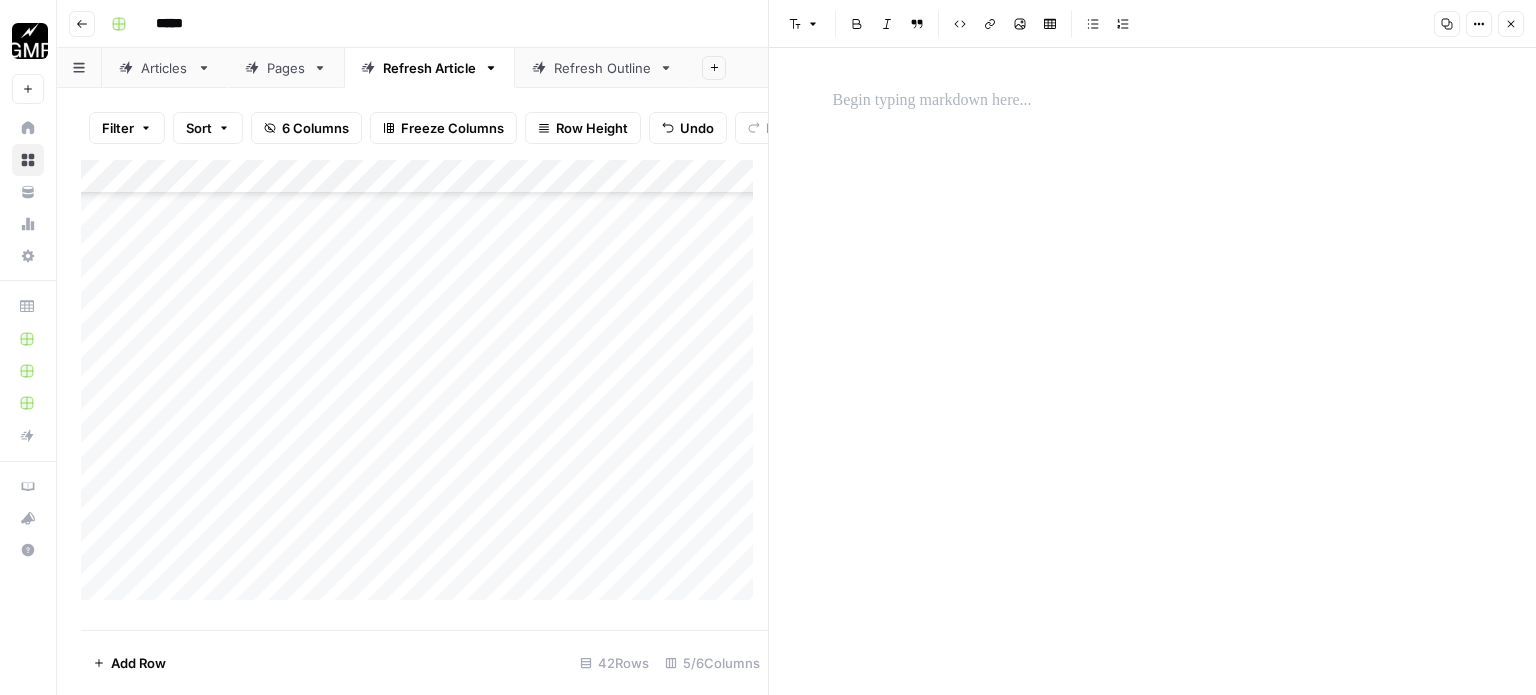 click at bounding box center (1153, 101) 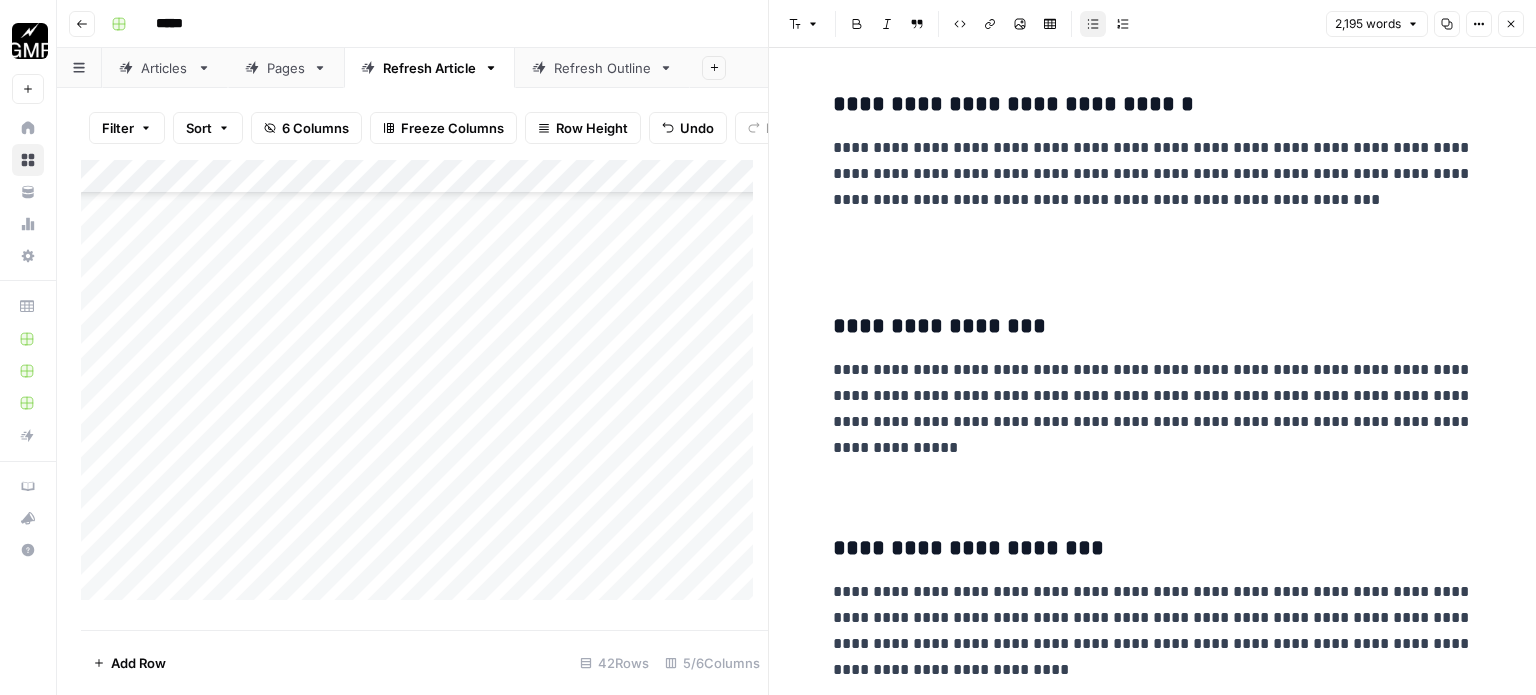 scroll, scrollTop: 5013, scrollLeft: 0, axis: vertical 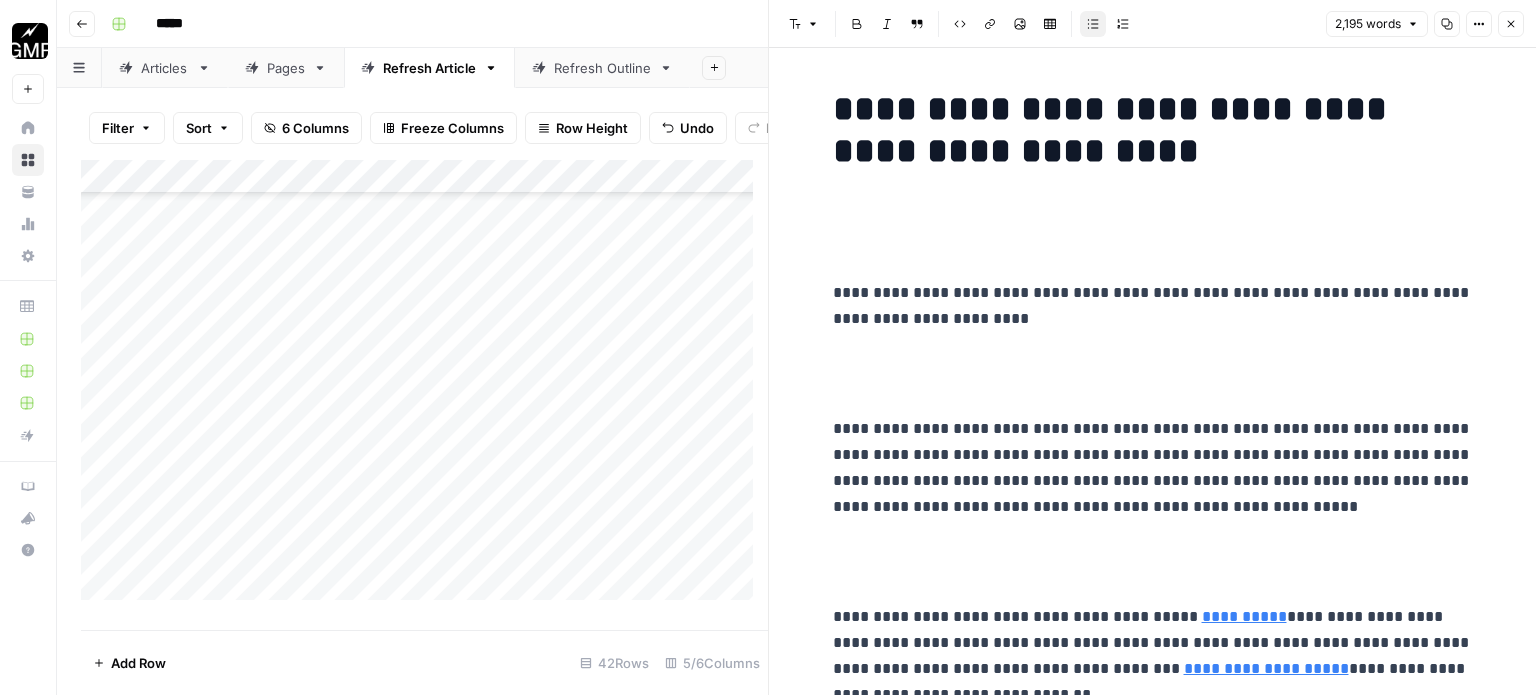 click at bounding box center [1153, 238] 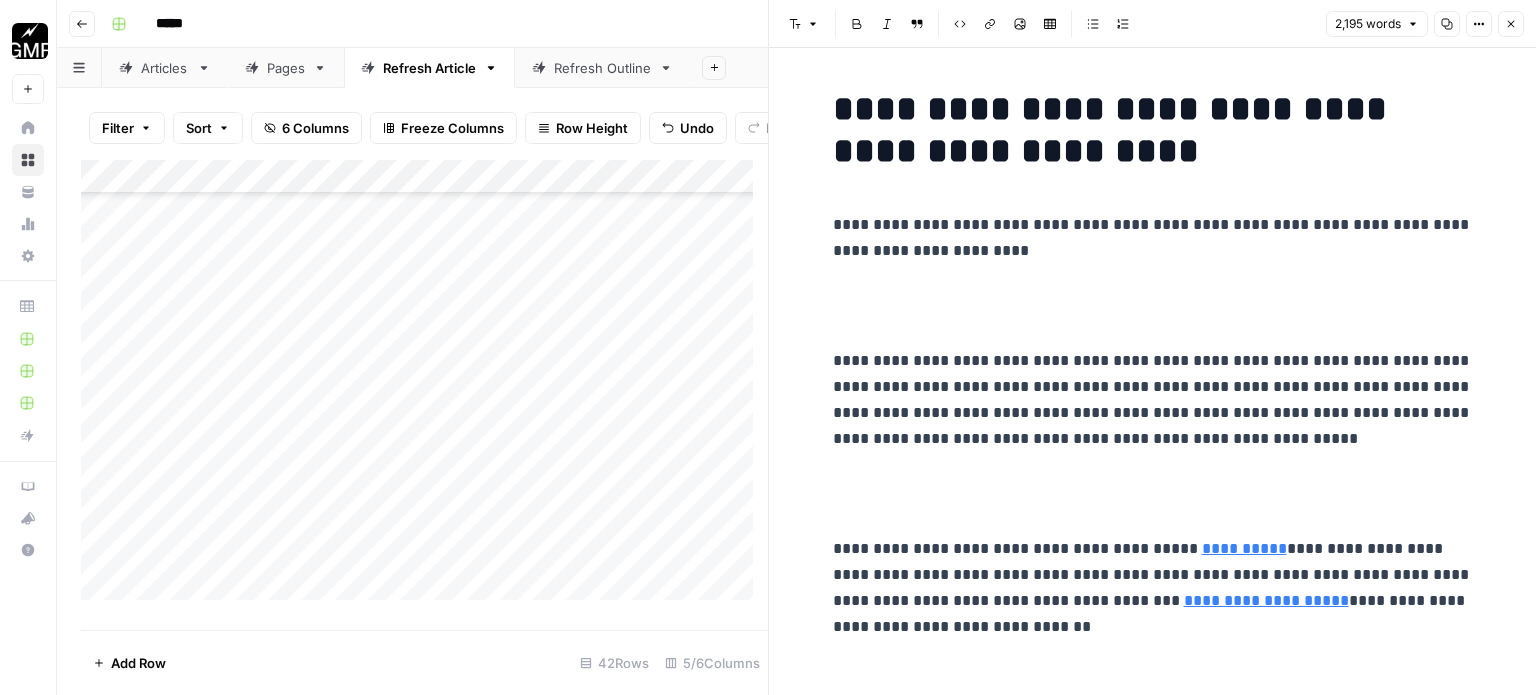 click at bounding box center (1153, 306) 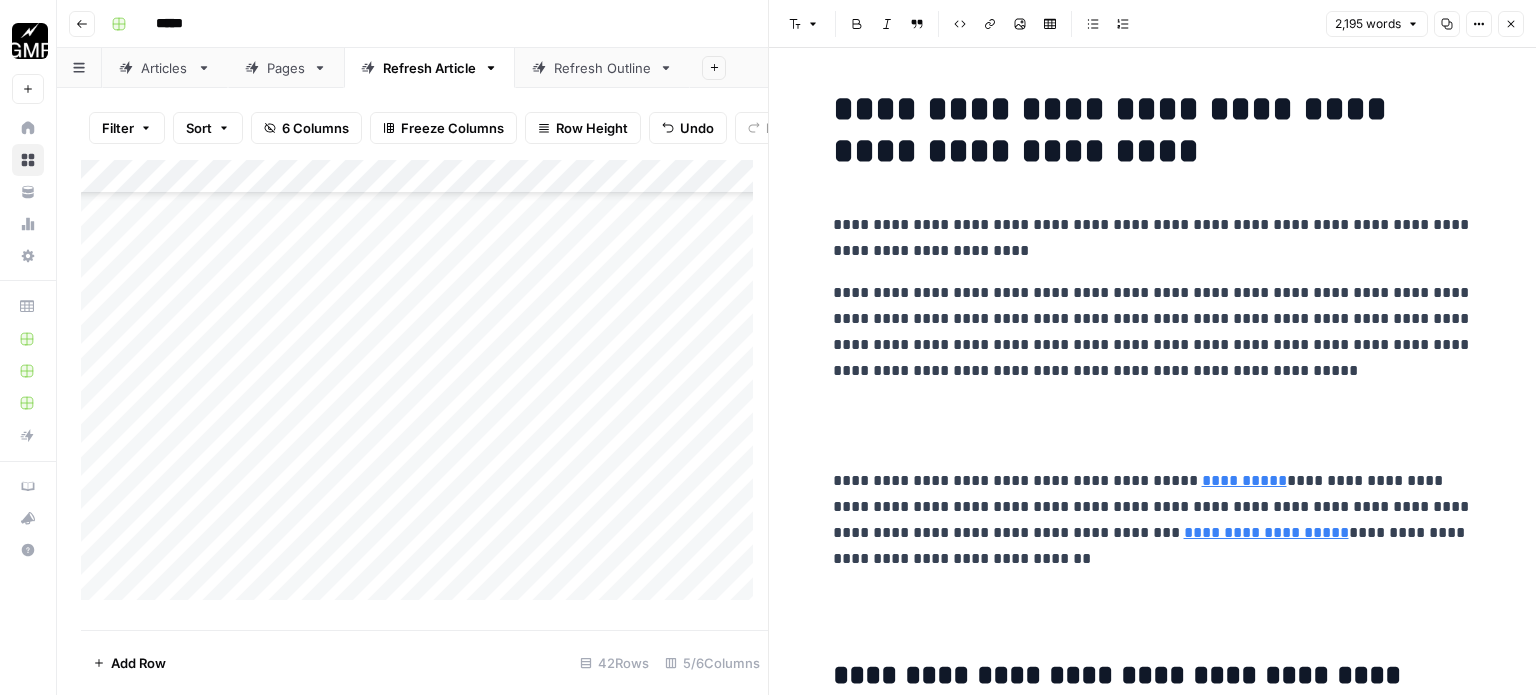 click at bounding box center (1153, 426) 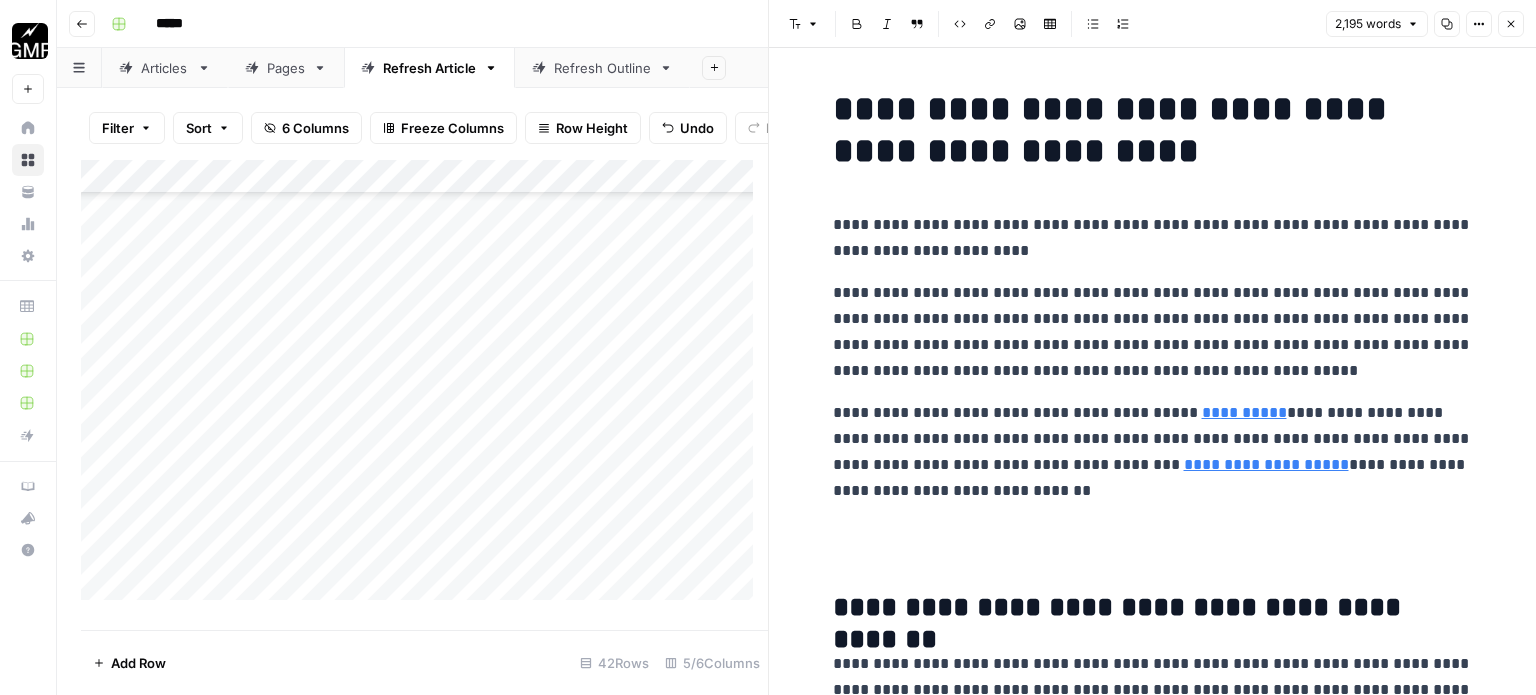 click at bounding box center [1153, 546] 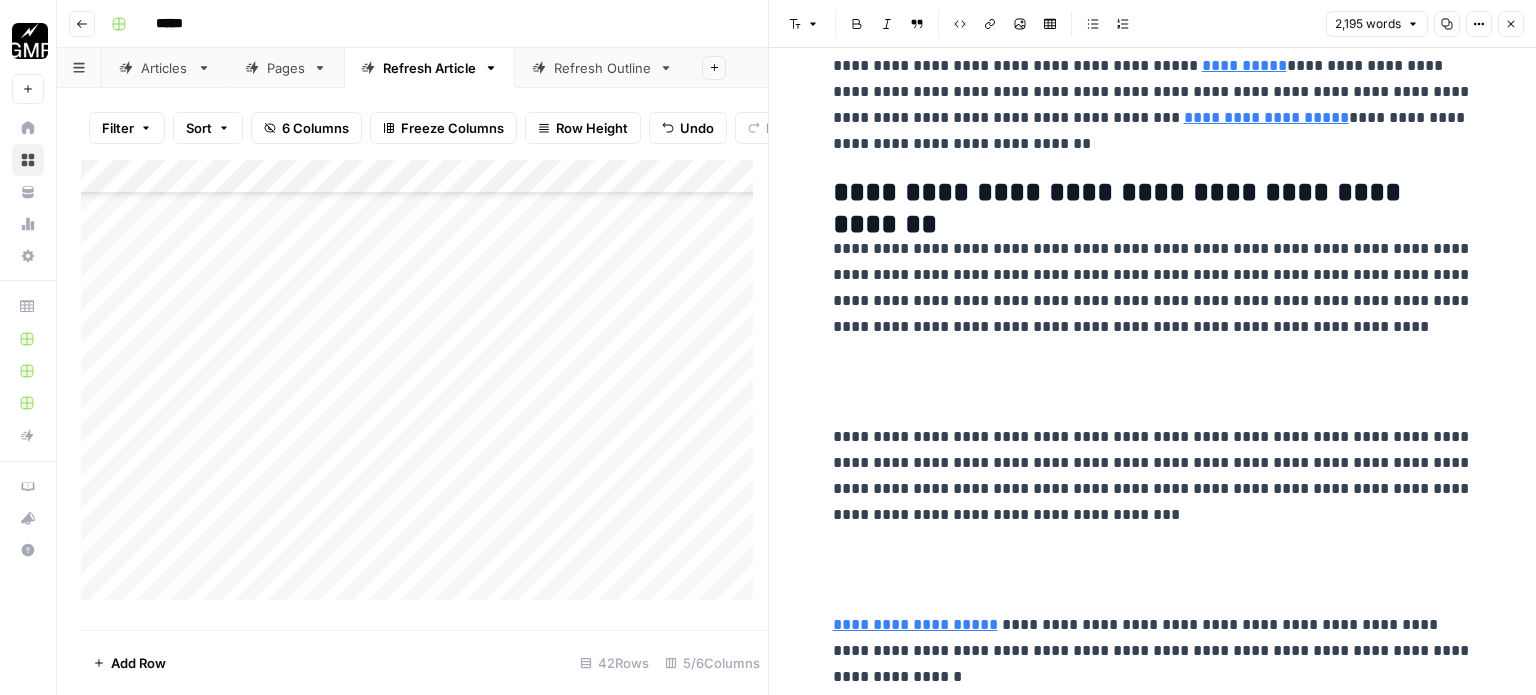 scroll, scrollTop: 400, scrollLeft: 0, axis: vertical 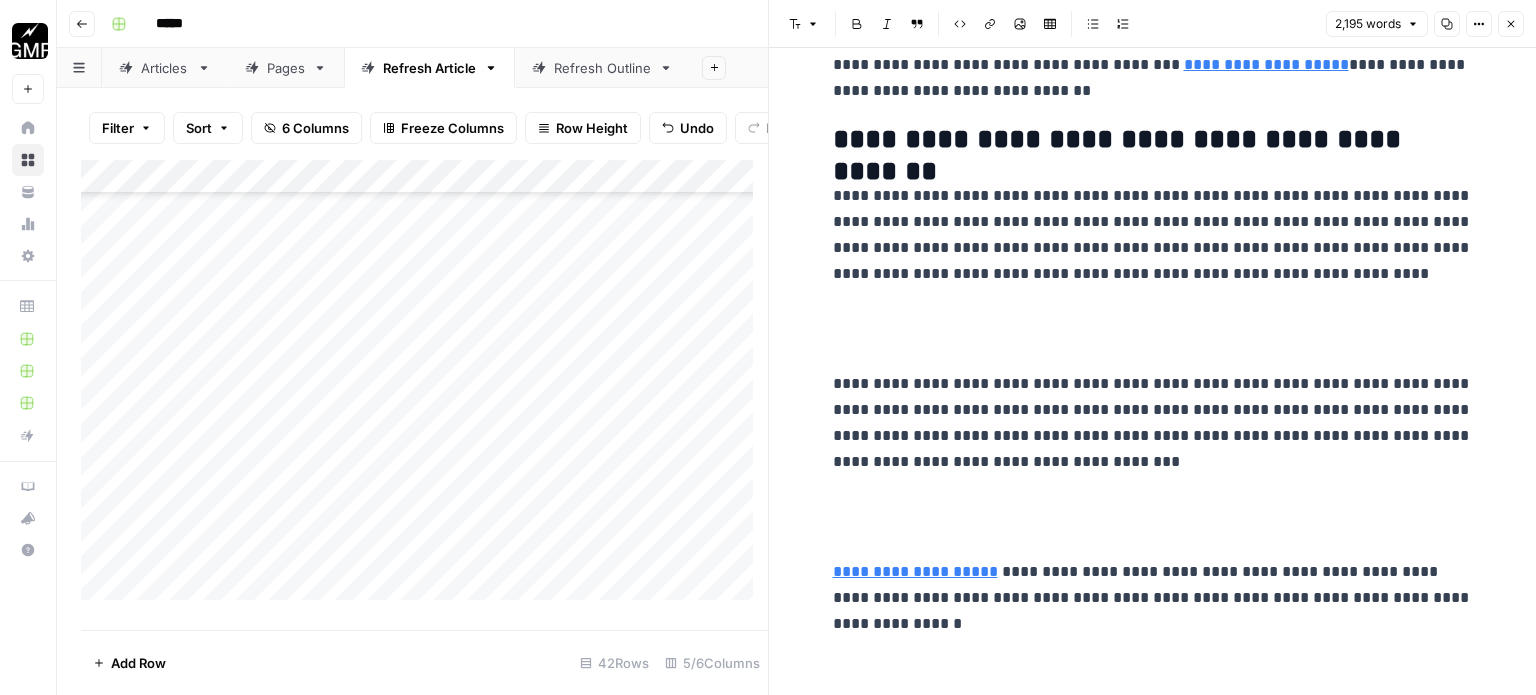 click at bounding box center [1153, 329] 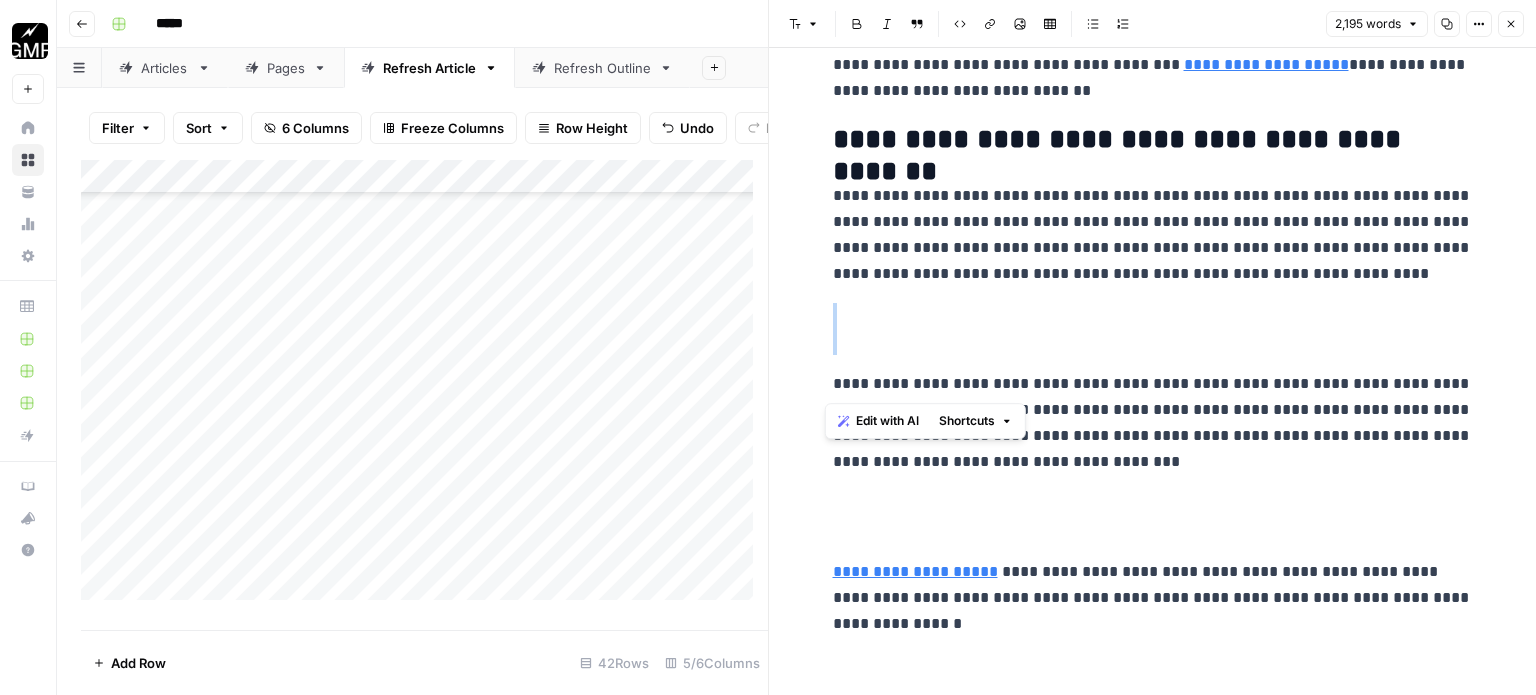 click at bounding box center [1153, 329] 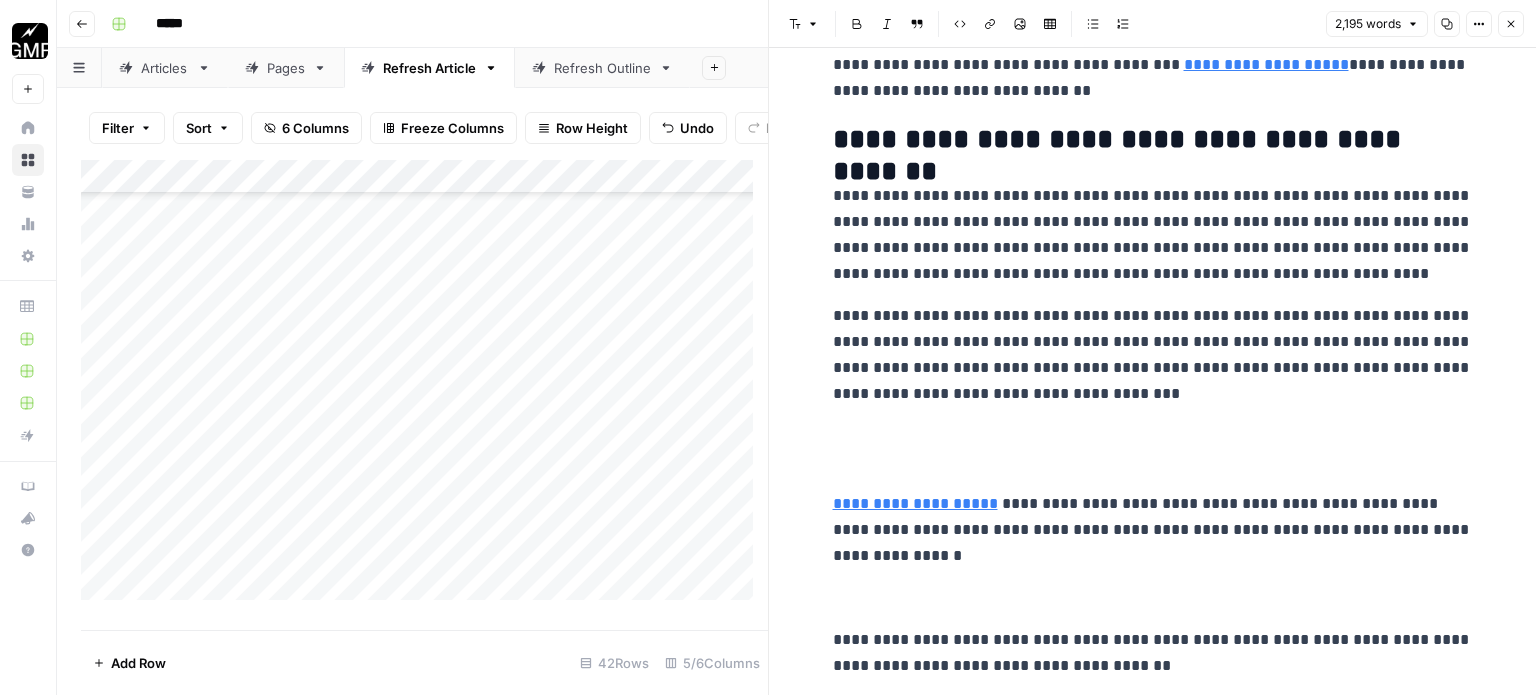click at bounding box center (1153, 449) 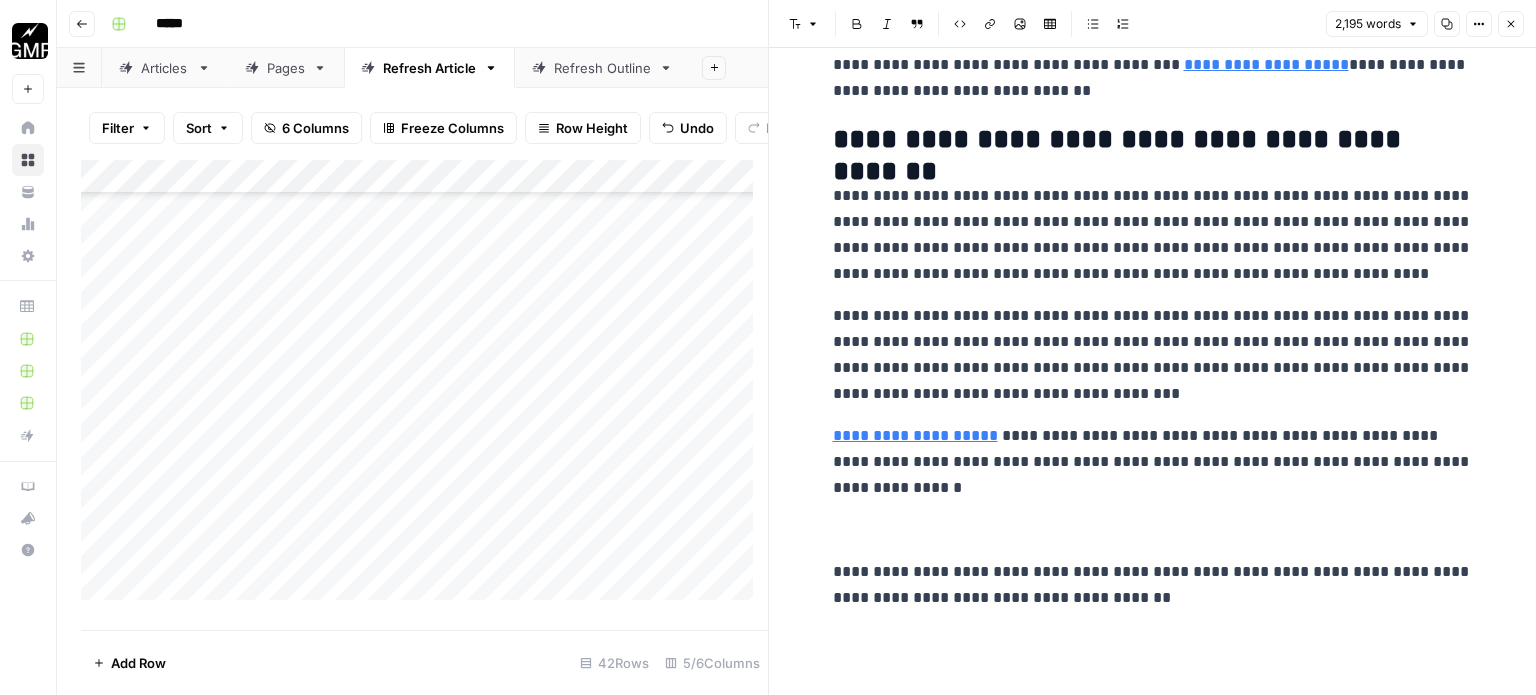 click at bounding box center [1153, 517] 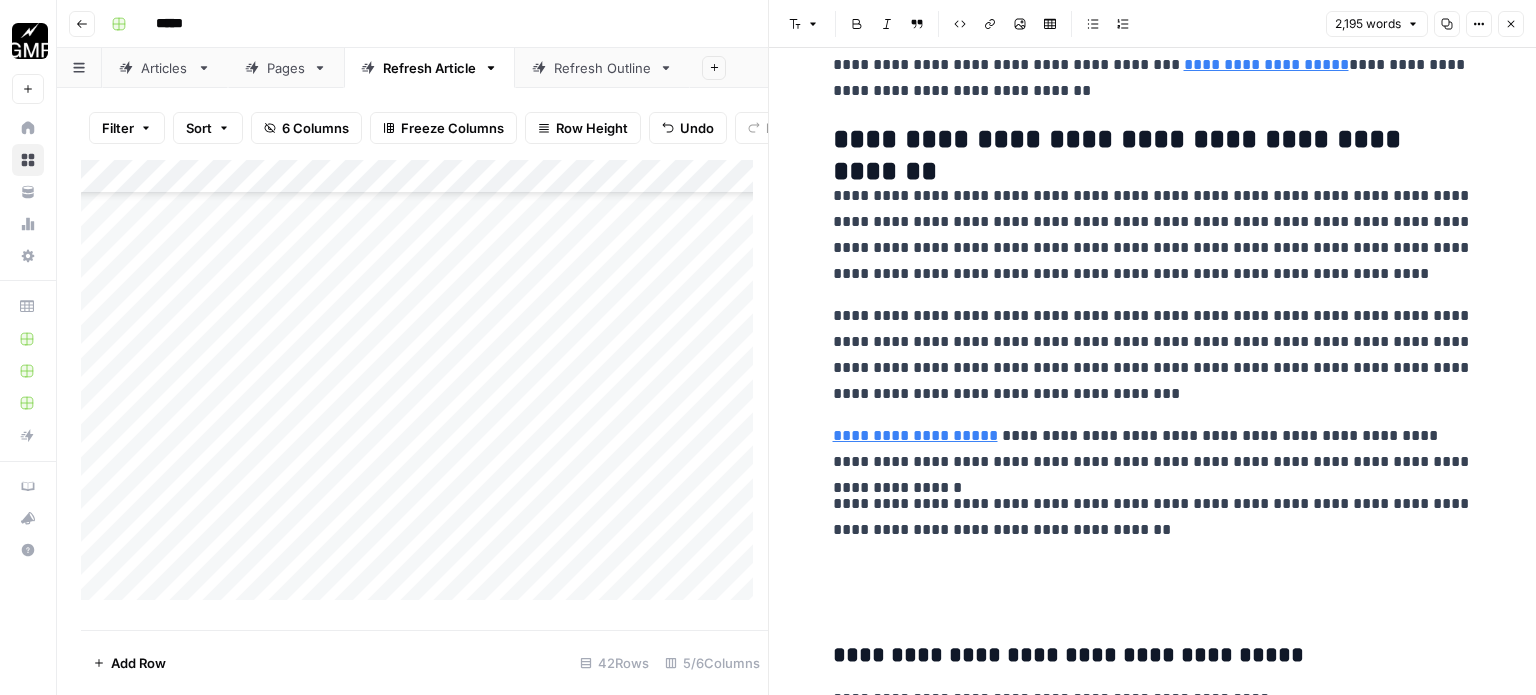 click on "**********" at bounding box center (1153, 6357) 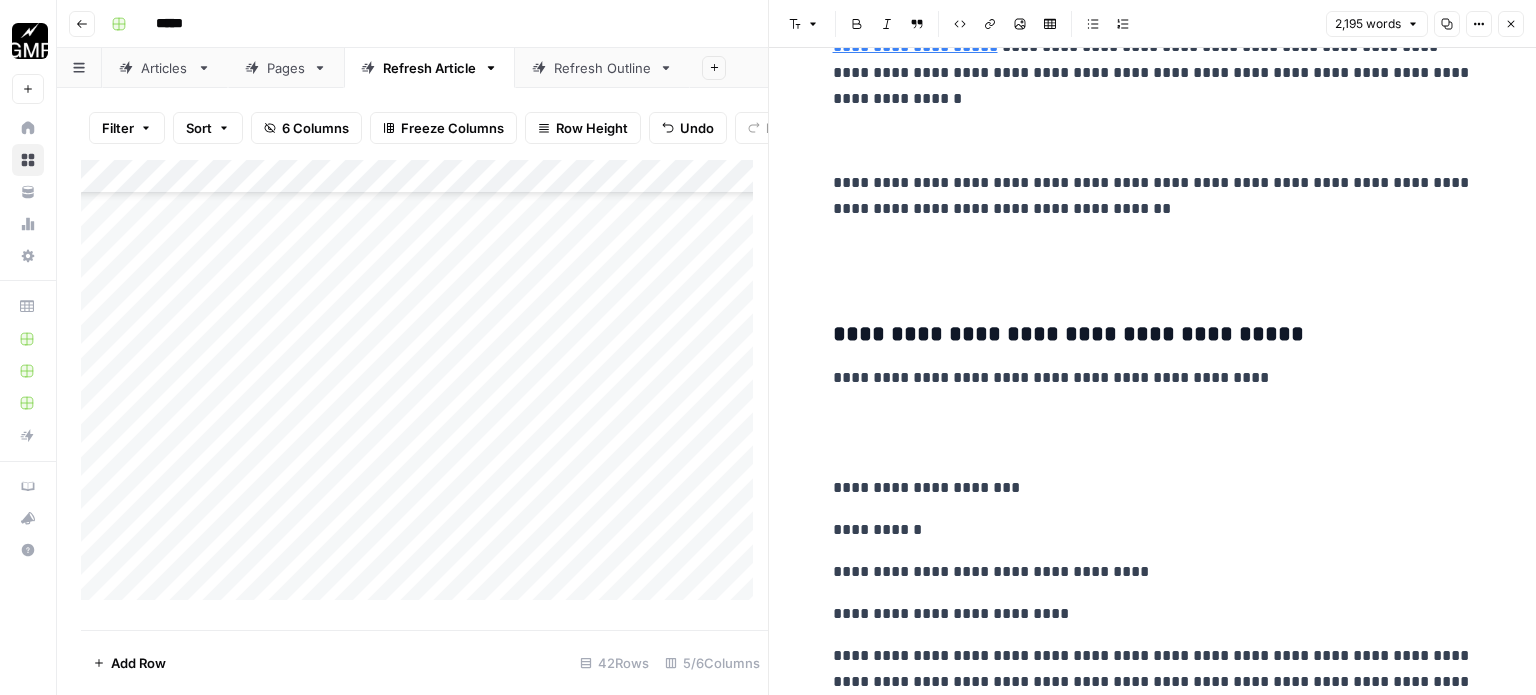 scroll, scrollTop: 800, scrollLeft: 0, axis: vertical 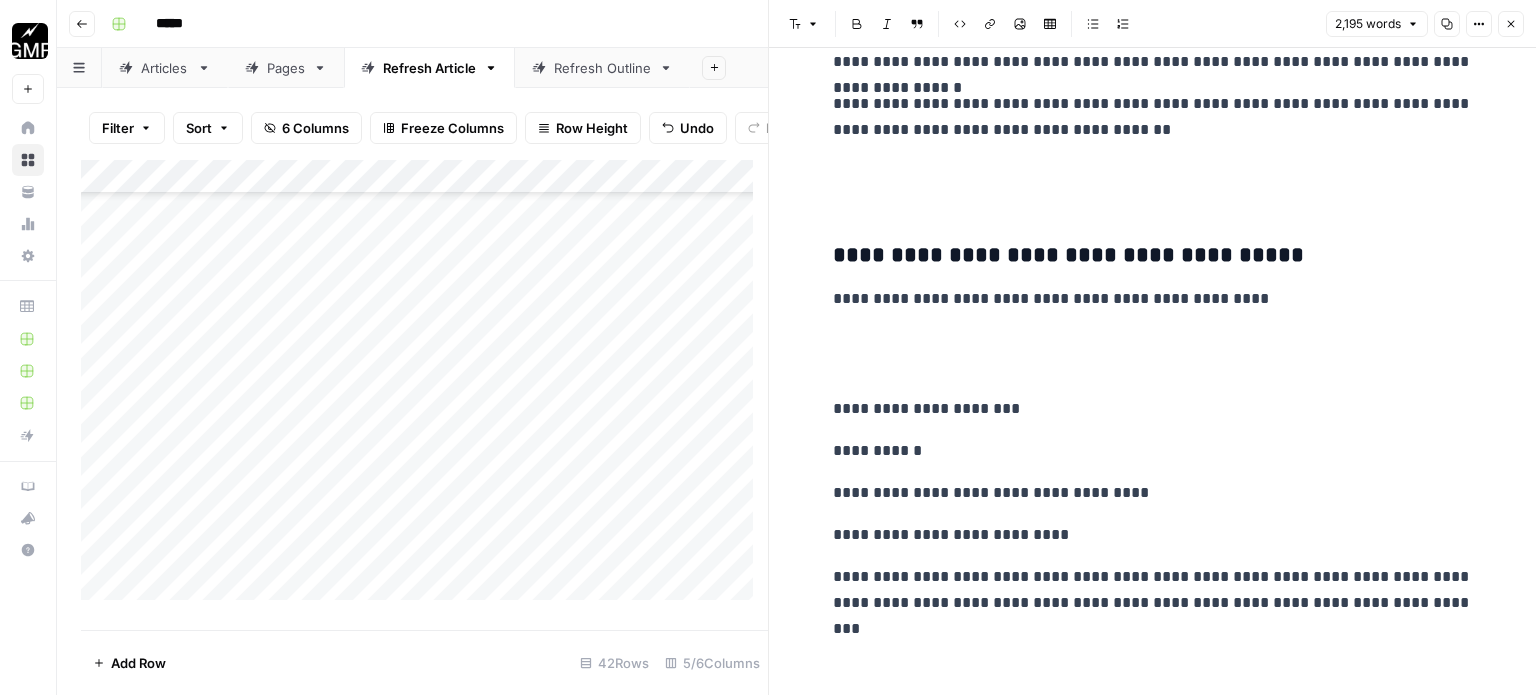click at bounding box center [1153, 185] 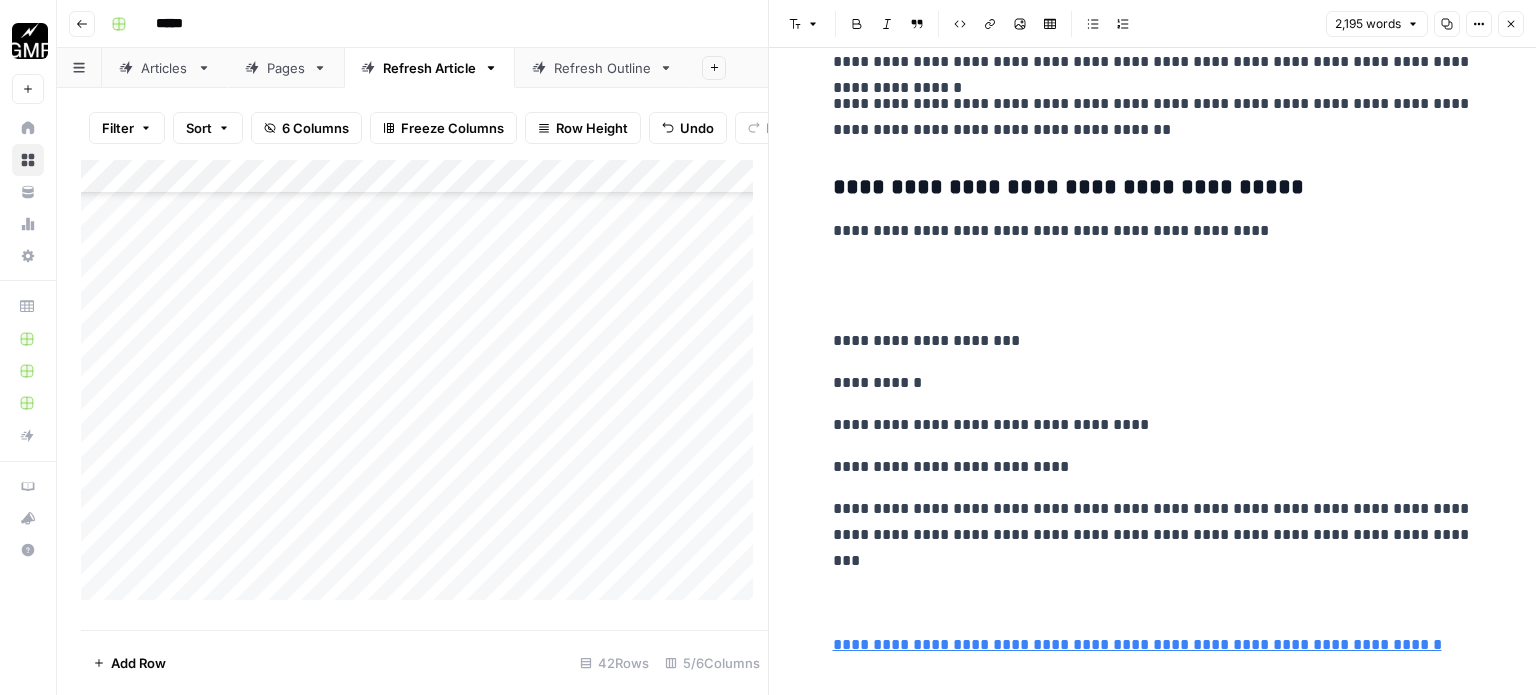 click at bounding box center [1153, 286] 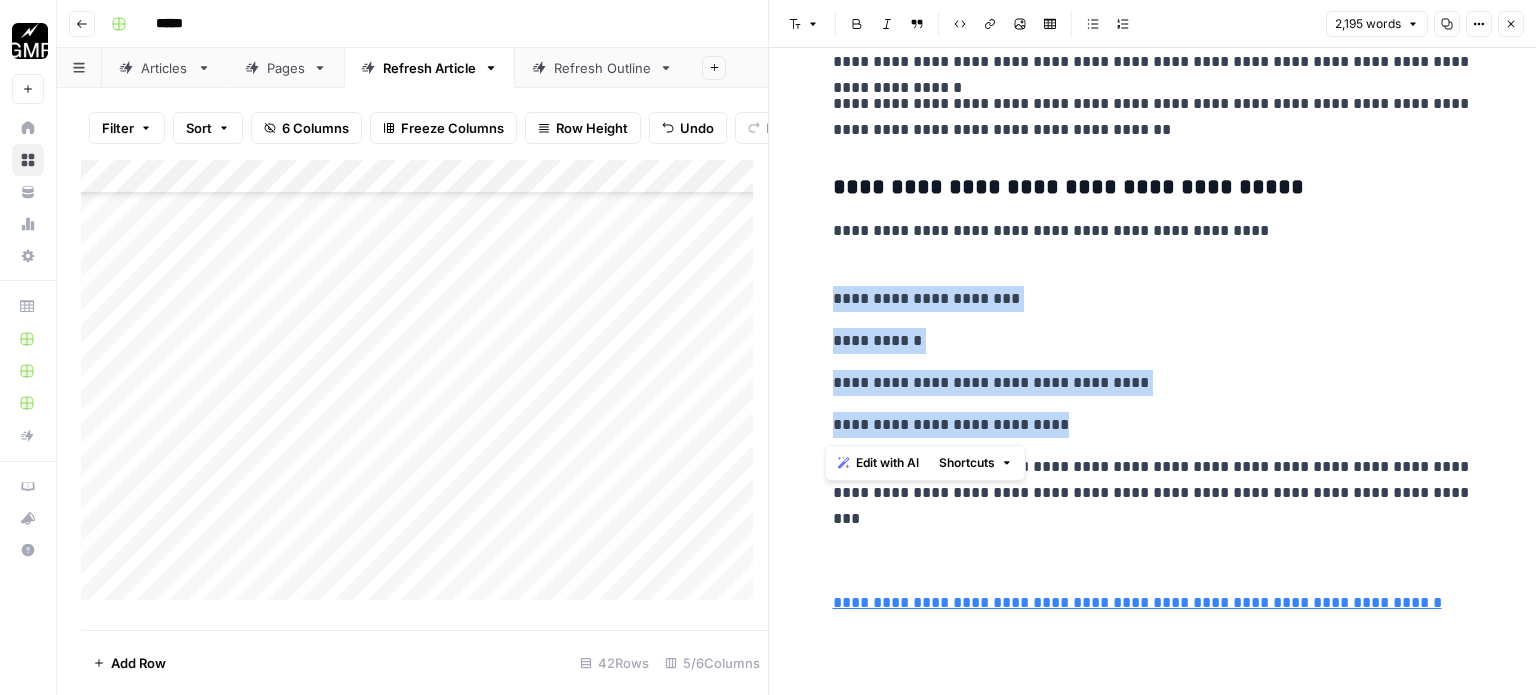 drag, startPoint x: 820, startPoint y: 292, endPoint x: 1047, endPoint y: 427, distance: 264.10983 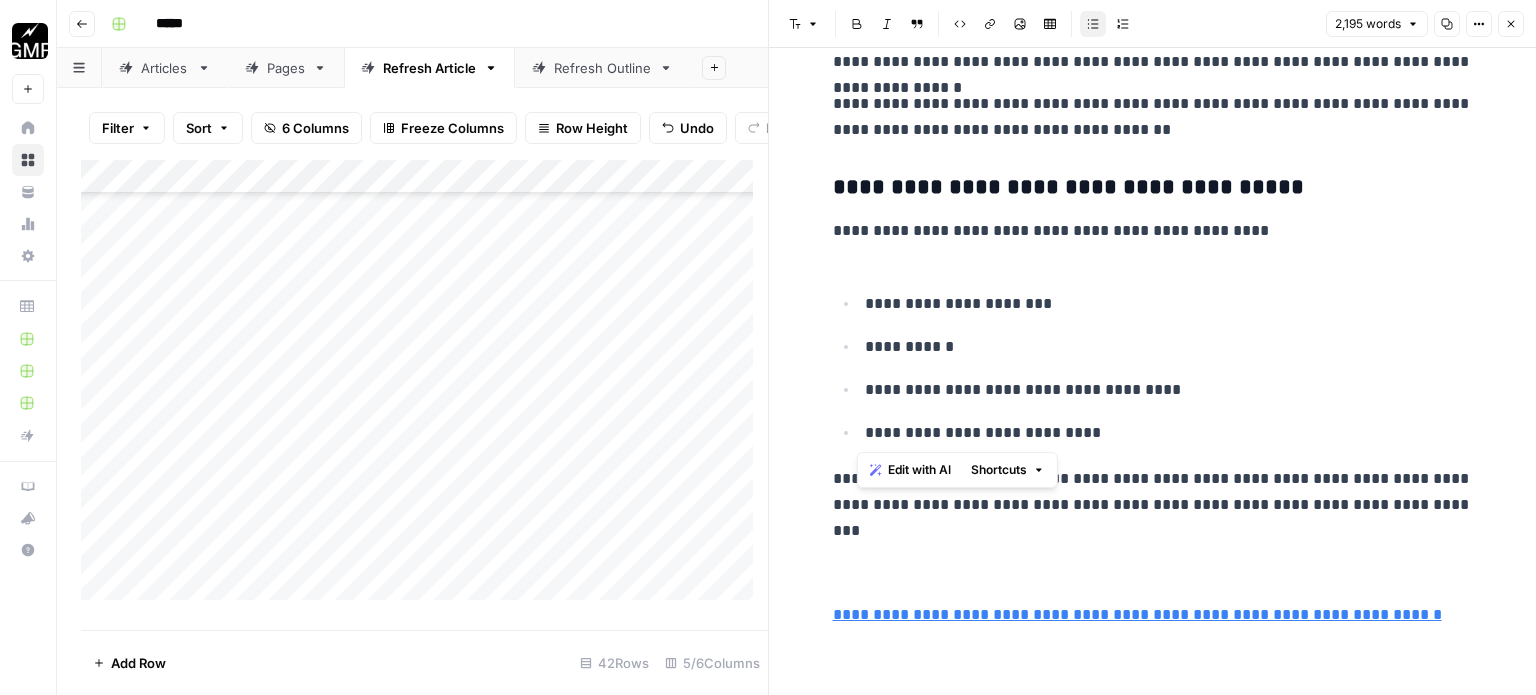 click on "**********" at bounding box center (1153, 5908) 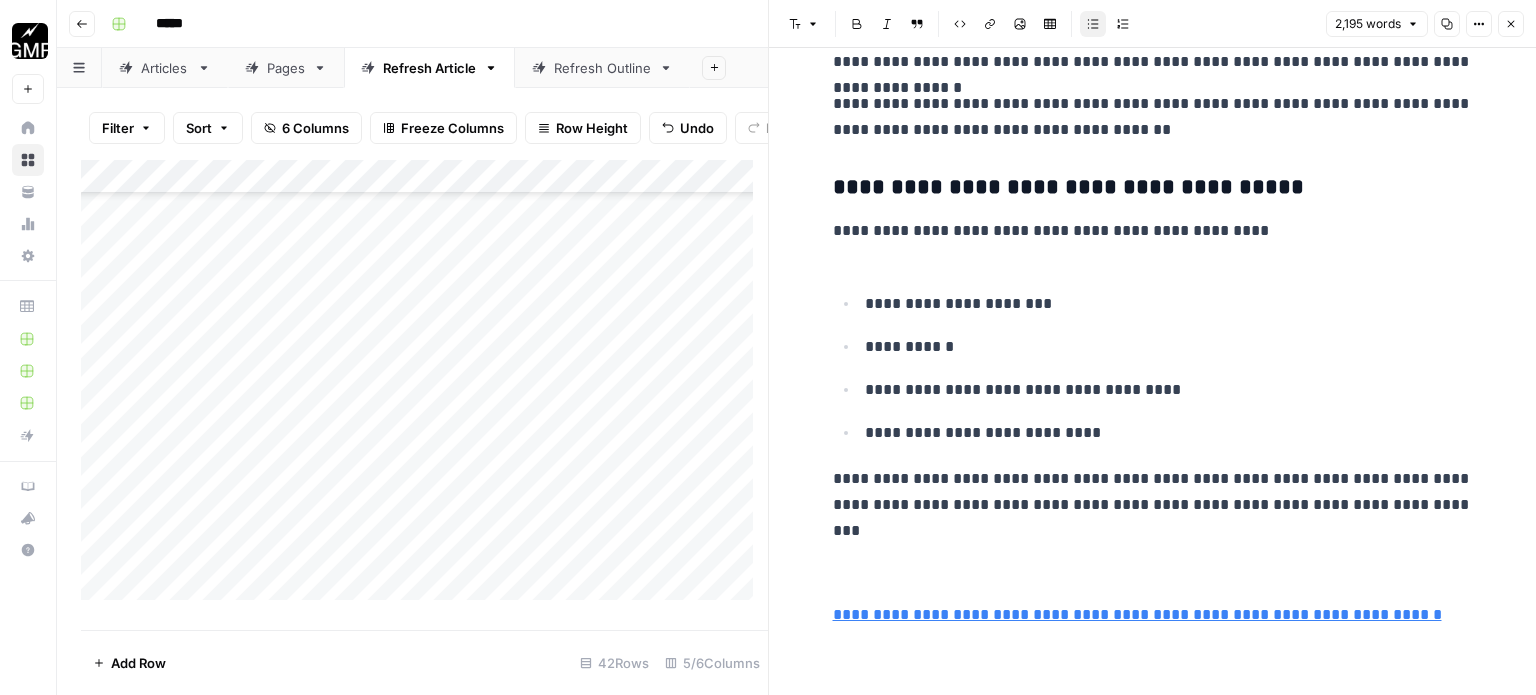 click on "**********" at bounding box center [1153, 244] 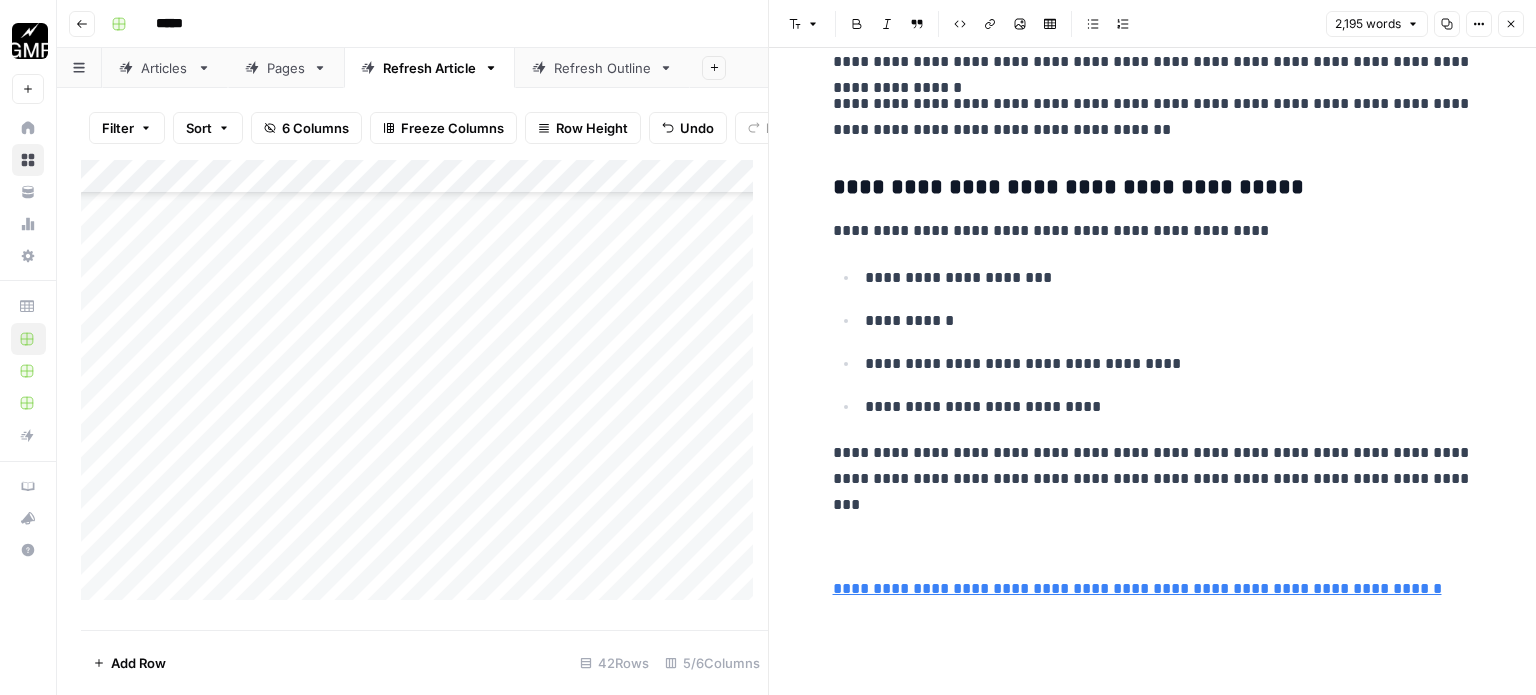 click at bounding box center (1153, 534) 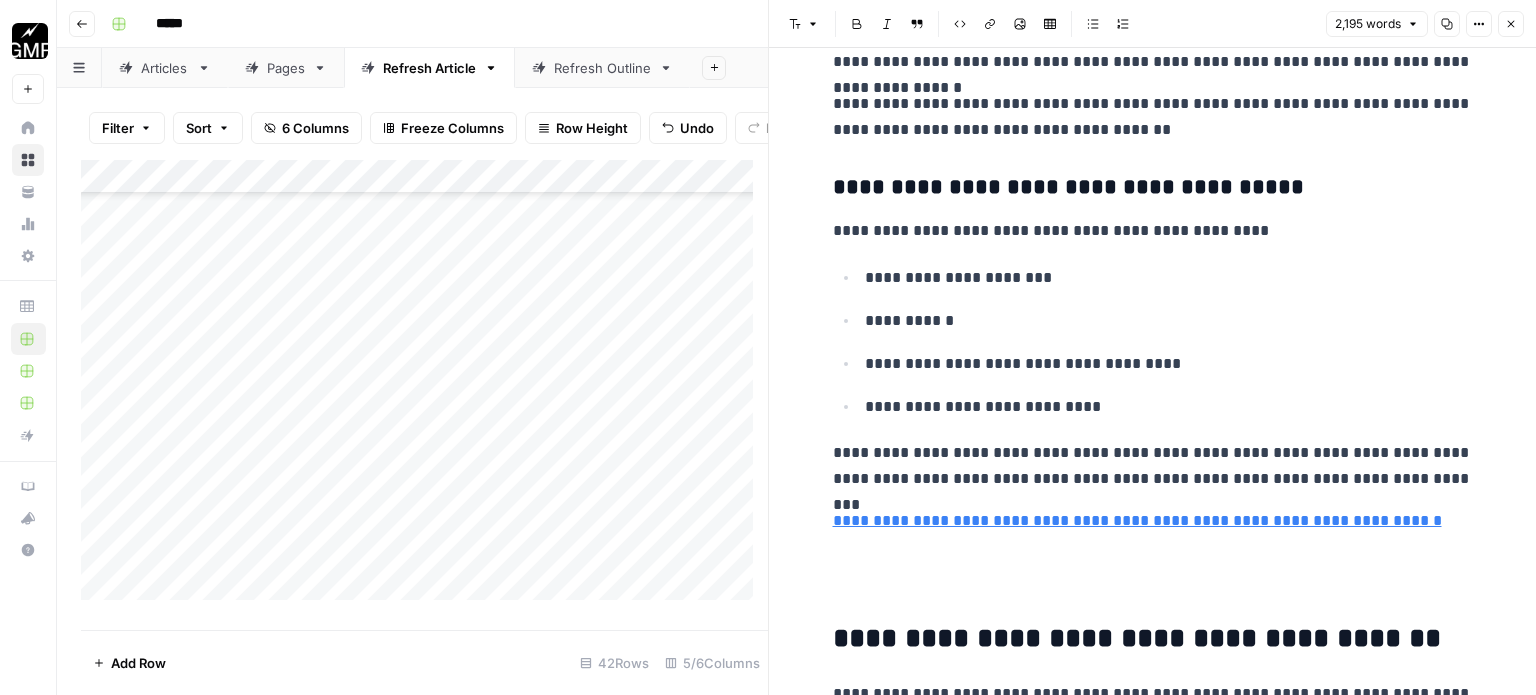 click at bounding box center [1153, 576] 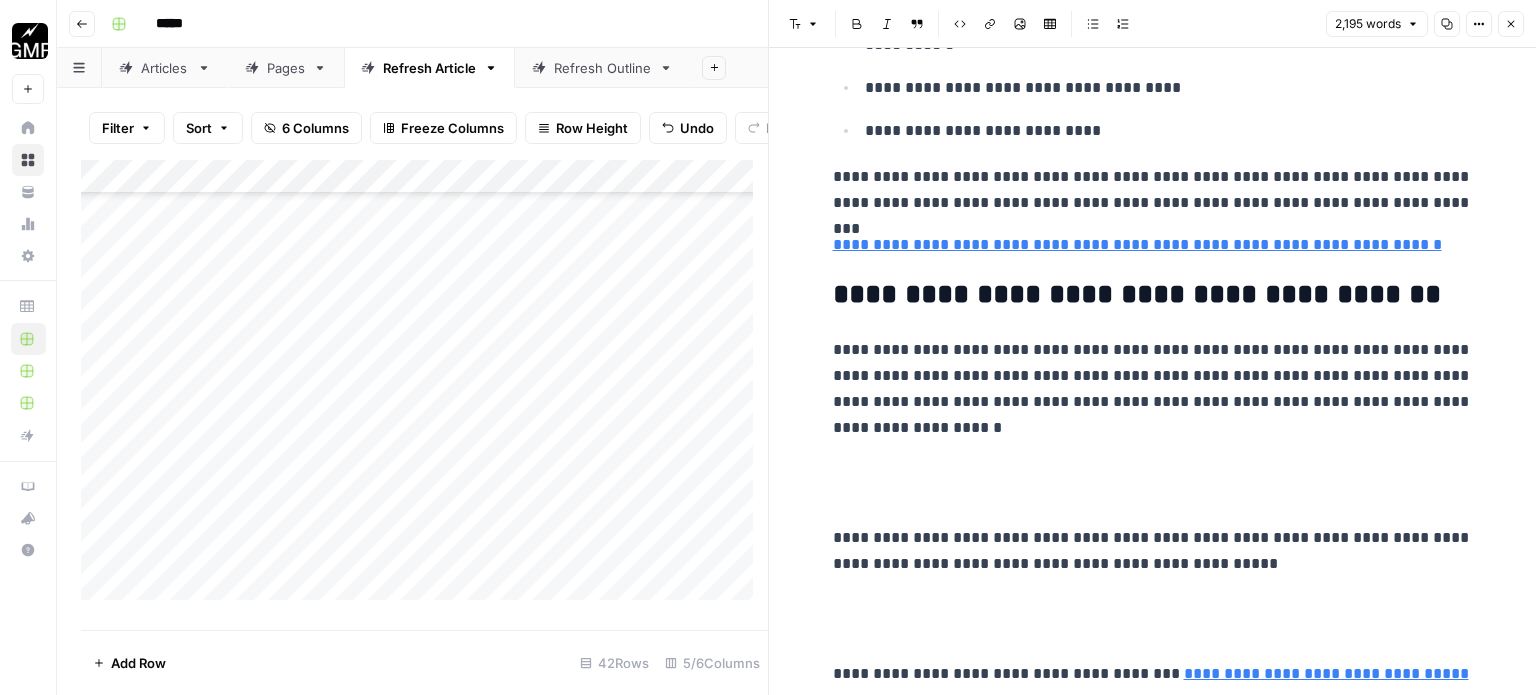 scroll, scrollTop: 1200, scrollLeft: 0, axis: vertical 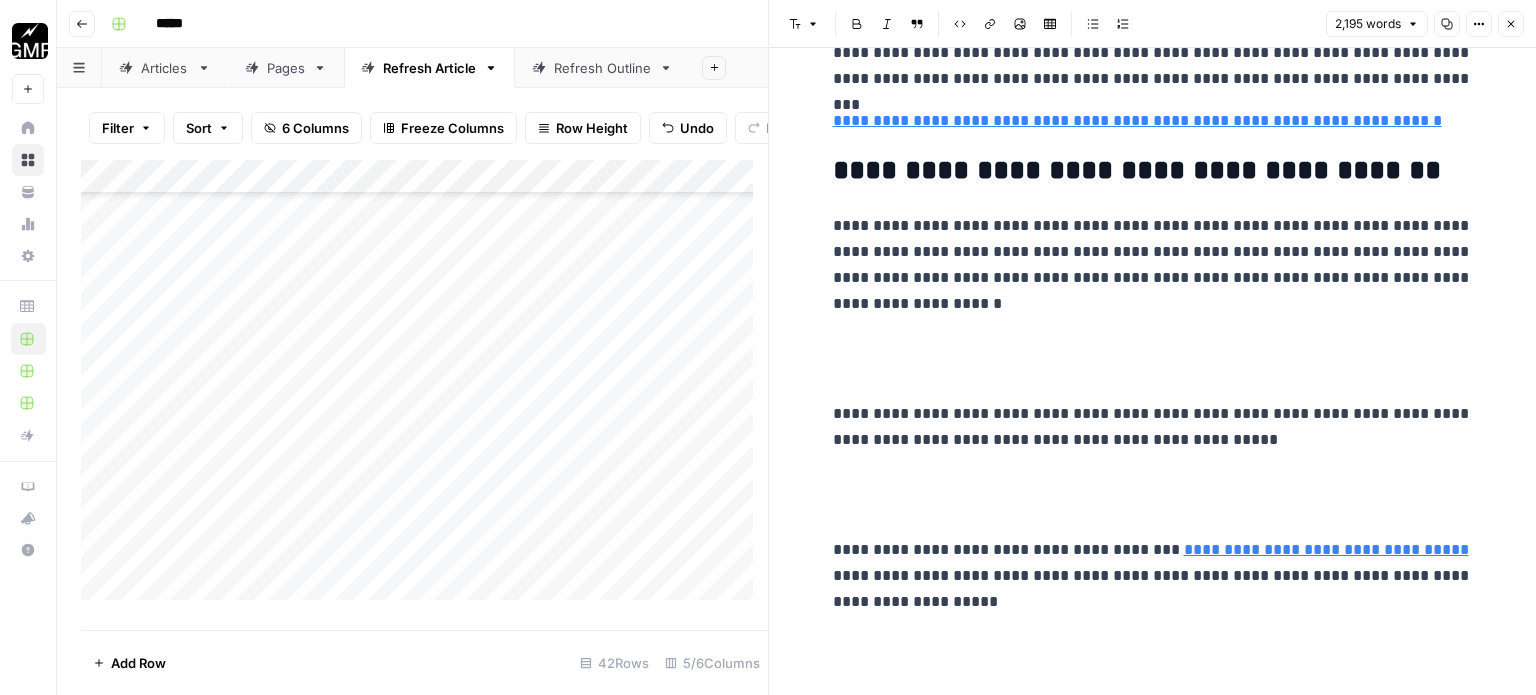 click at bounding box center [1153, 359] 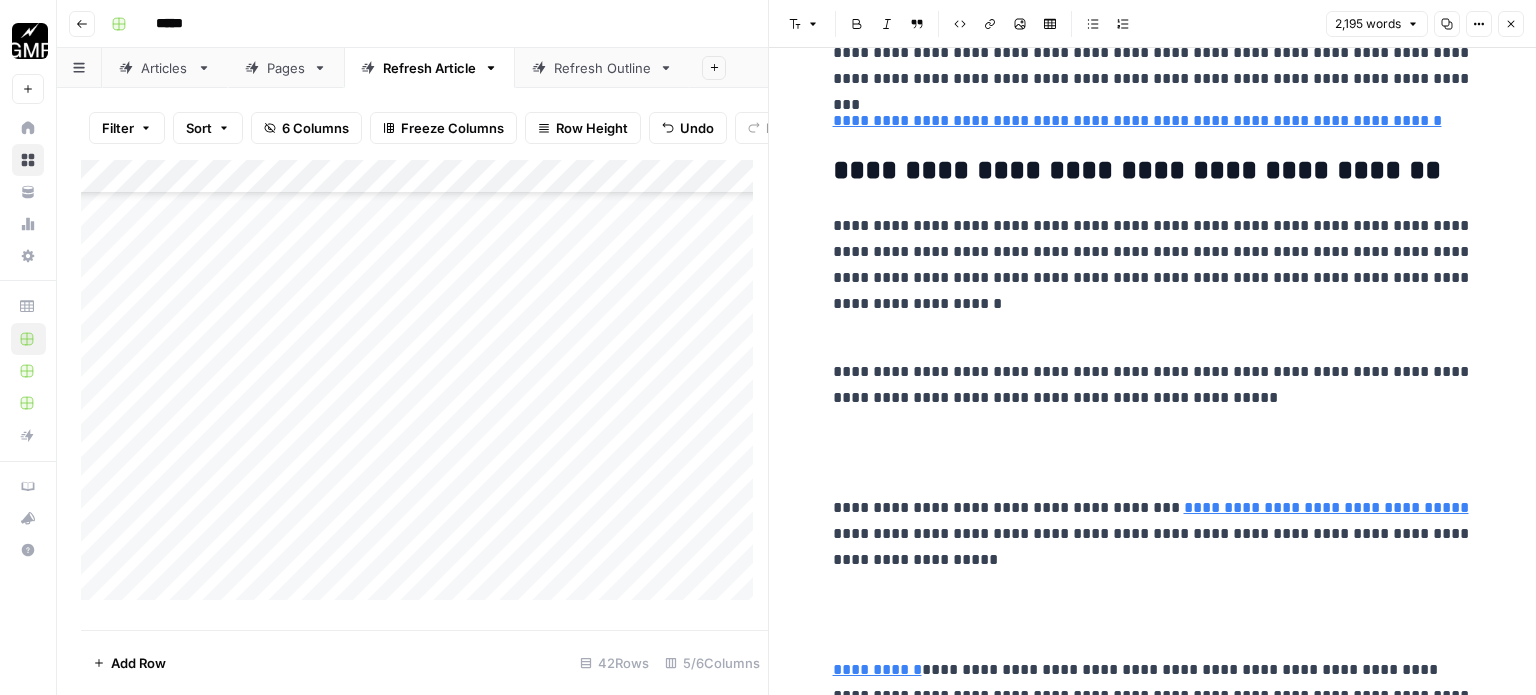 click on "**********" at bounding box center [1153, 5406] 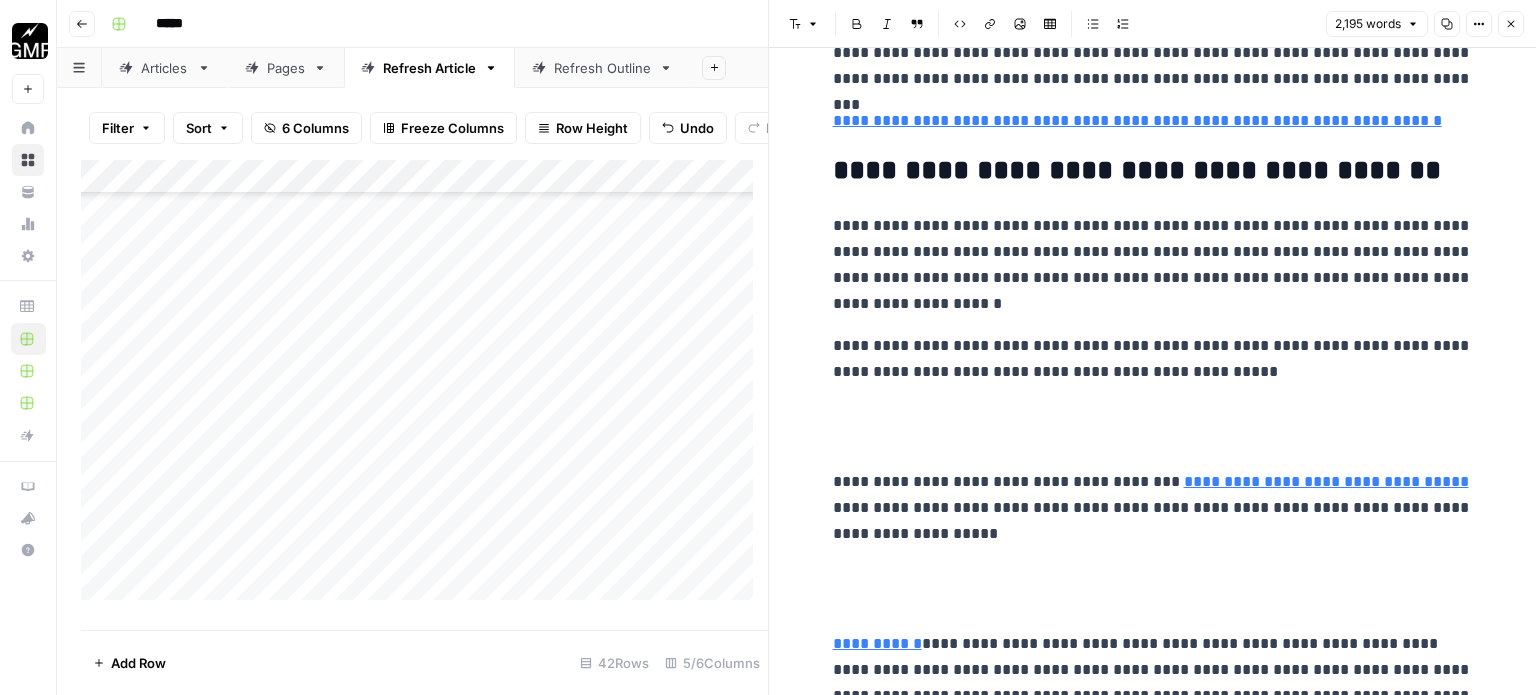 click at bounding box center (1153, 427) 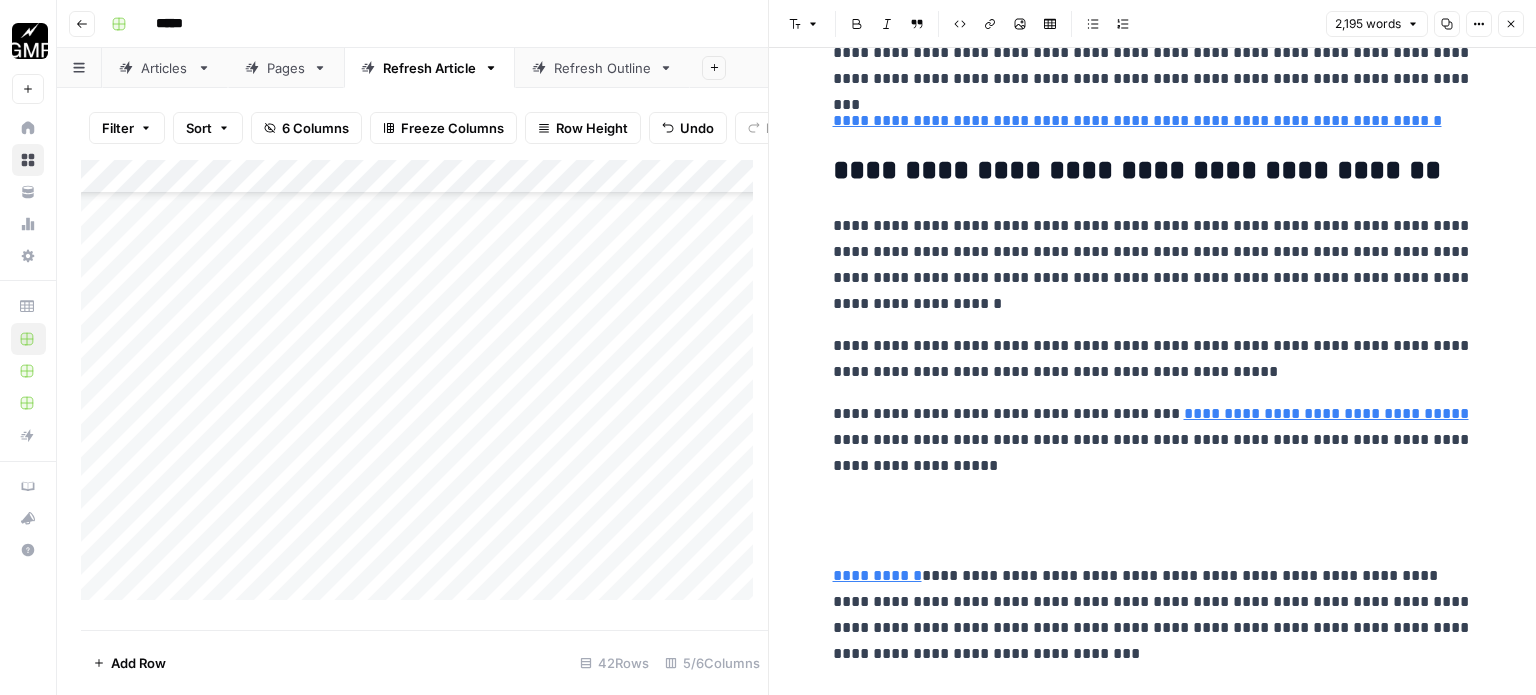 click at bounding box center [1153, 521] 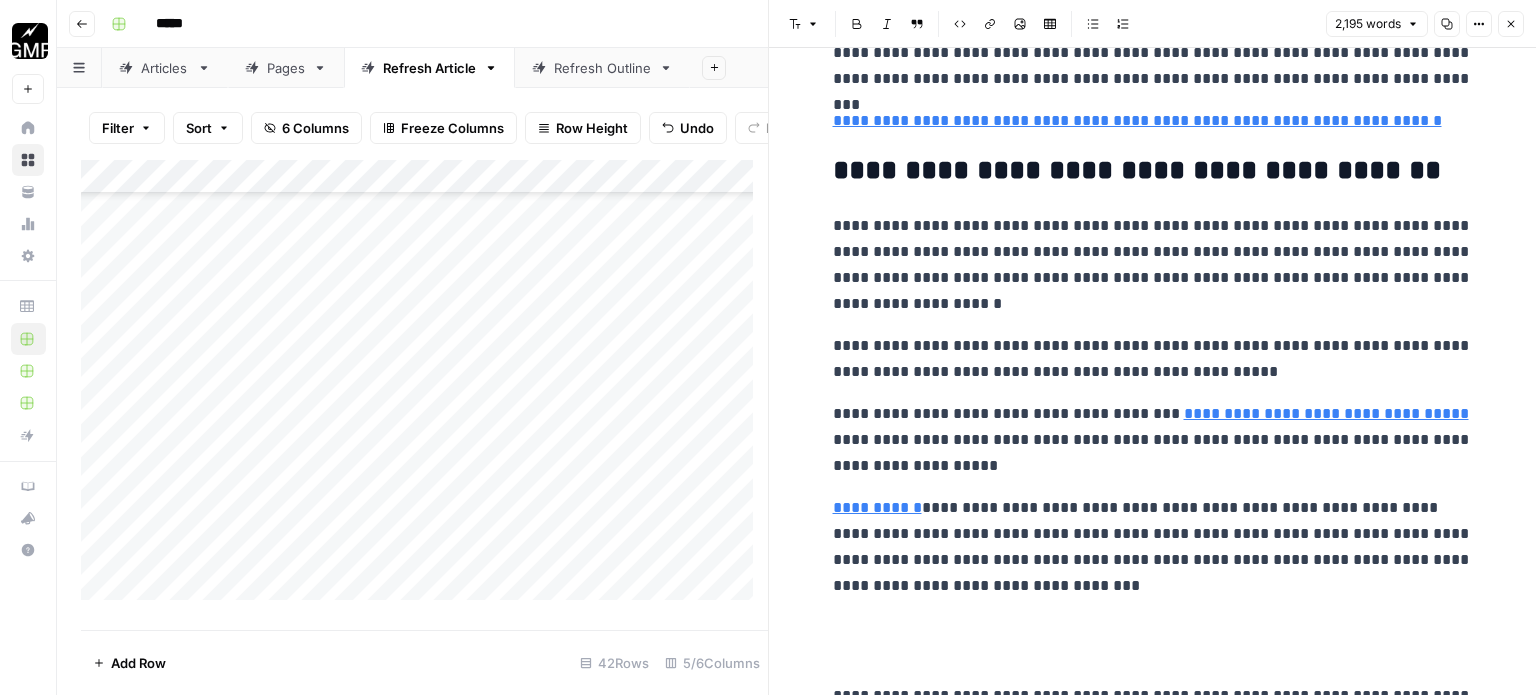 click at bounding box center [1153, 641] 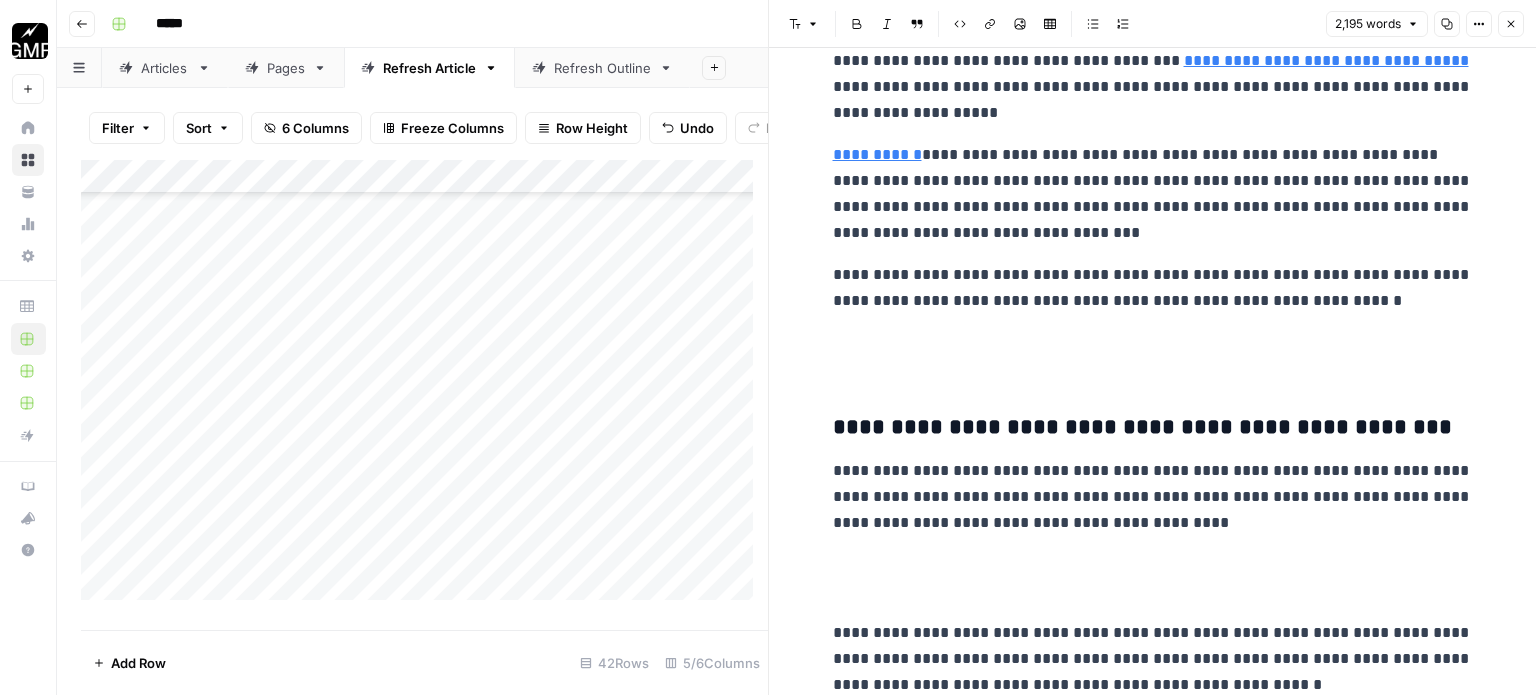 scroll, scrollTop: 1600, scrollLeft: 0, axis: vertical 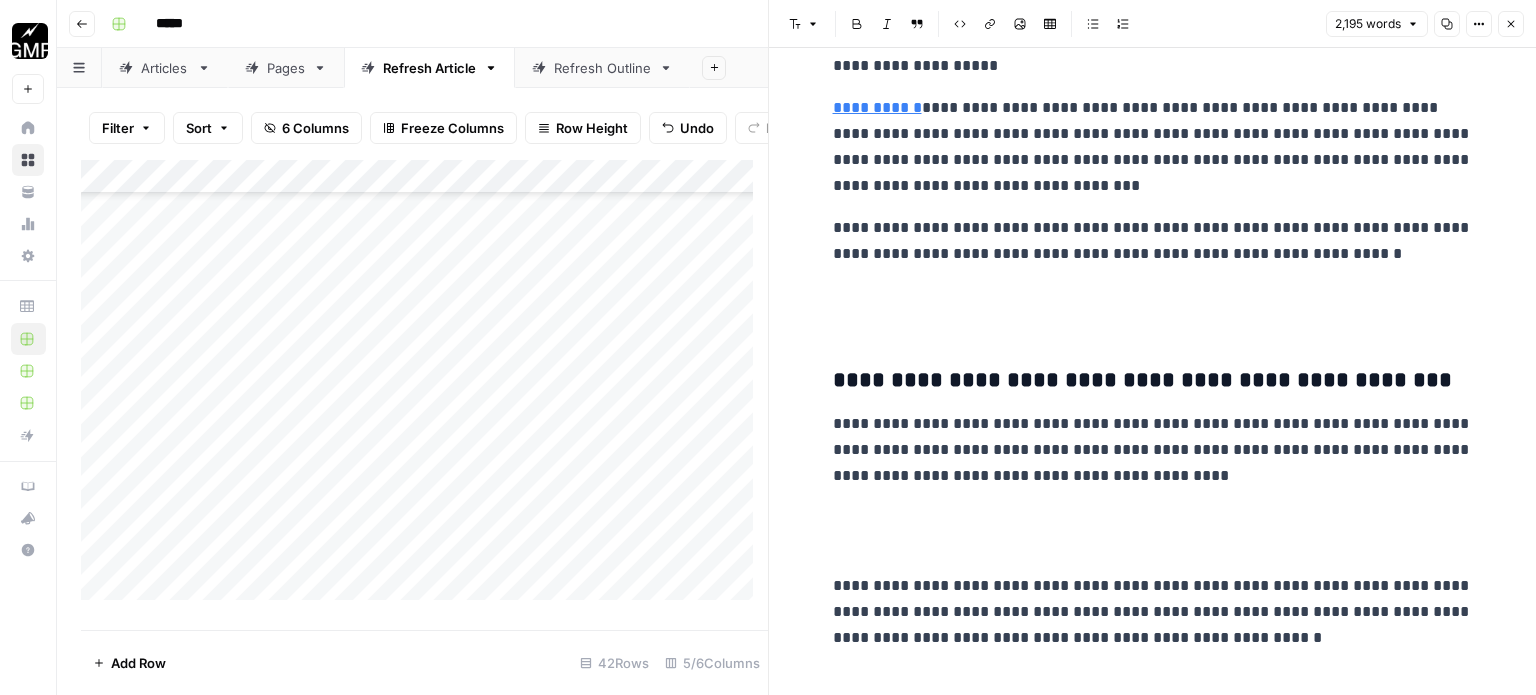 click on "**********" at bounding box center [1153, 4891] 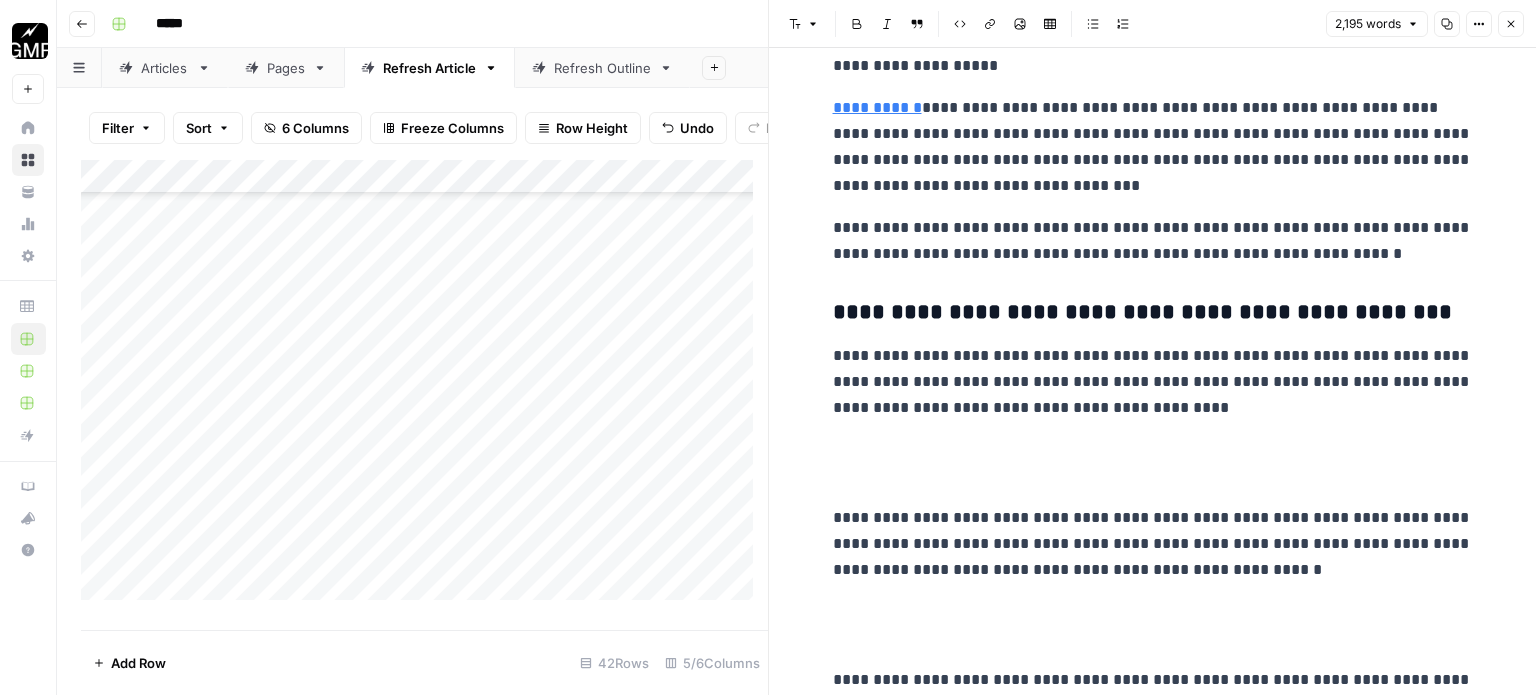 click at bounding box center [1153, 463] 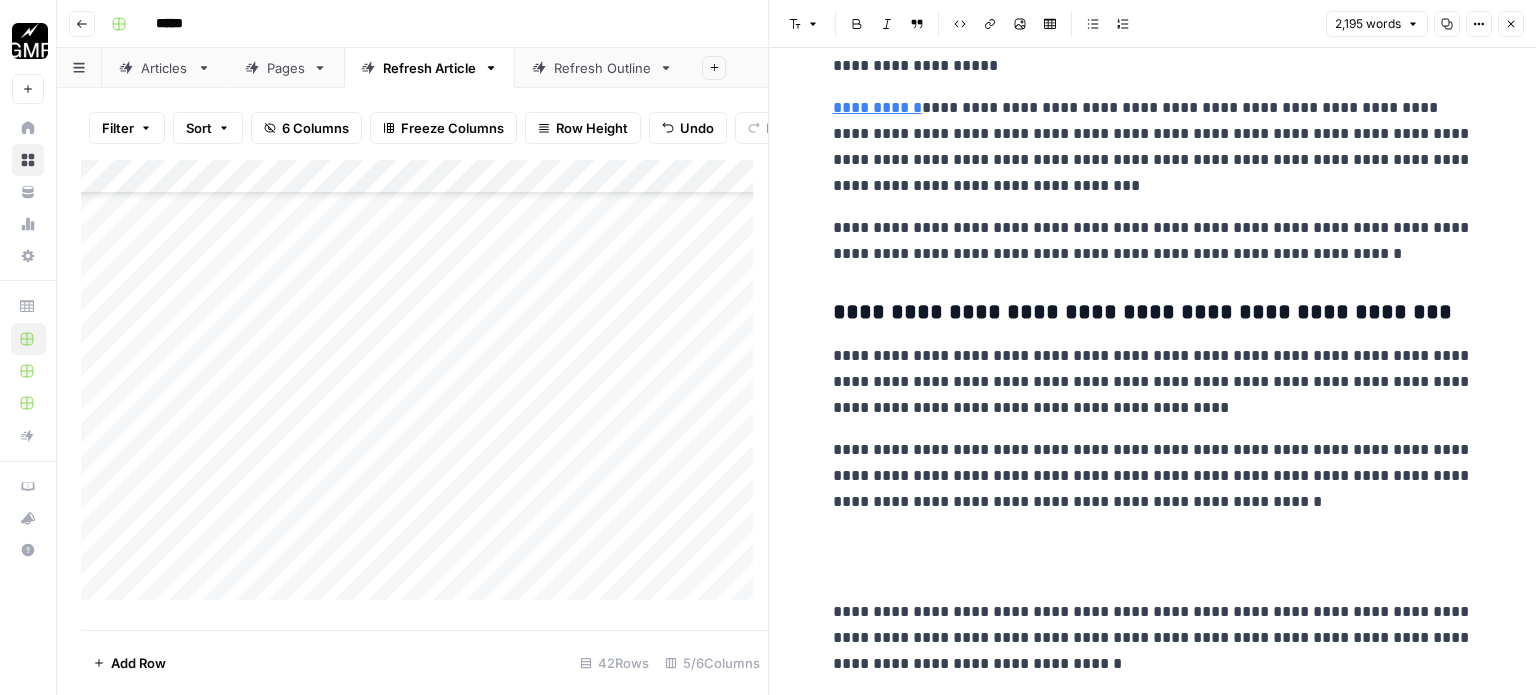 click at bounding box center (1153, 557) 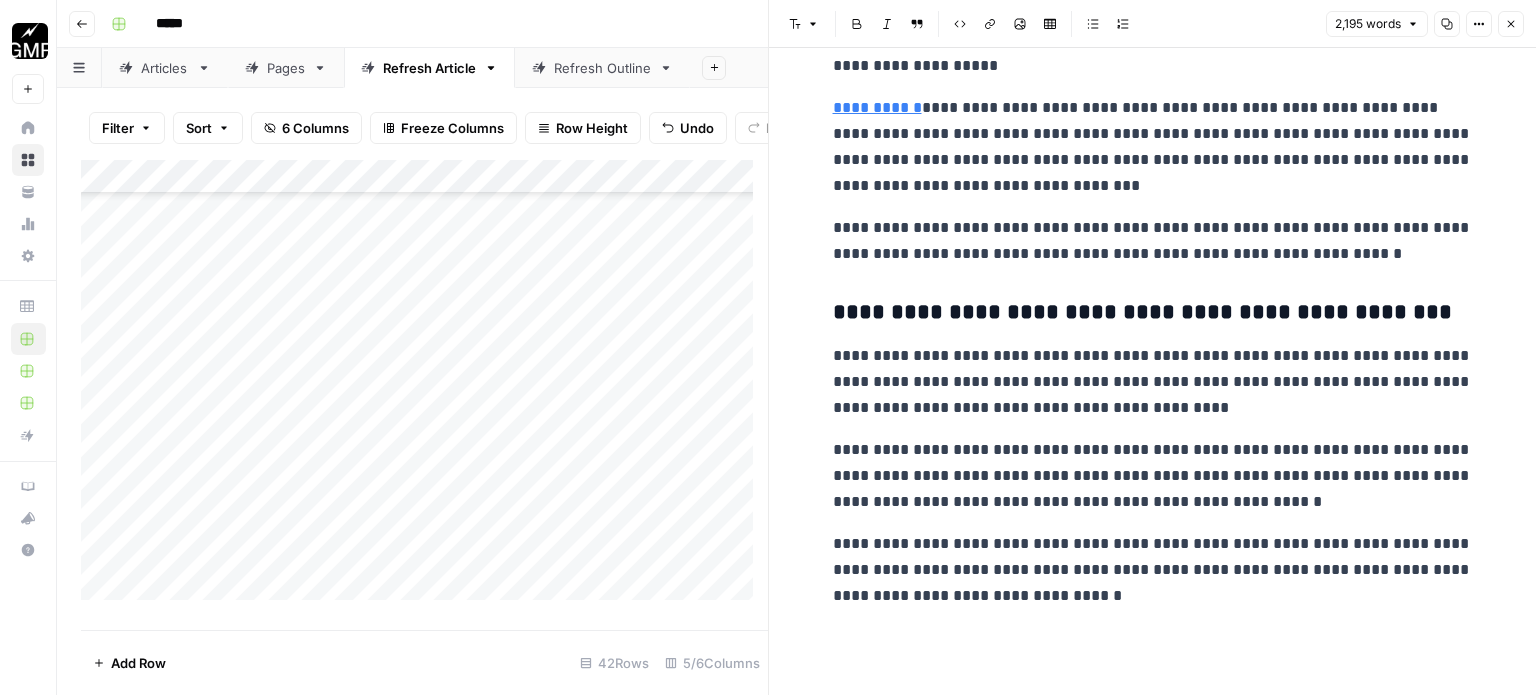 click at bounding box center (1153, 651) 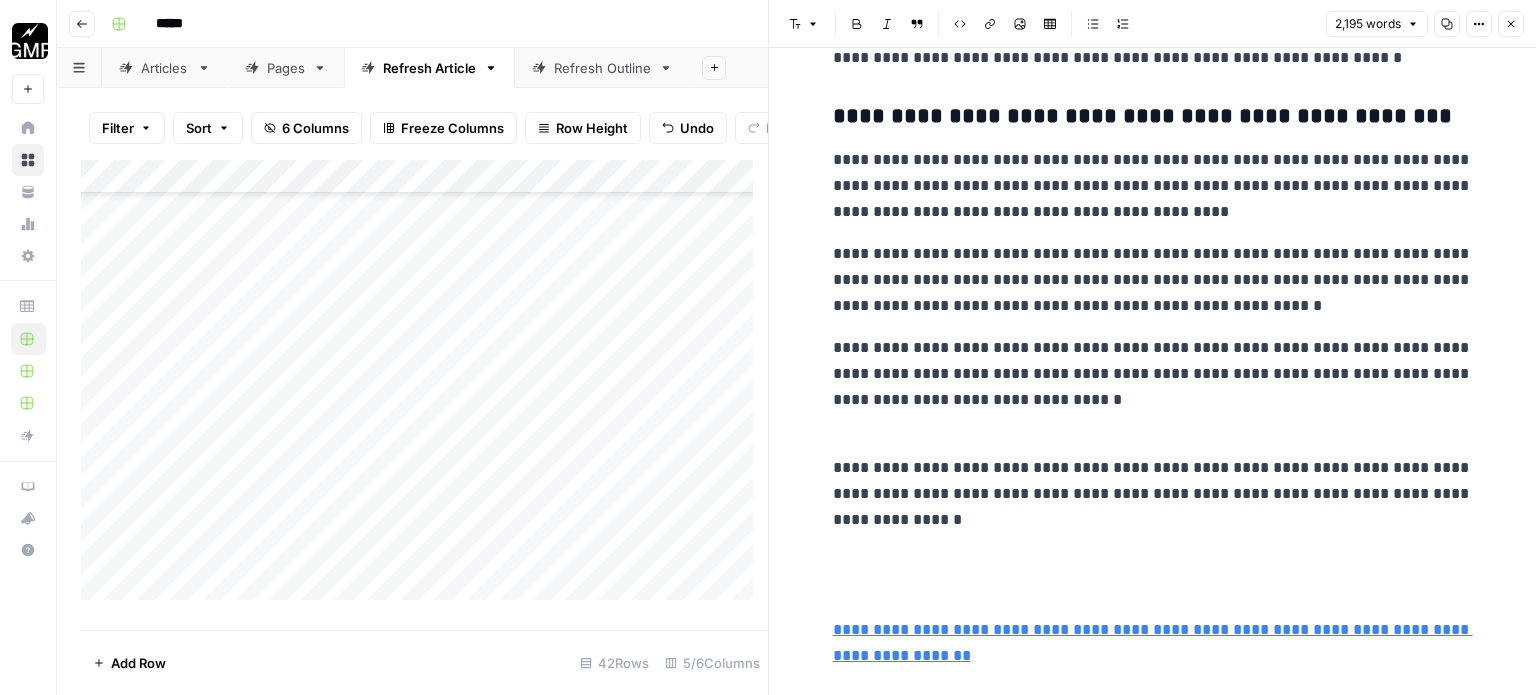 scroll, scrollTop: 1800, scrollLeft: 0, axis: vertical 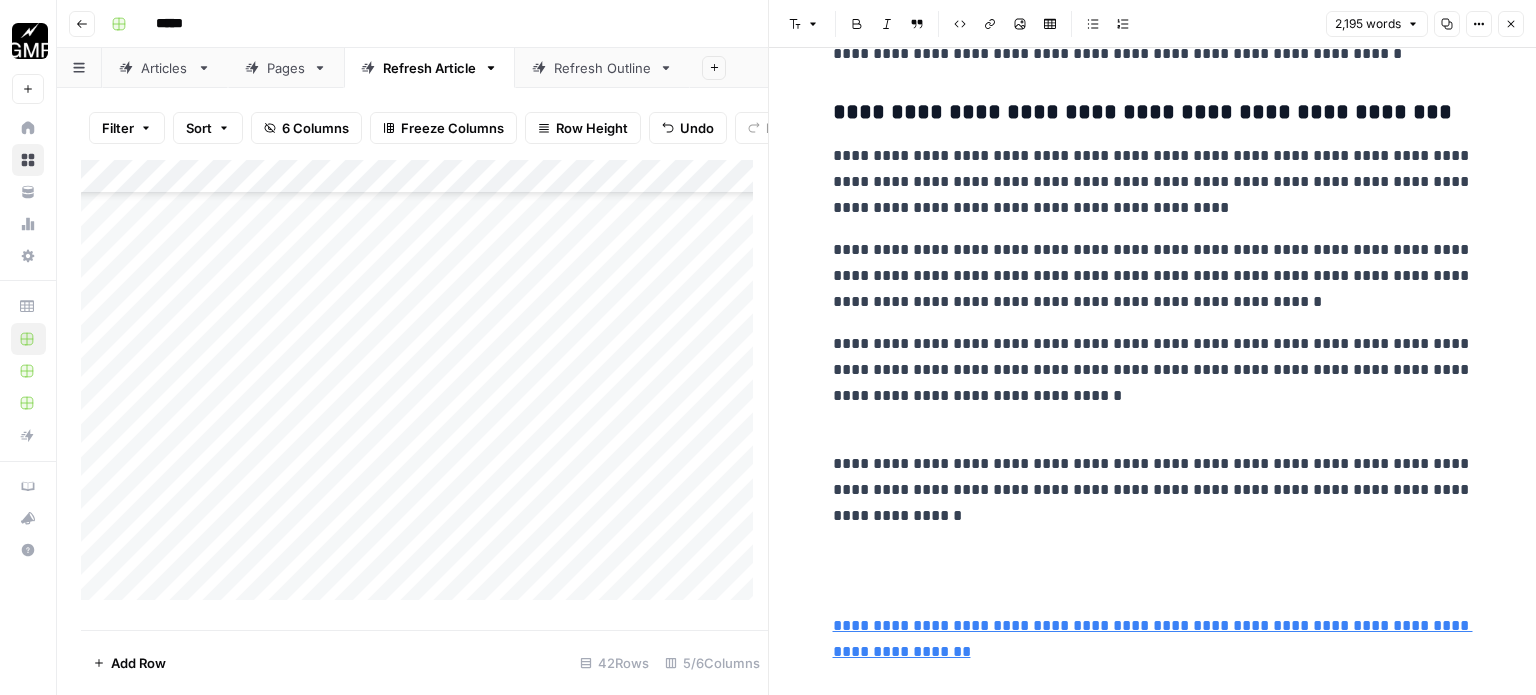 click on "**********" at bounding box center (1153, 383) 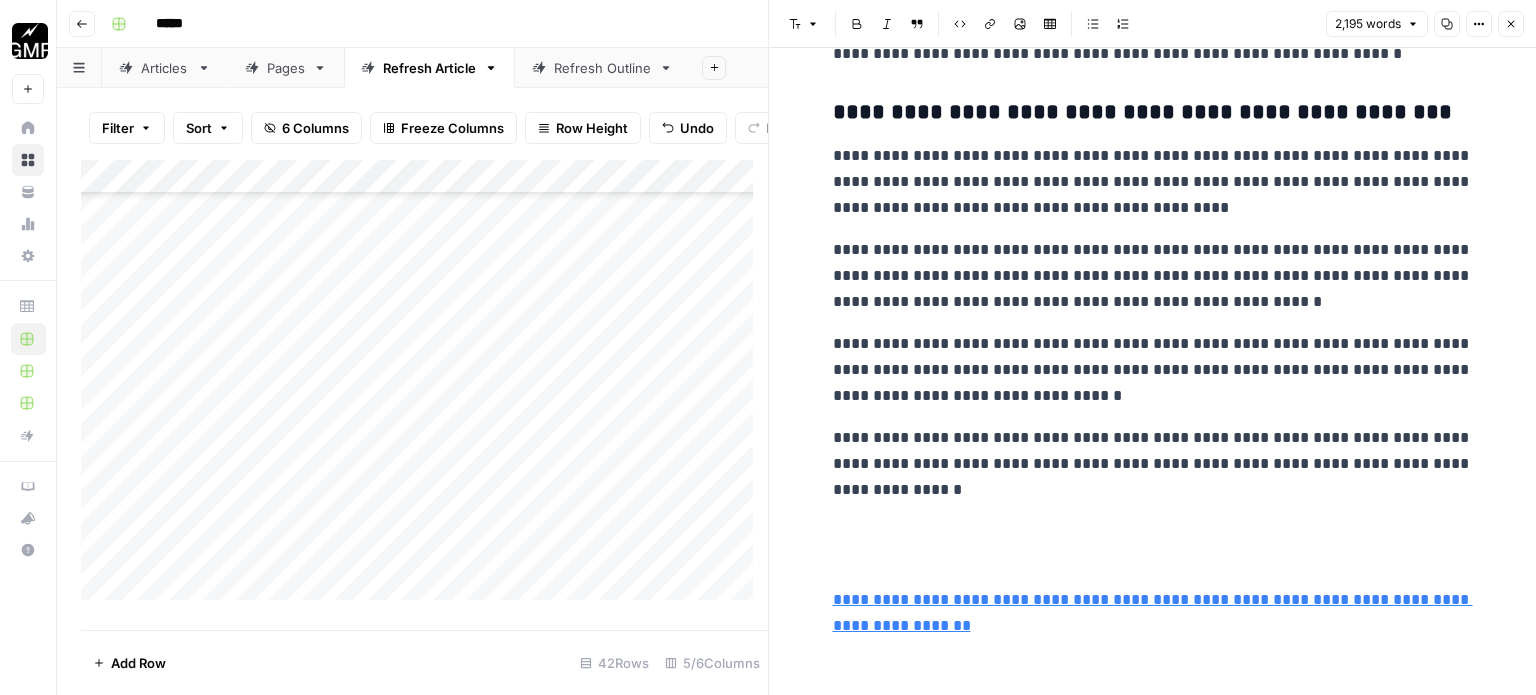 click at bounding box center (1153, 545) 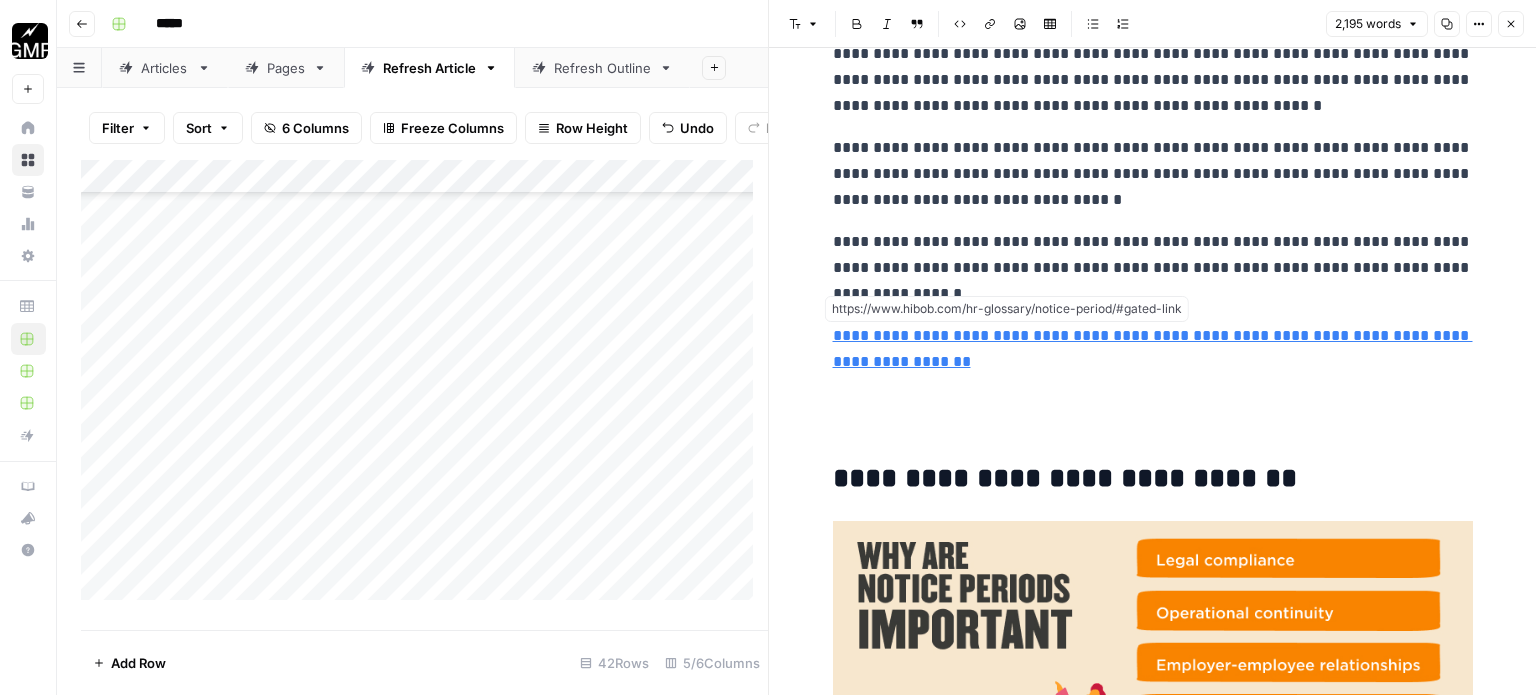 scroll, scrollTop: 2000, scrollLeft: 0, axis: vertical 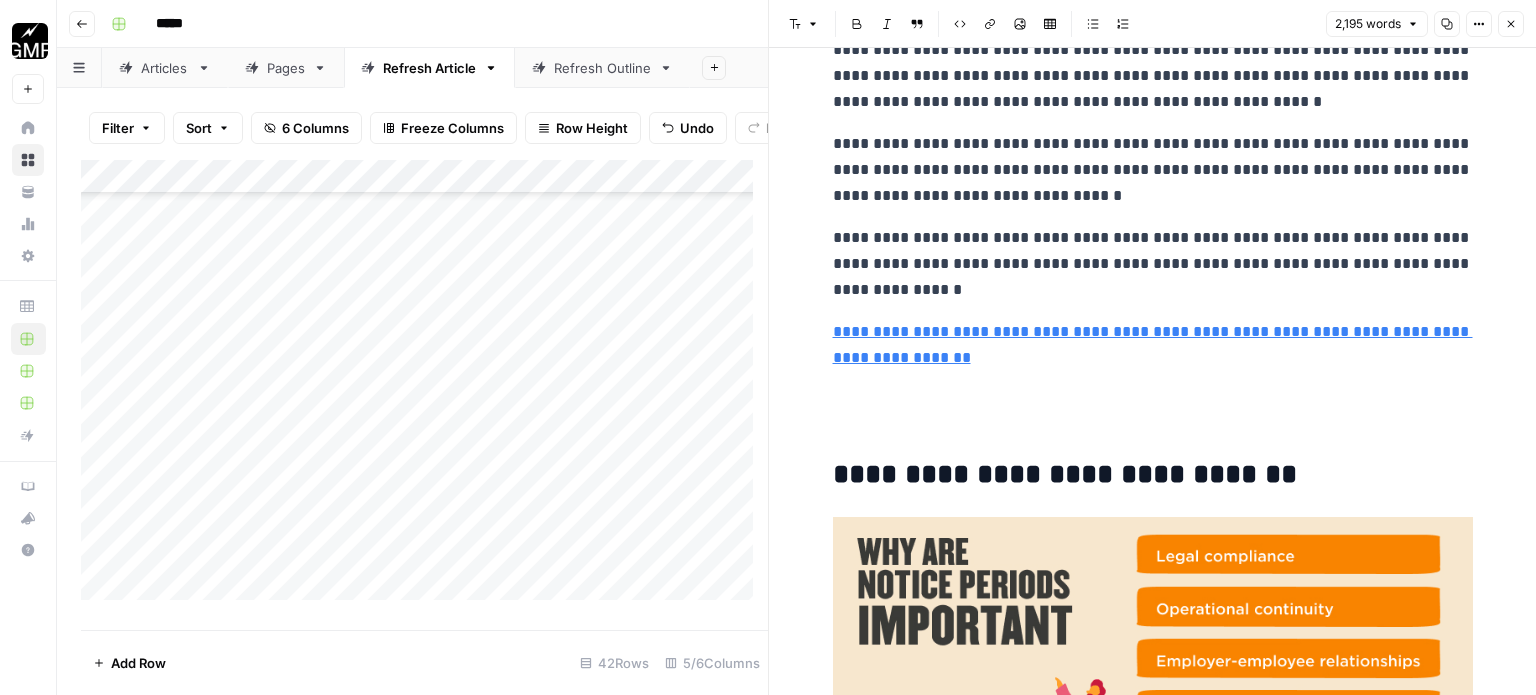 click at bounding box center [1153, 413] 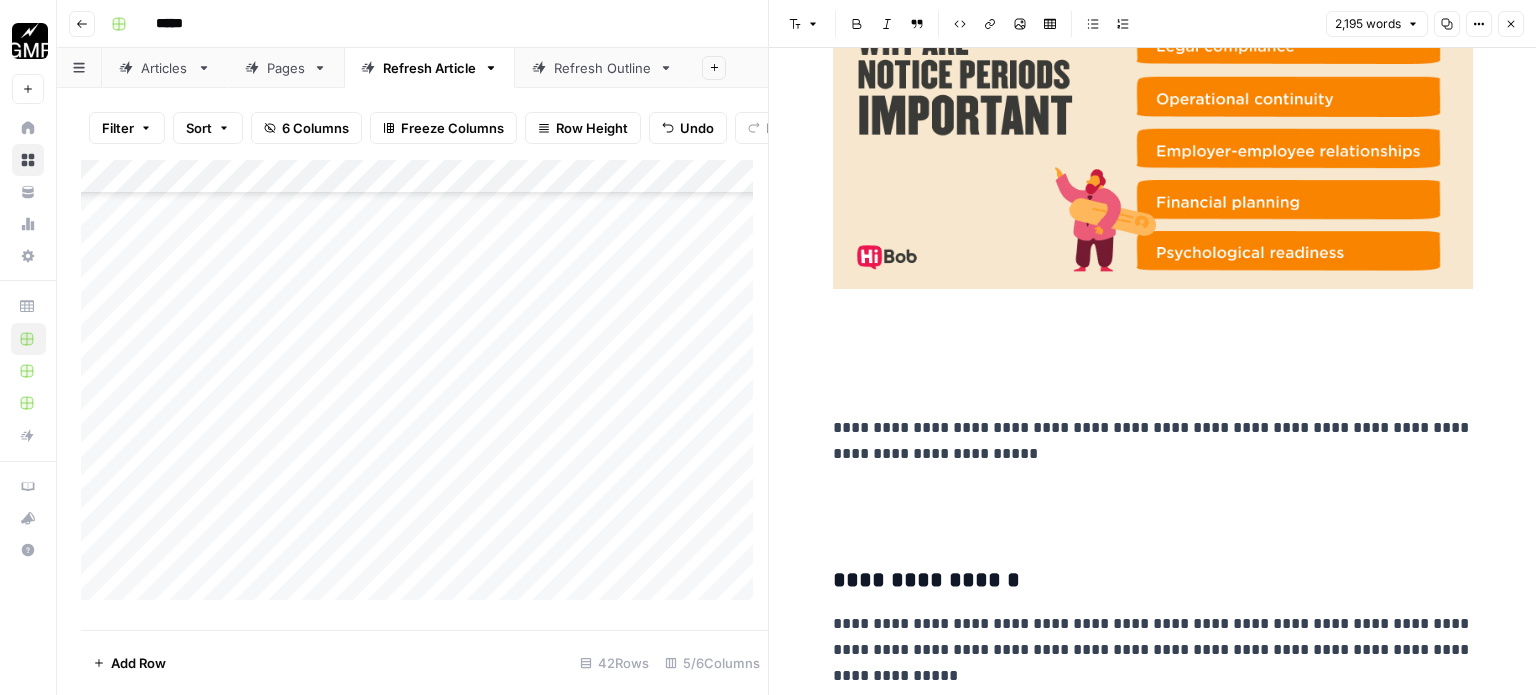 scroll, scrollTop: 2500, scrollLeft: 0, axis: vertical 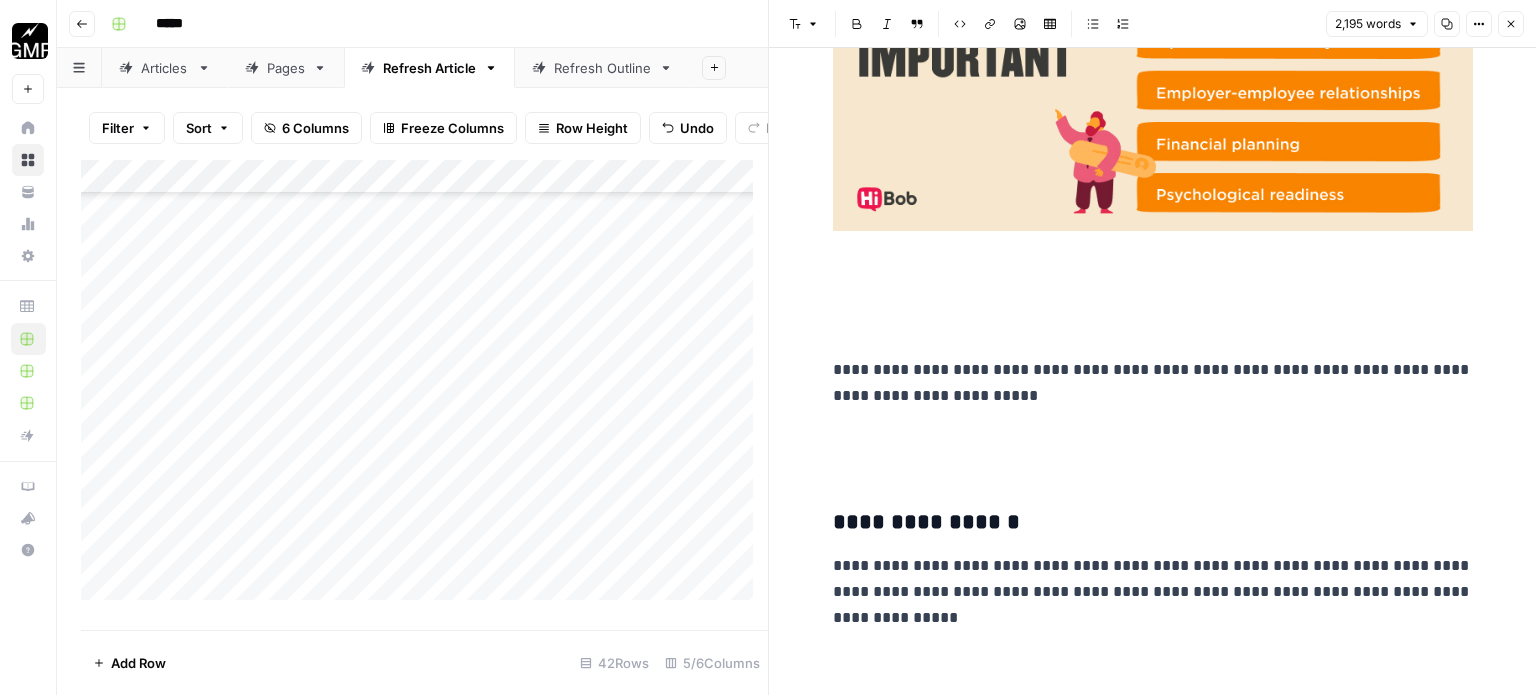 click at bounding box center (1153, 315) 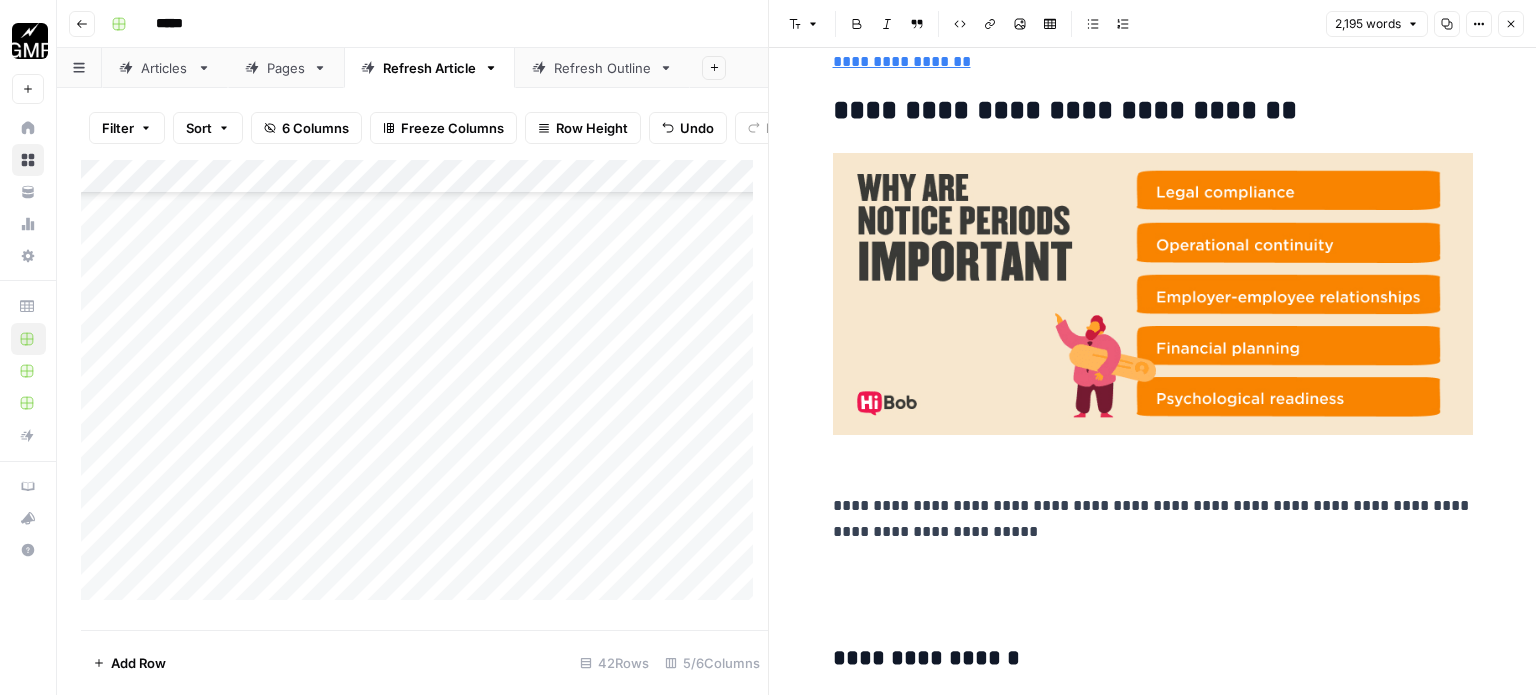 scroll, scrollTop: 2379, scrollLeft: 0, axis: vertical 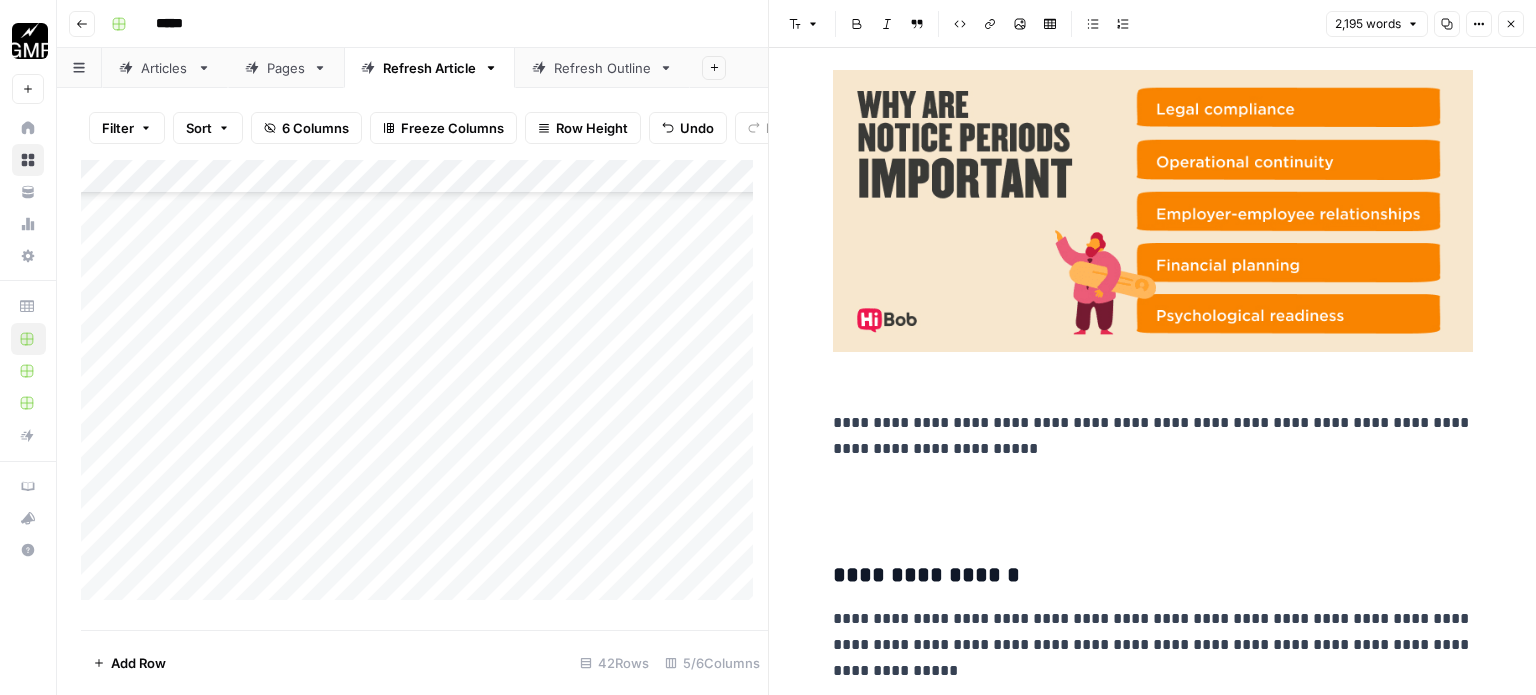 click on "**********" at bounding box center (1153, 436) 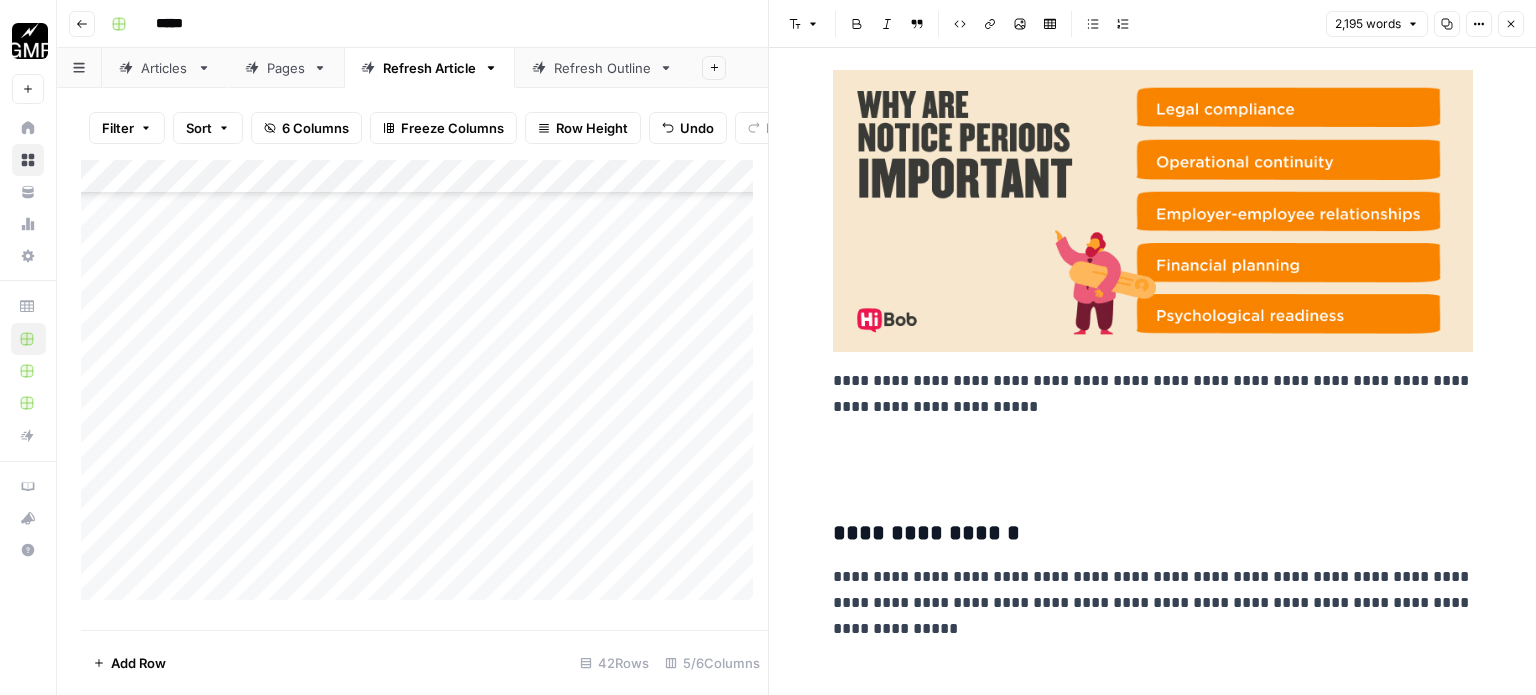 click at bounding box center (1153, 462) 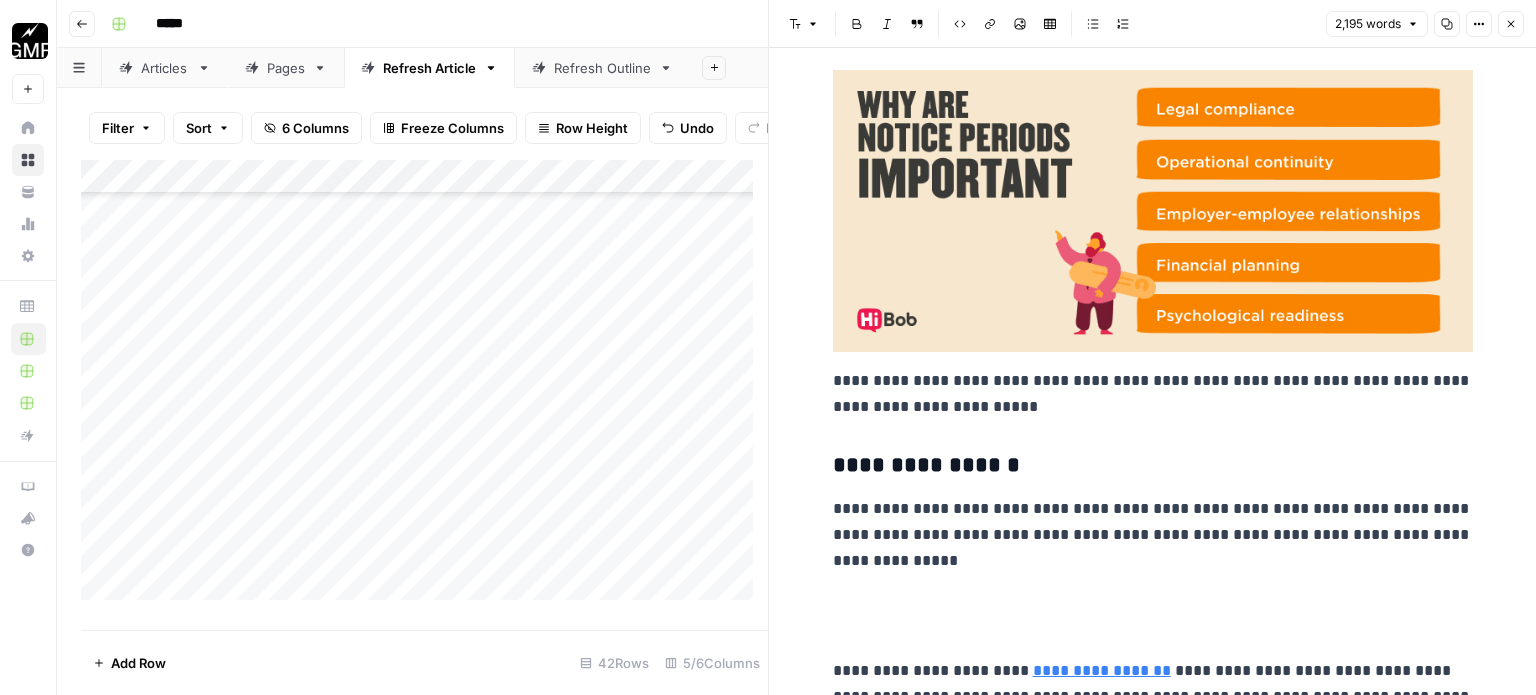 click on "**********" at bounding box center (1153, 3819) 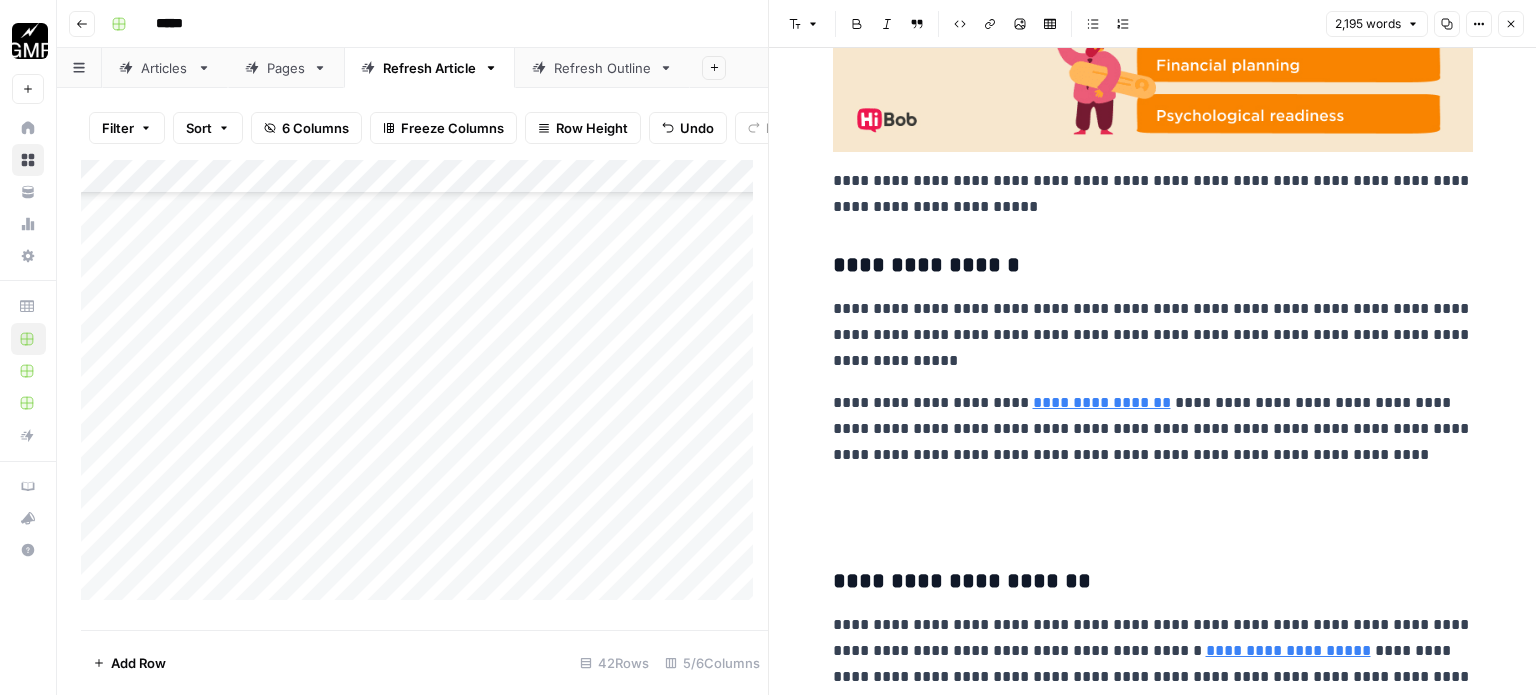 scroll, scrollTop: 2679, scrollLeft: 0, axis: vertical 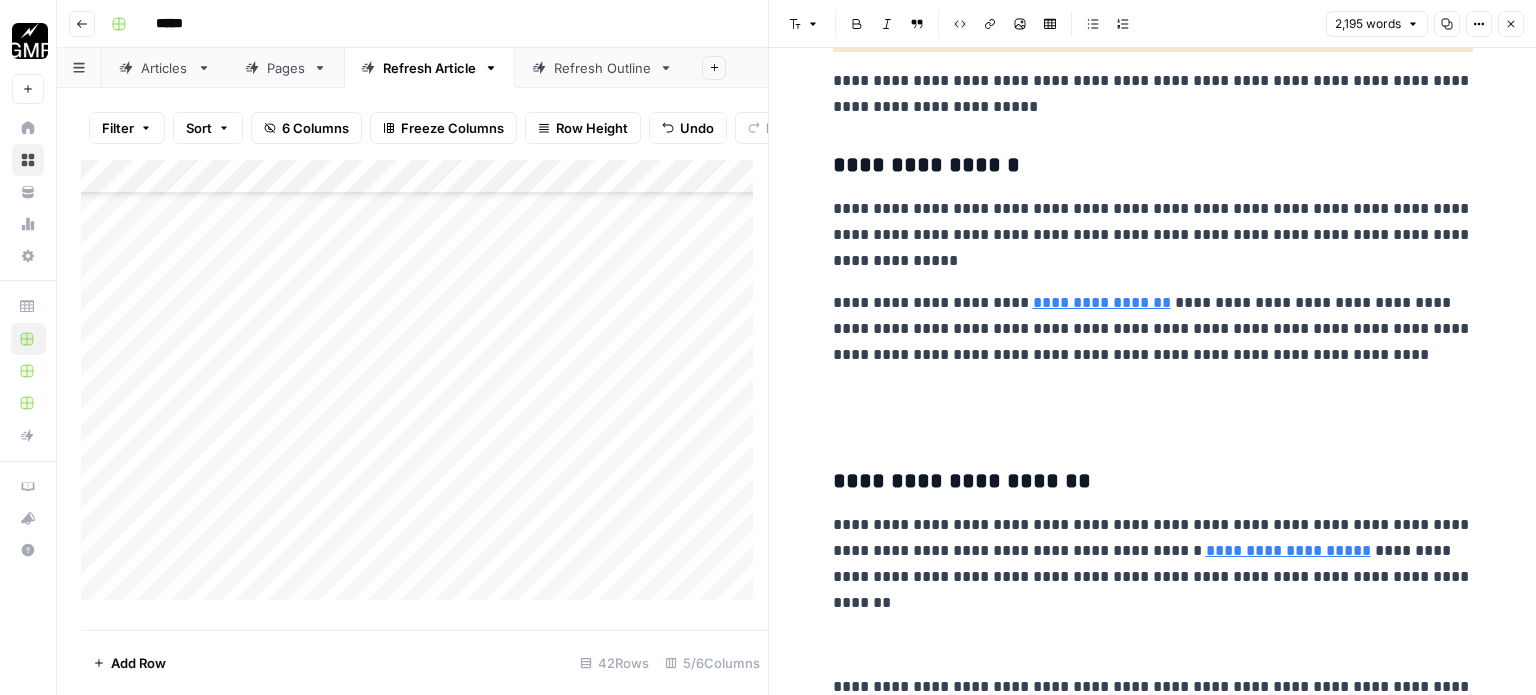 click at bounding box center [1153, 410] 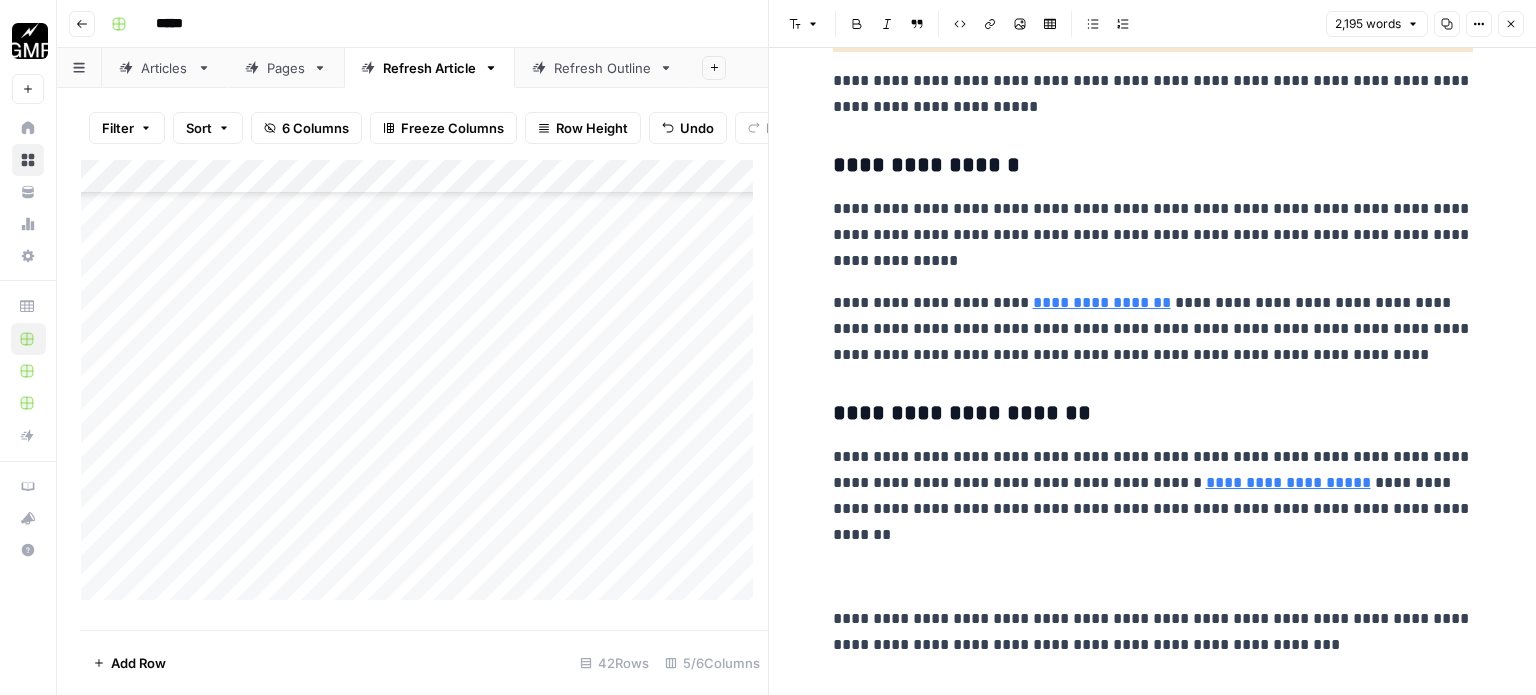 click at bounding box center [1153, 564] 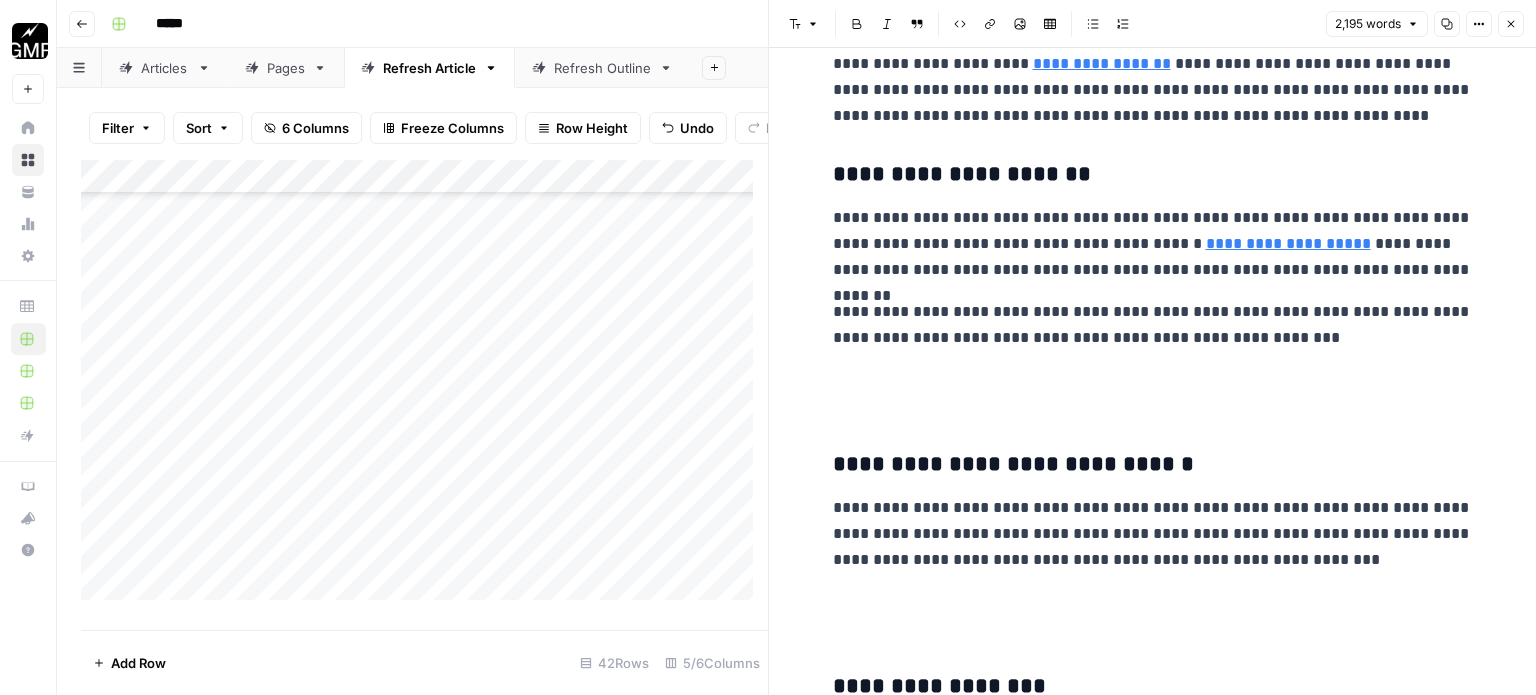 scroll, scrollTop: 2979, scrollLeft: 0, axis: vertical 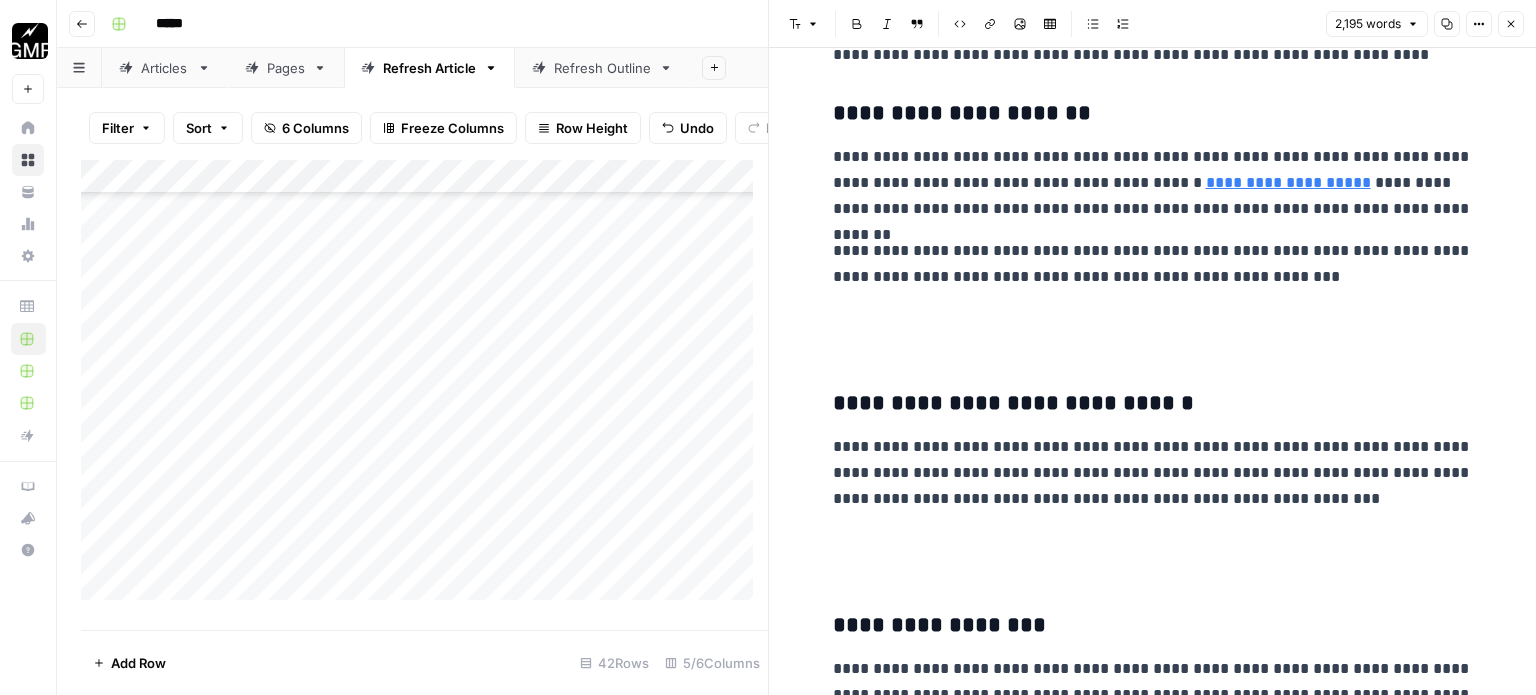 click at bounding box center [1153, 332] 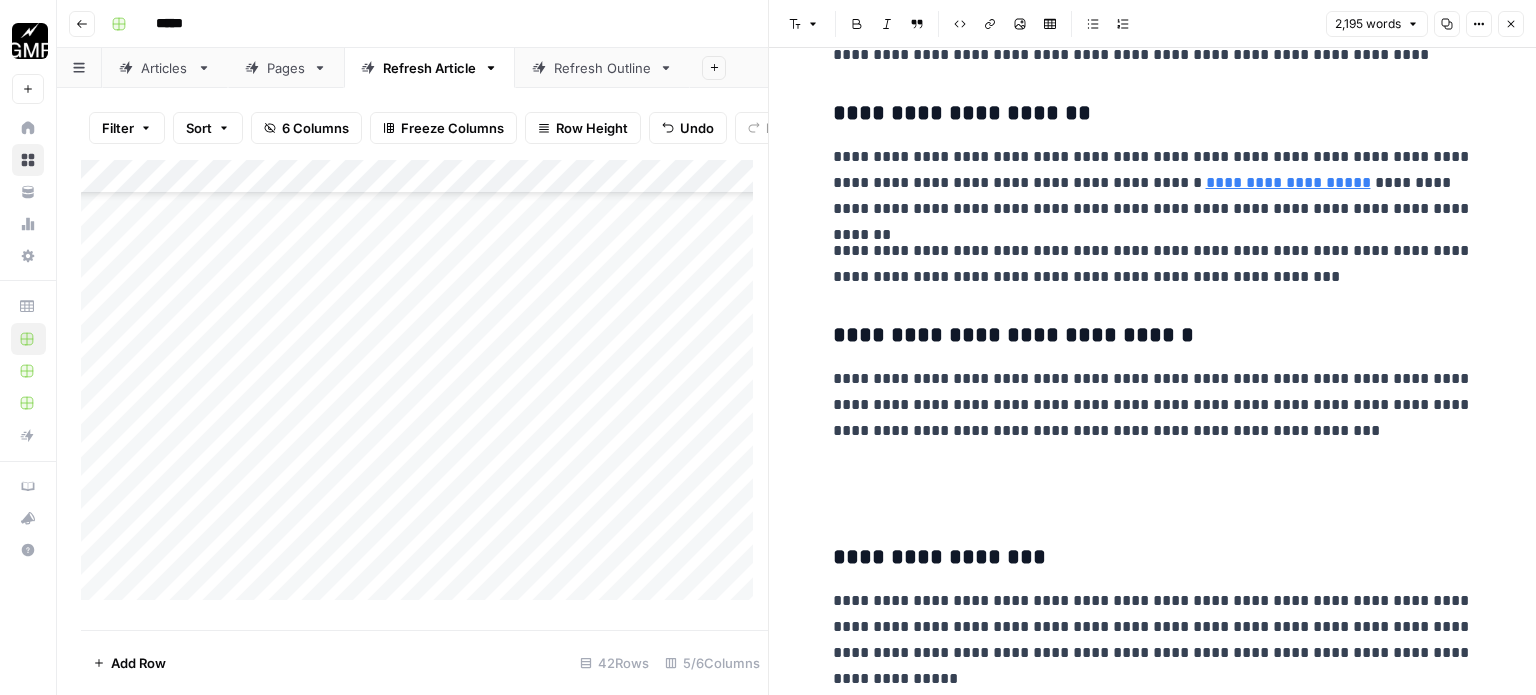 click on "**********" at bounding box center (1153, 3083) 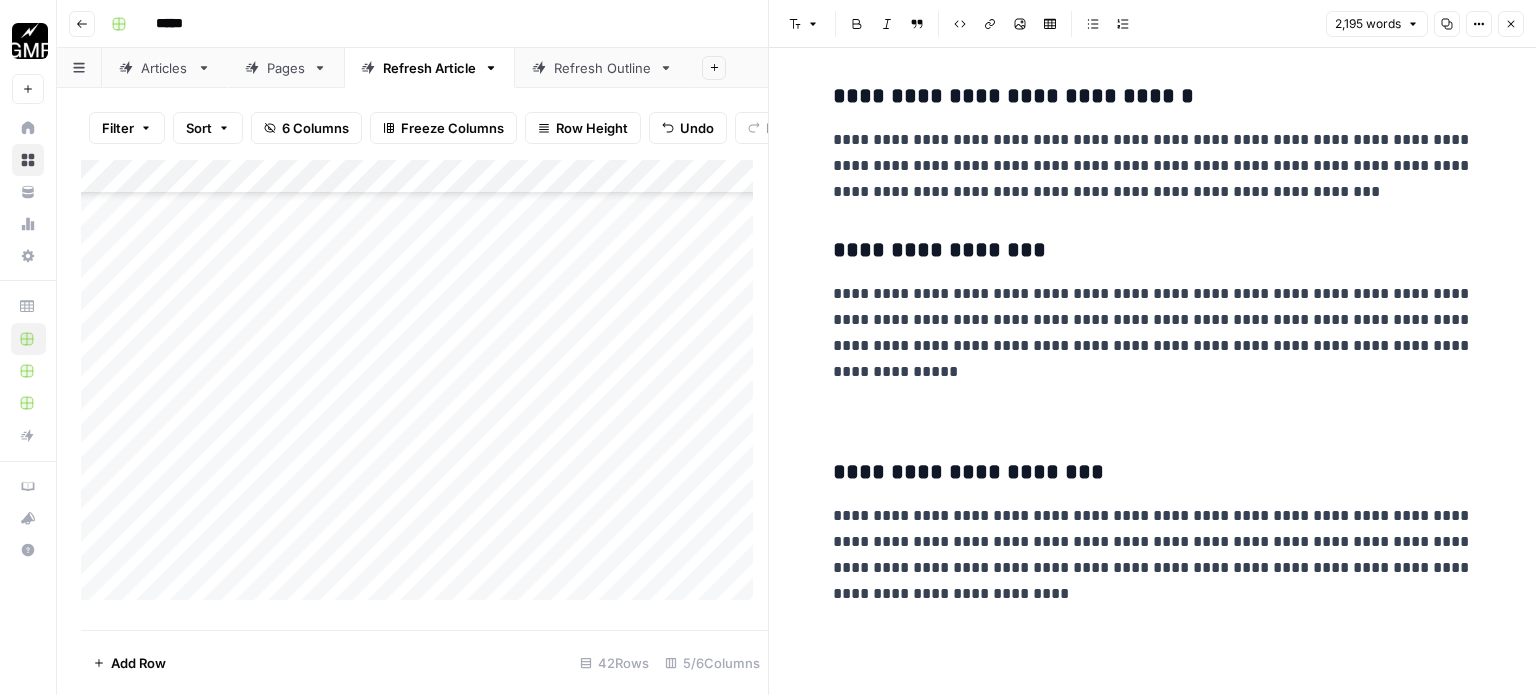 scroll, scrollTop: 3279, scrollLeft: 0, axis: vertical 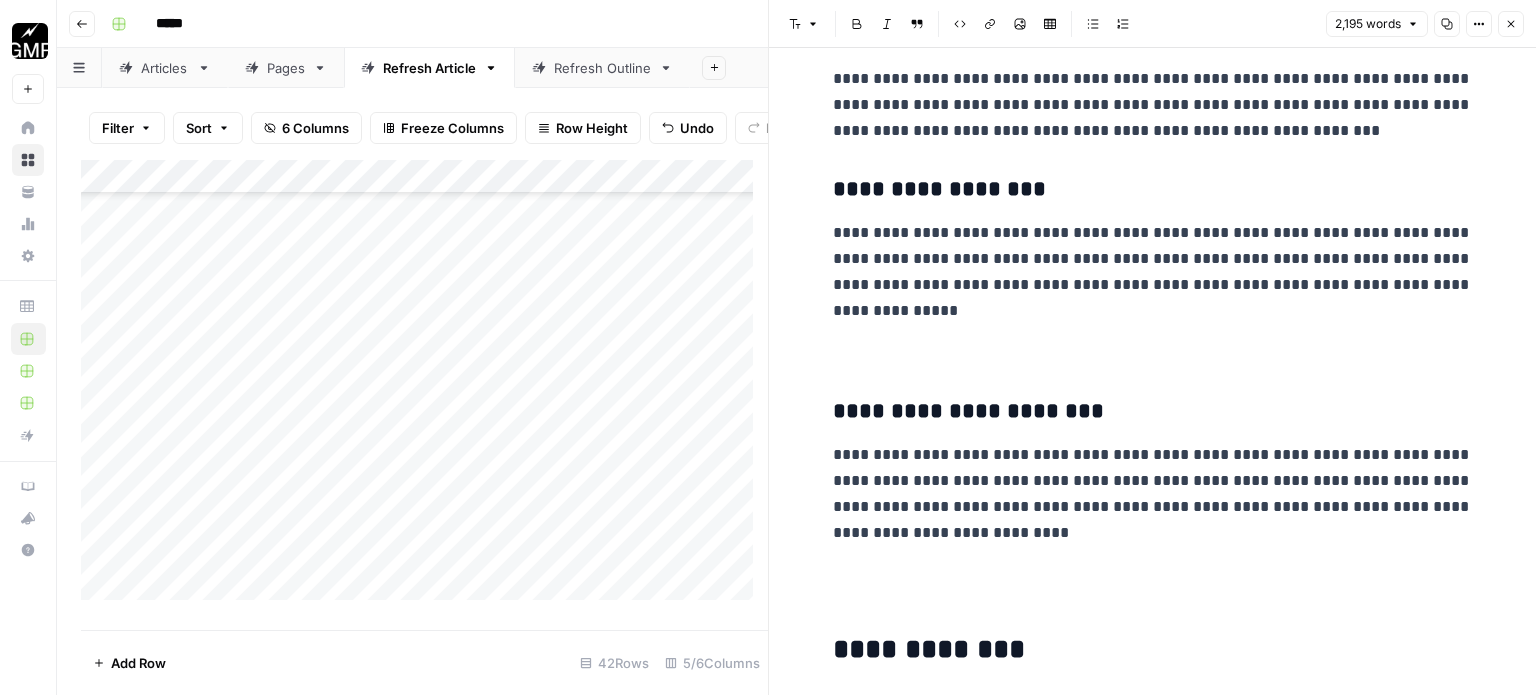 click on "**********" at bounding box center (1153, 2749) 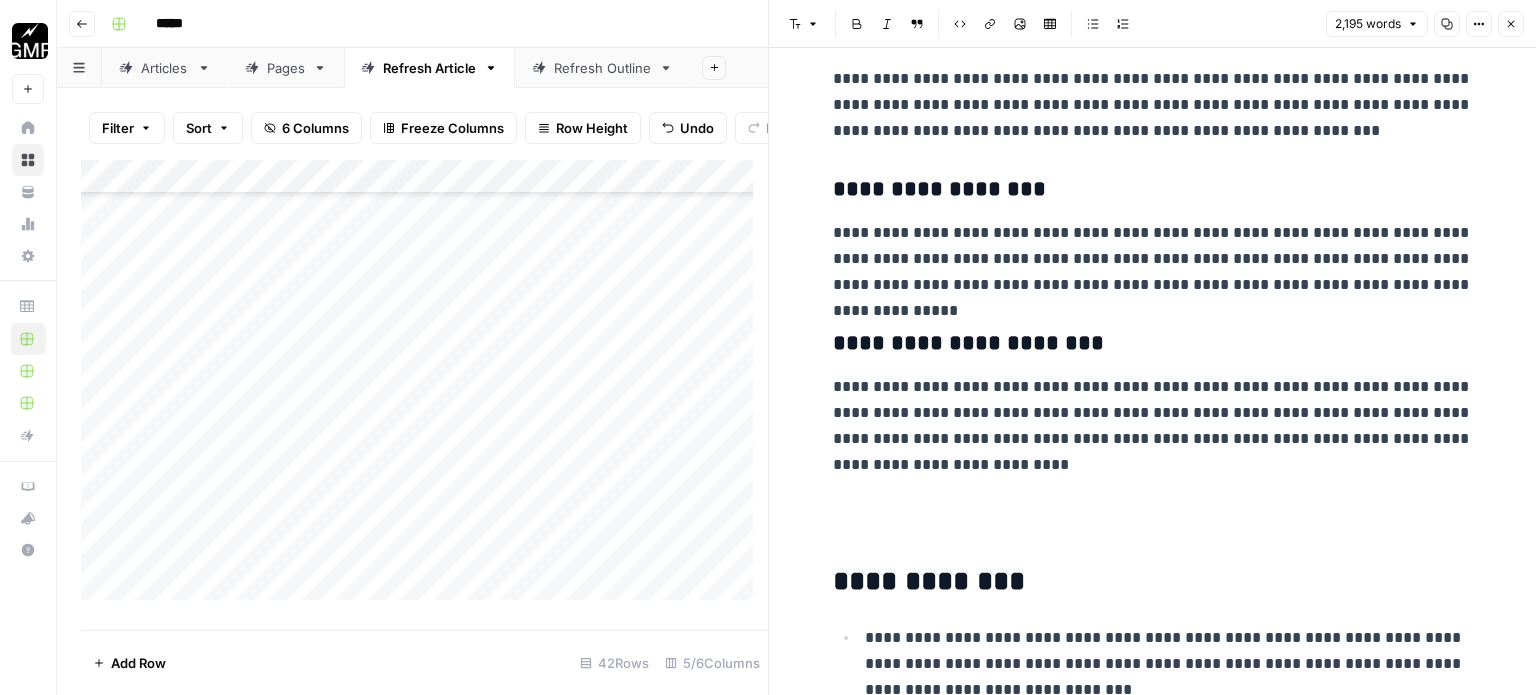 click on "**********" at bounding box center (1153, 2715) 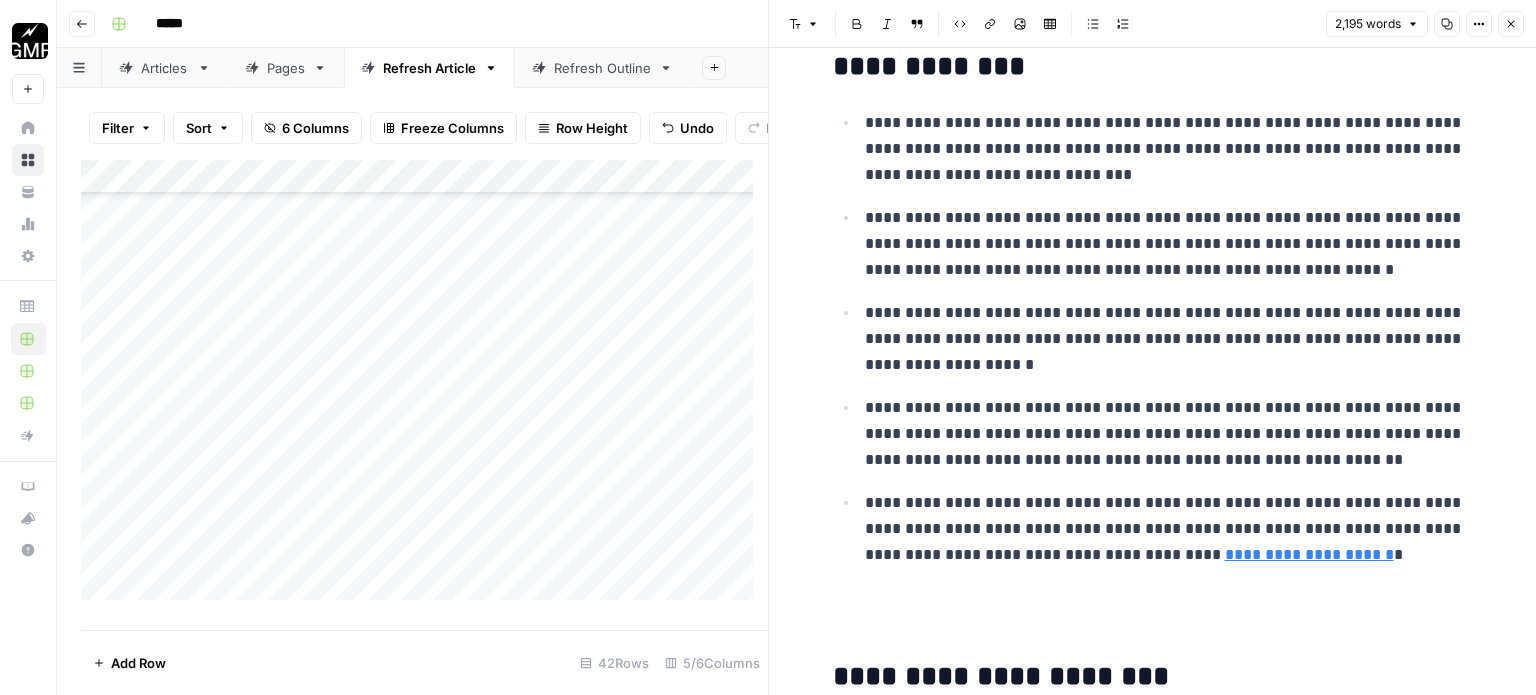 scroll, scrollTop: 3679, scrollLeft: 0, axis: vertical 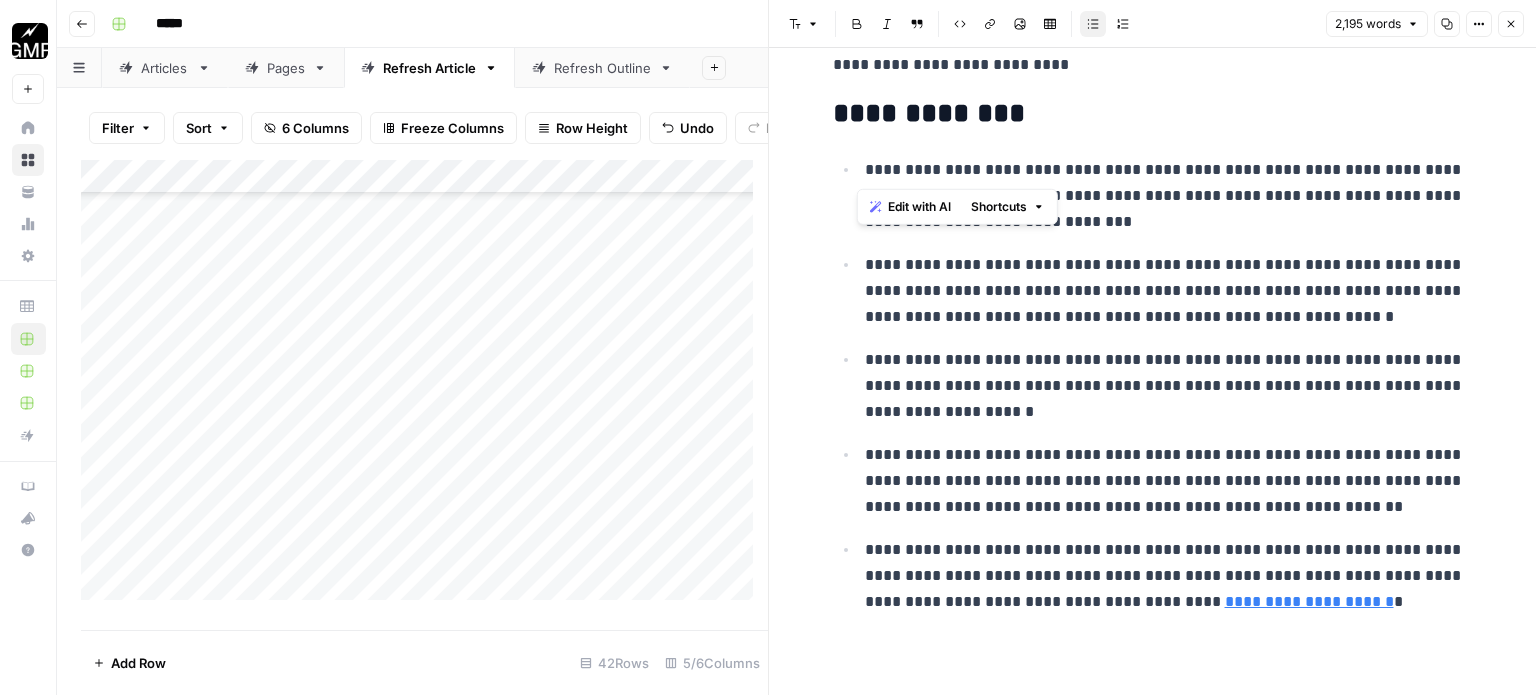 drag, startPoint x: 929, startPoint y: 171, endPoint x: 856, endPoint y: 172, distance: 73.00685 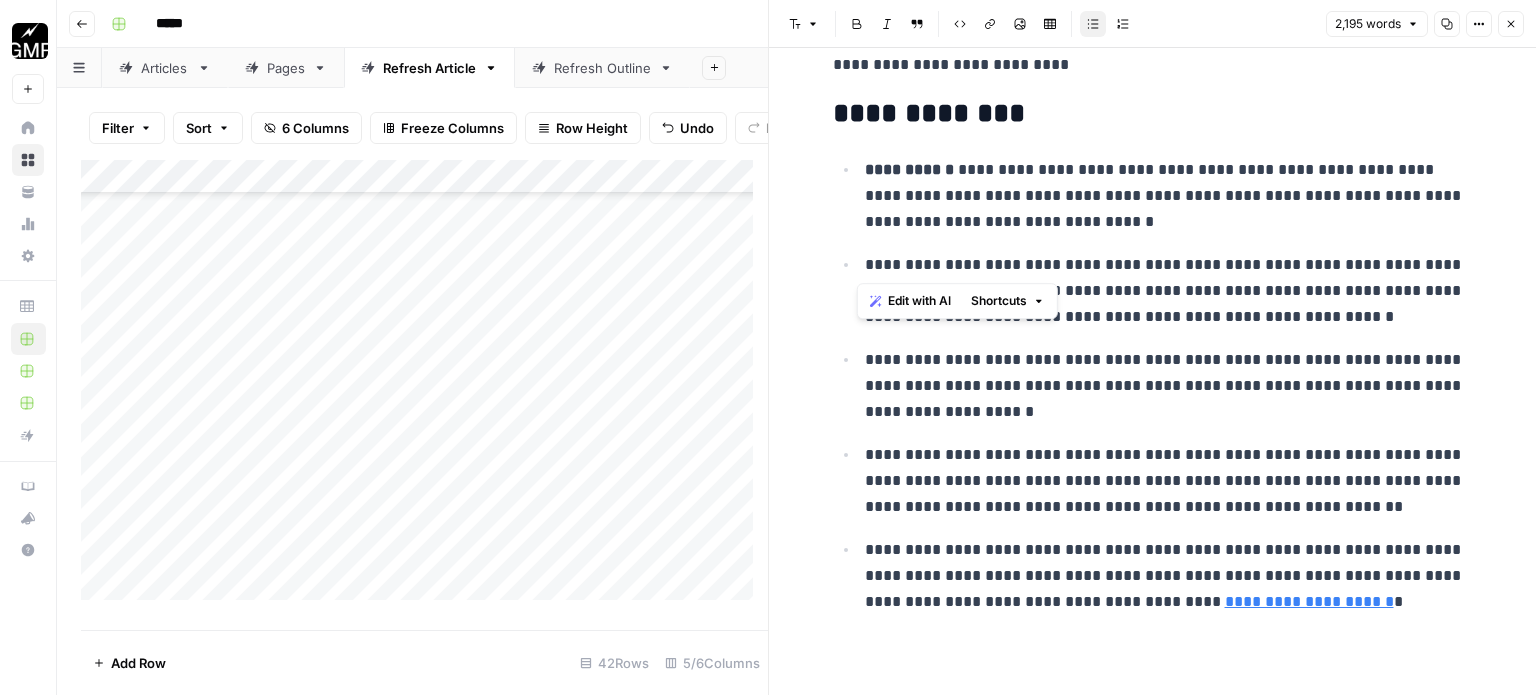 drag, startPoint x: 923, startPoint y: 263, endPoint x: 840, endPoint y: 263, distance: 83 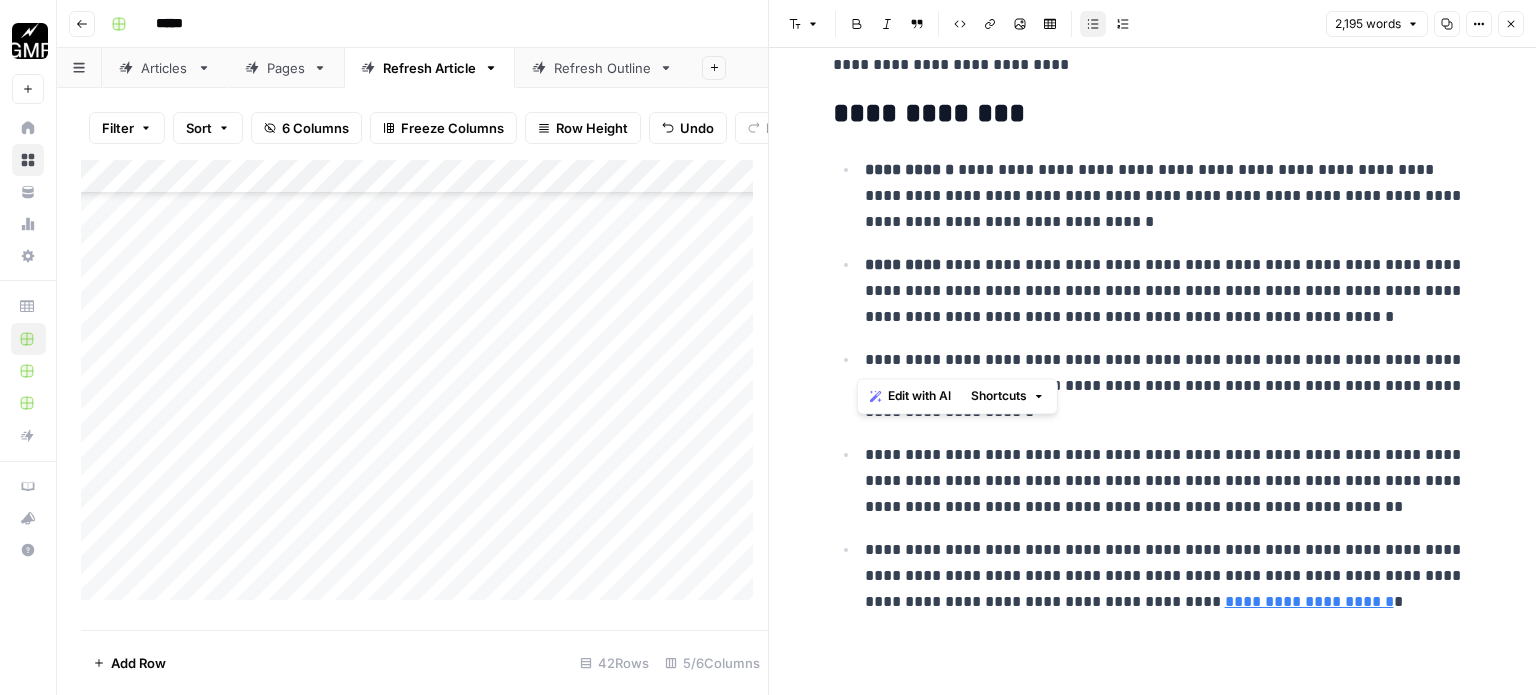 drag, startPoint x: 944, startPoint y: 358, endPoint x: 835, endPoint y: 356, distance: 109.01835 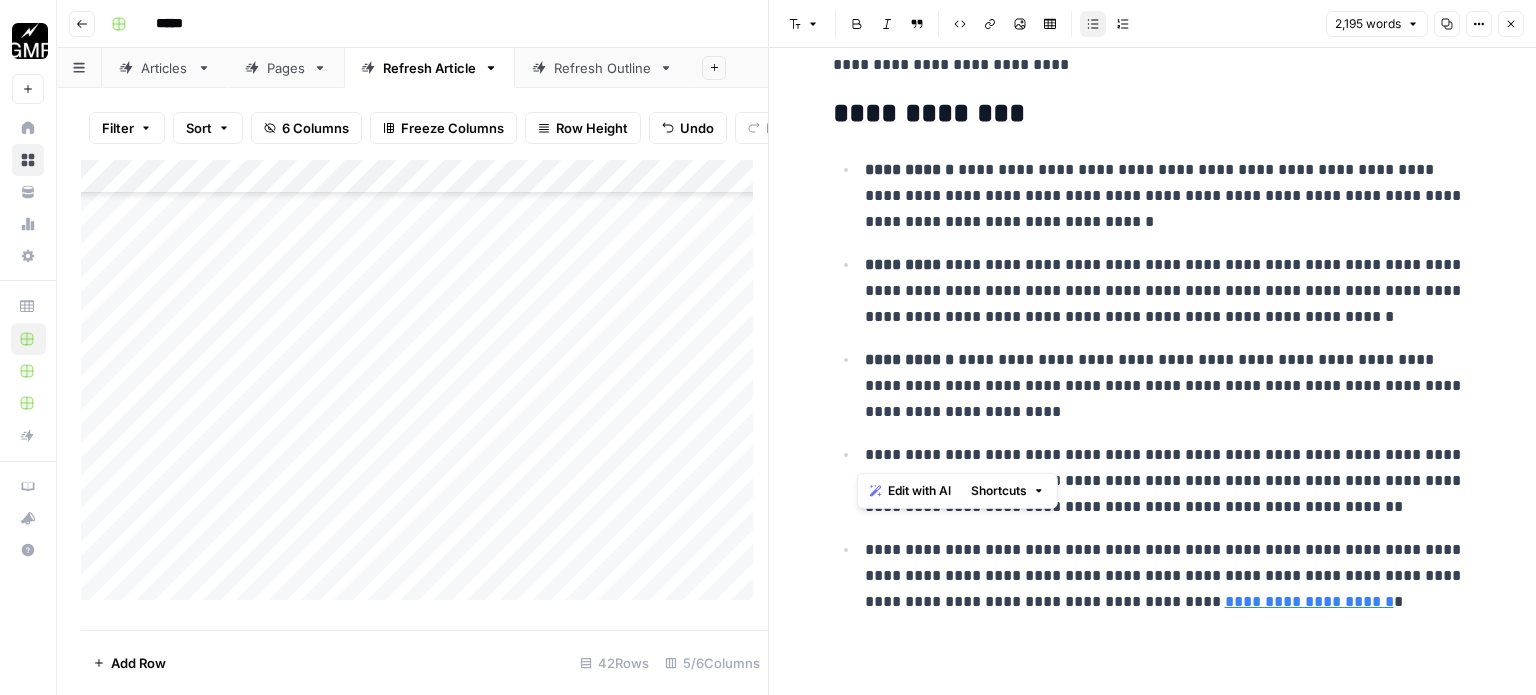drag, startPoint x: 908, startPoint y: 455, endPoint x: 846, endPoint y: 456, distance: 62.008064 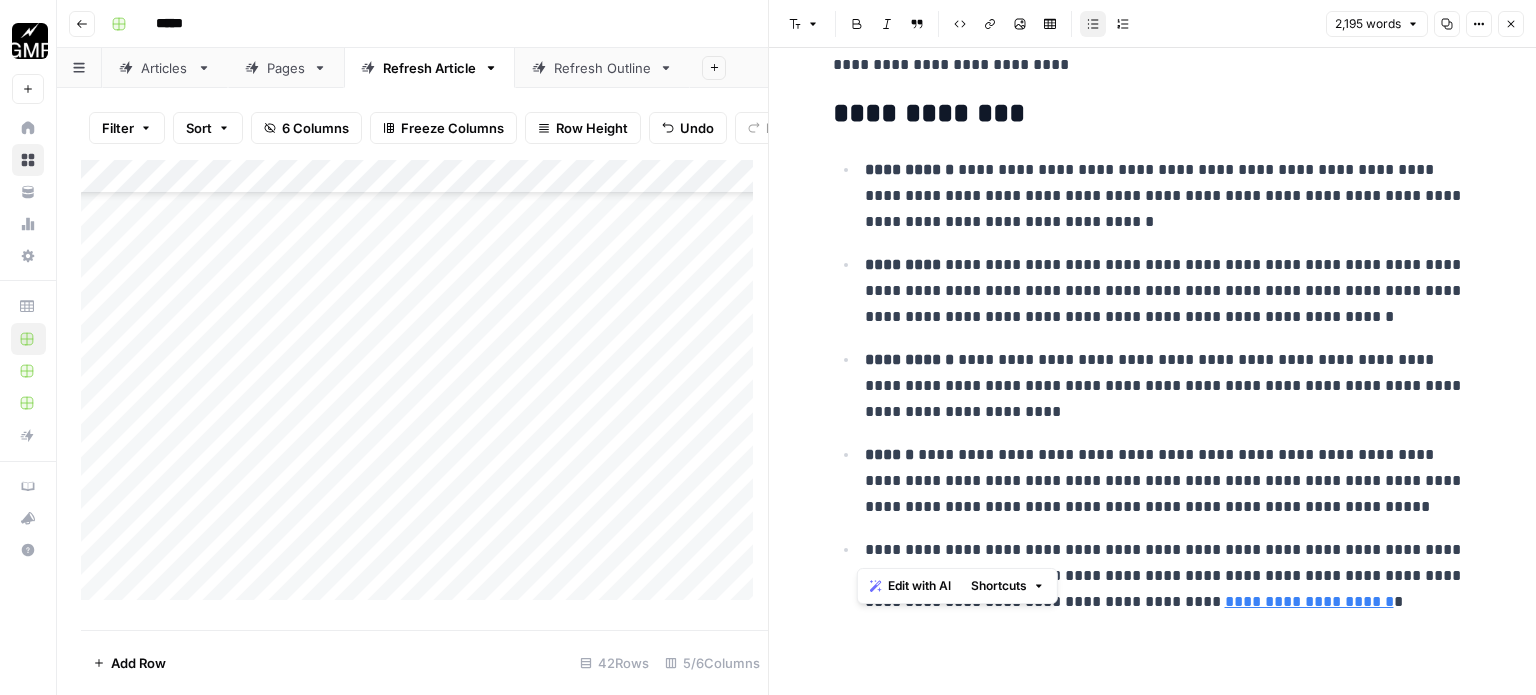 drag, startPoint x: 992, startPoint y: 547, endPoint x: 854, endPoint y: 541, distance: 138.13037 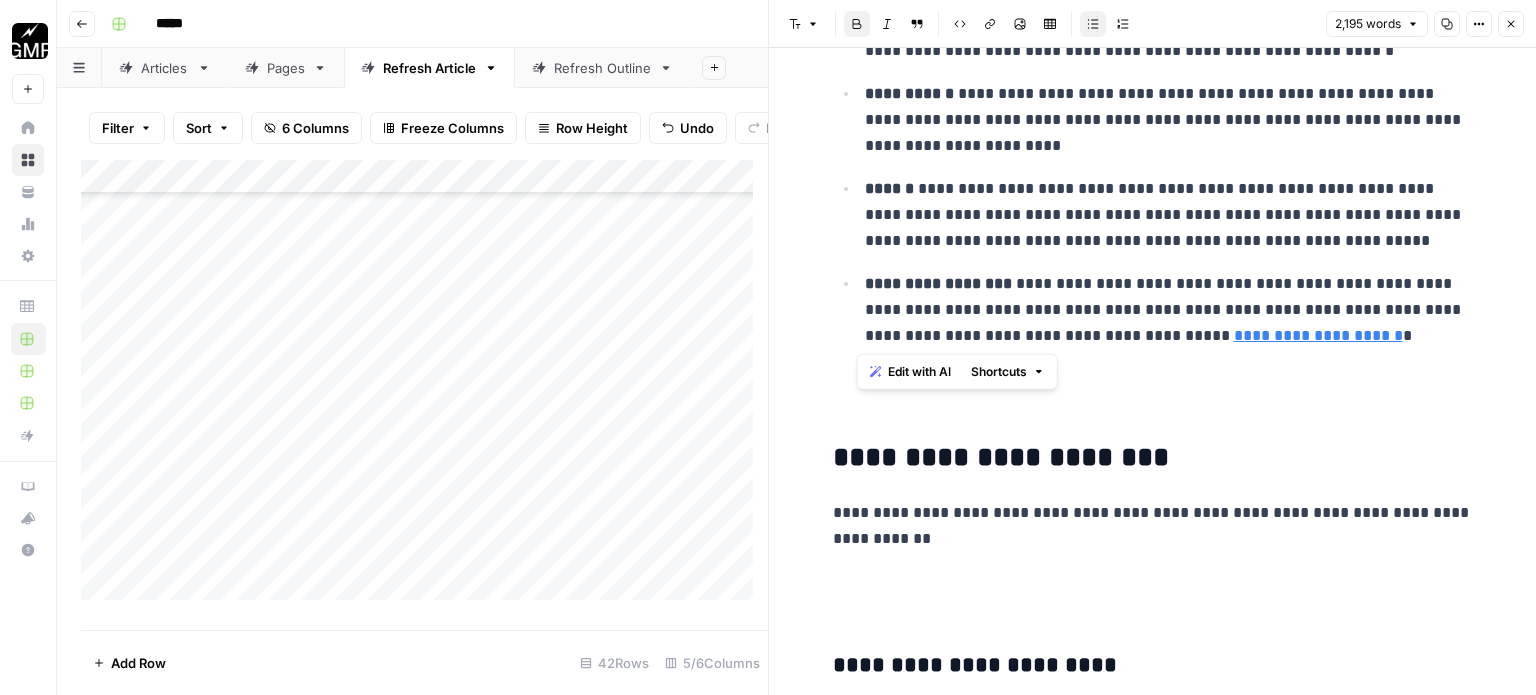 scroll, scrollTop: 3979, scrollLeft: 0, axis: vertical 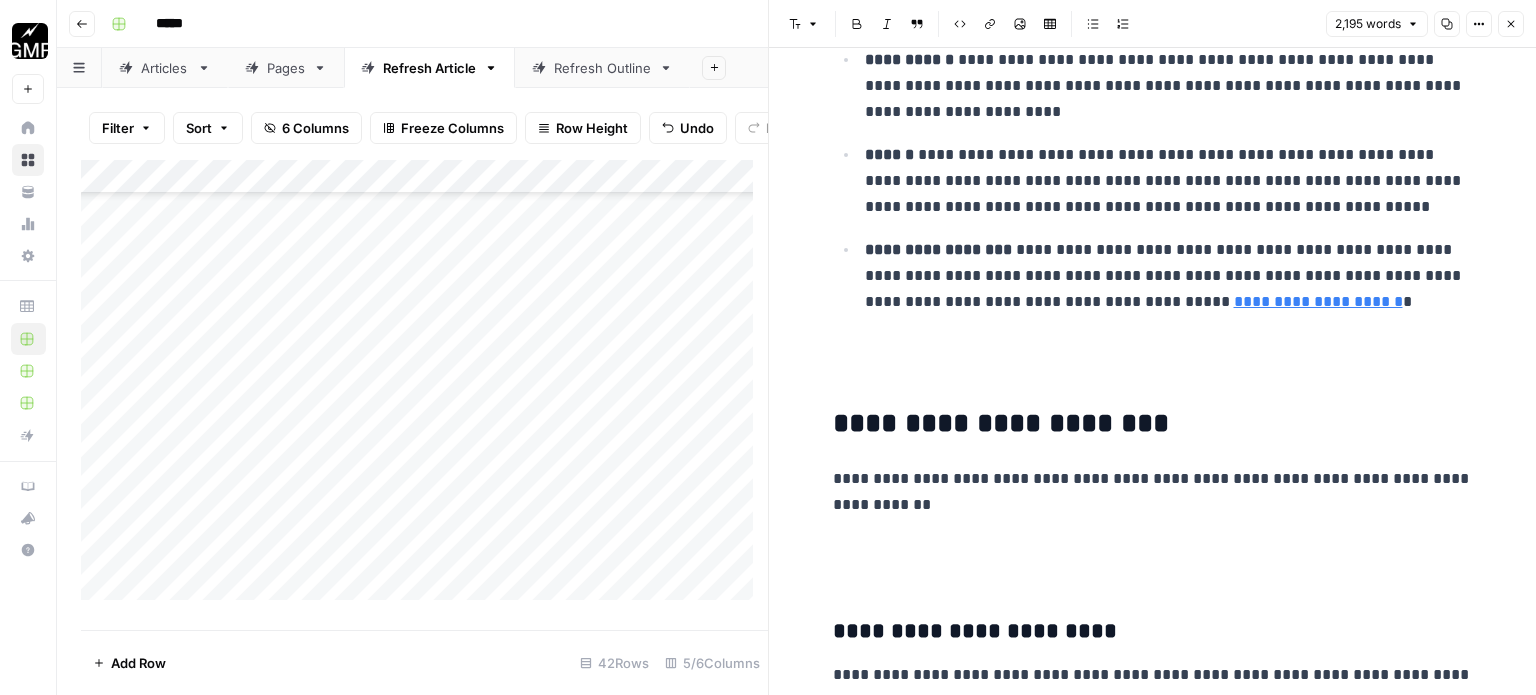 click at bounding box center (1153, 361) 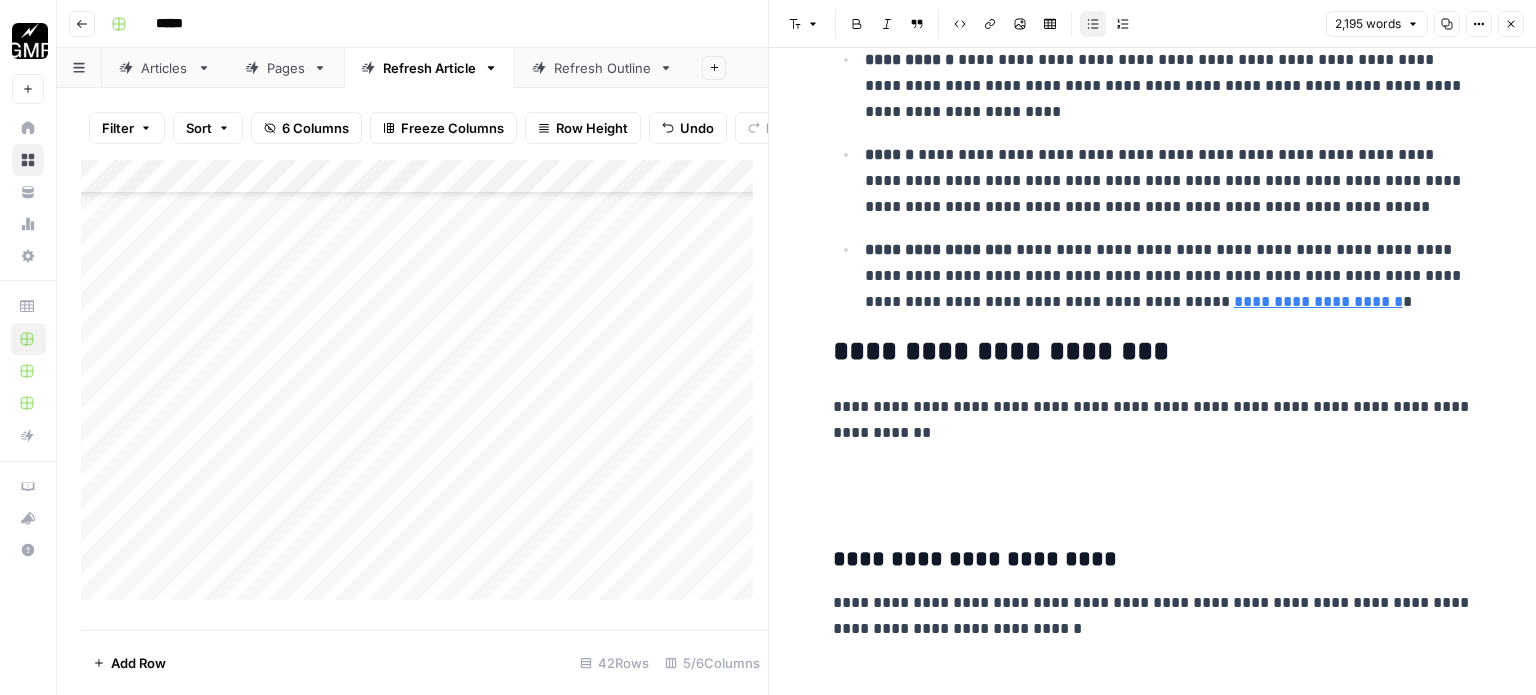 click on "**********" at bounding box center [1153, 1945] 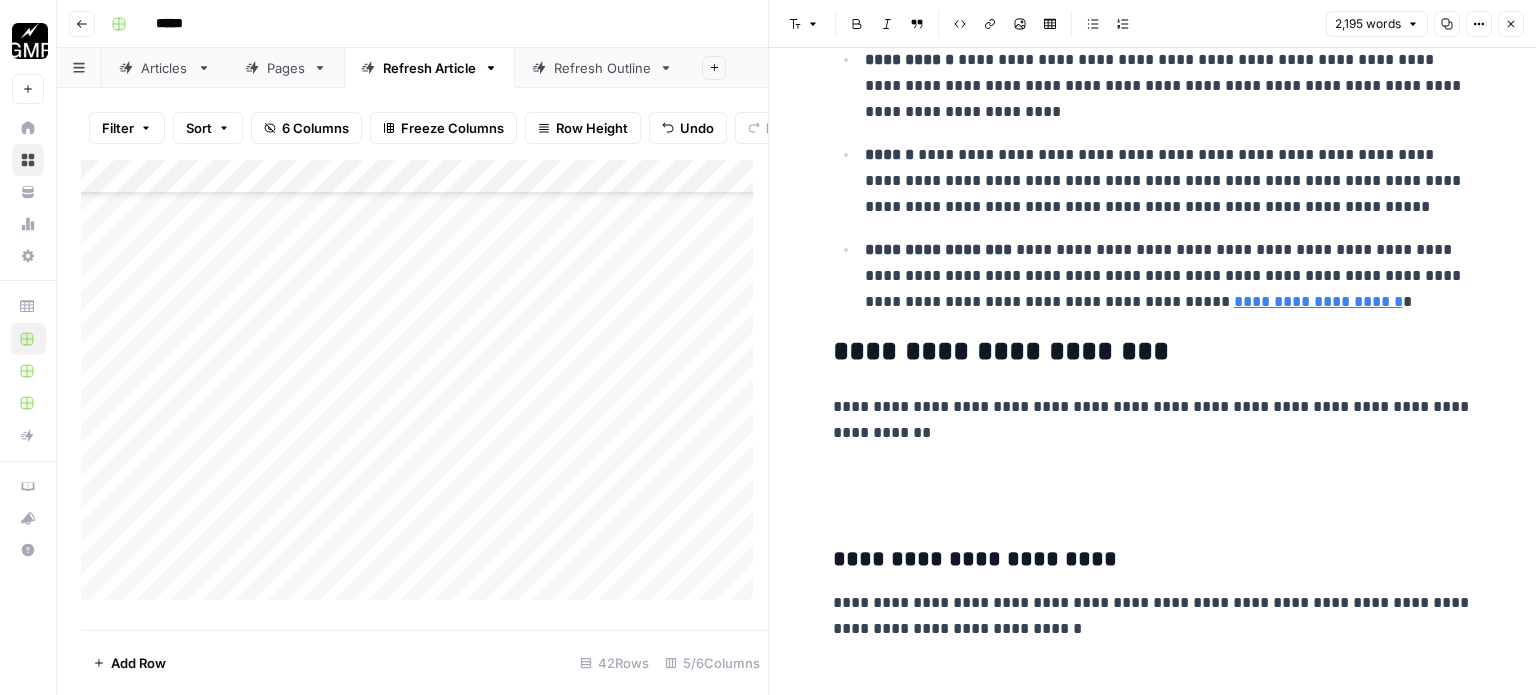 click on "**********" at bounding box center (1153, 1945) 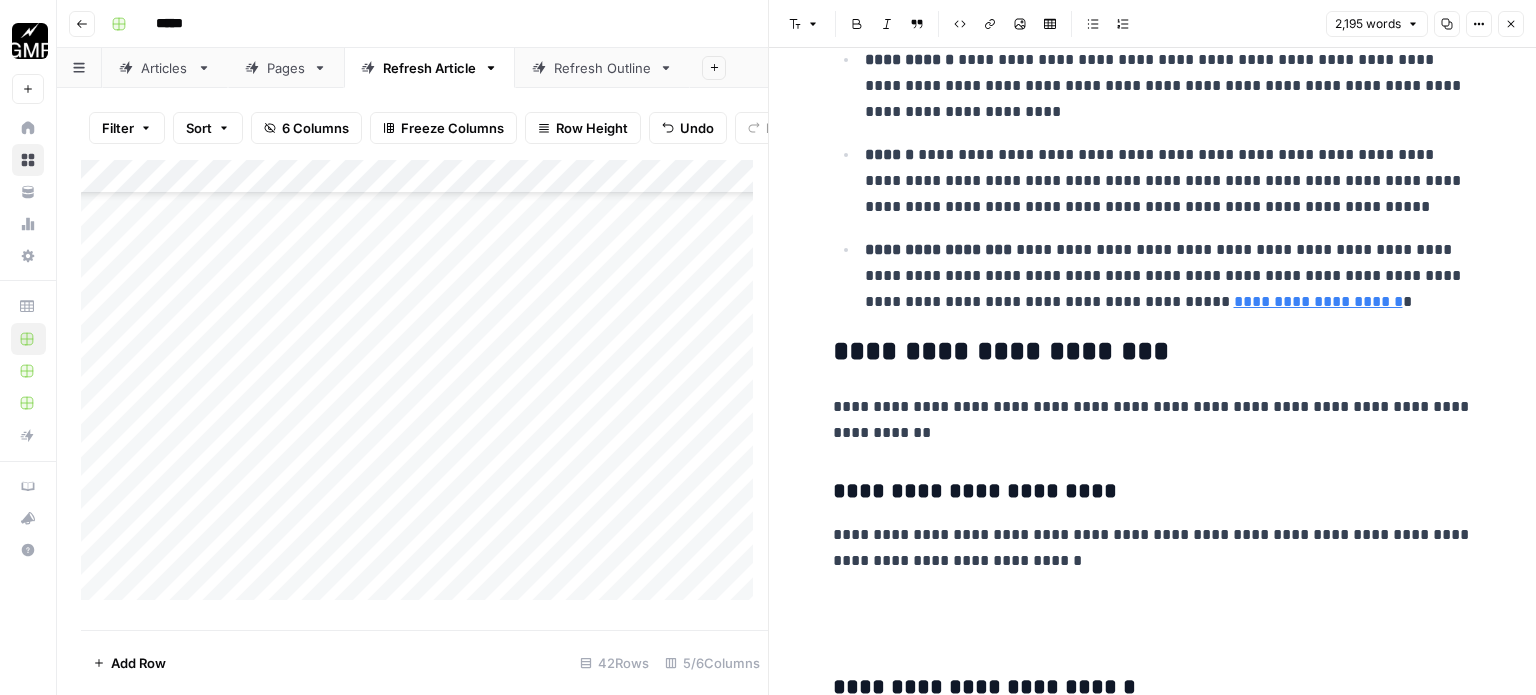 click on "**********" at bounding box center [1153, 1911] 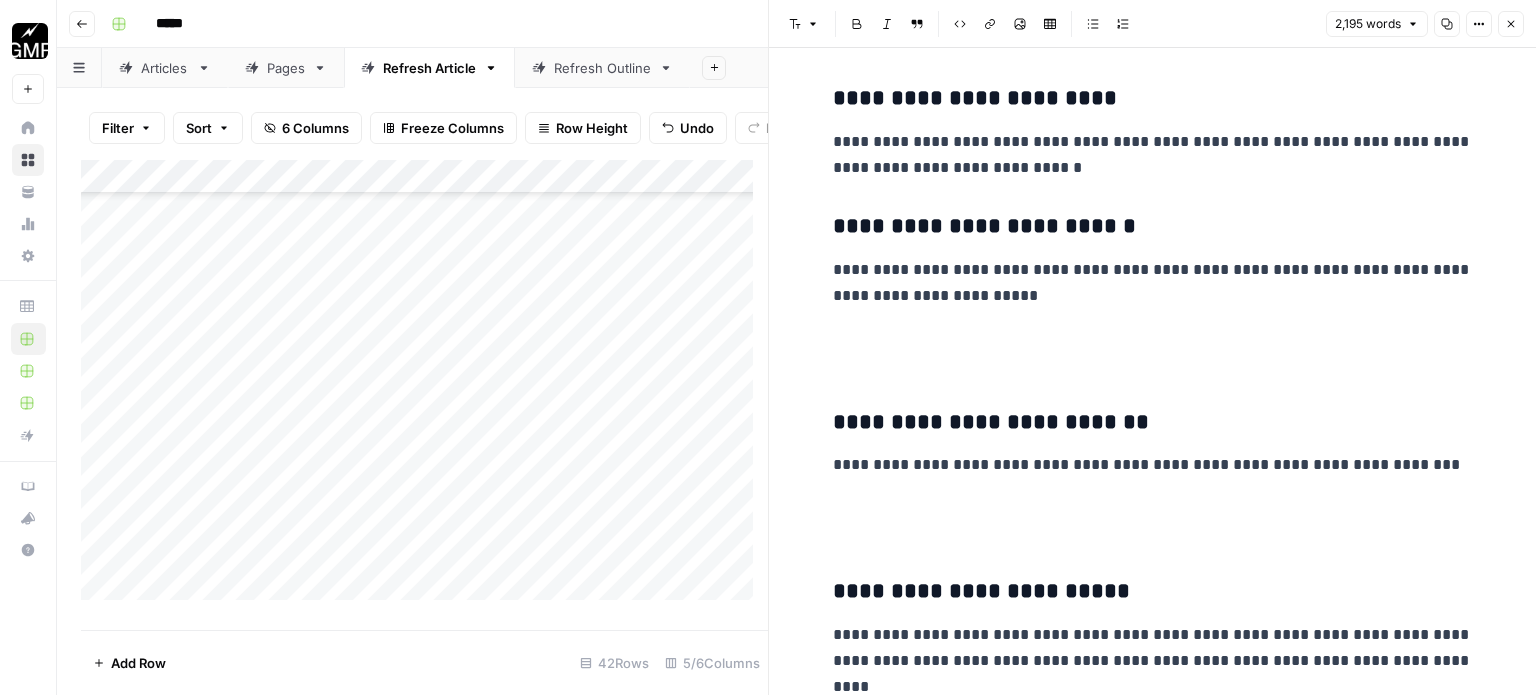 scroll, scrollTop: 4379, scrollLeft: 0, axis: vertical 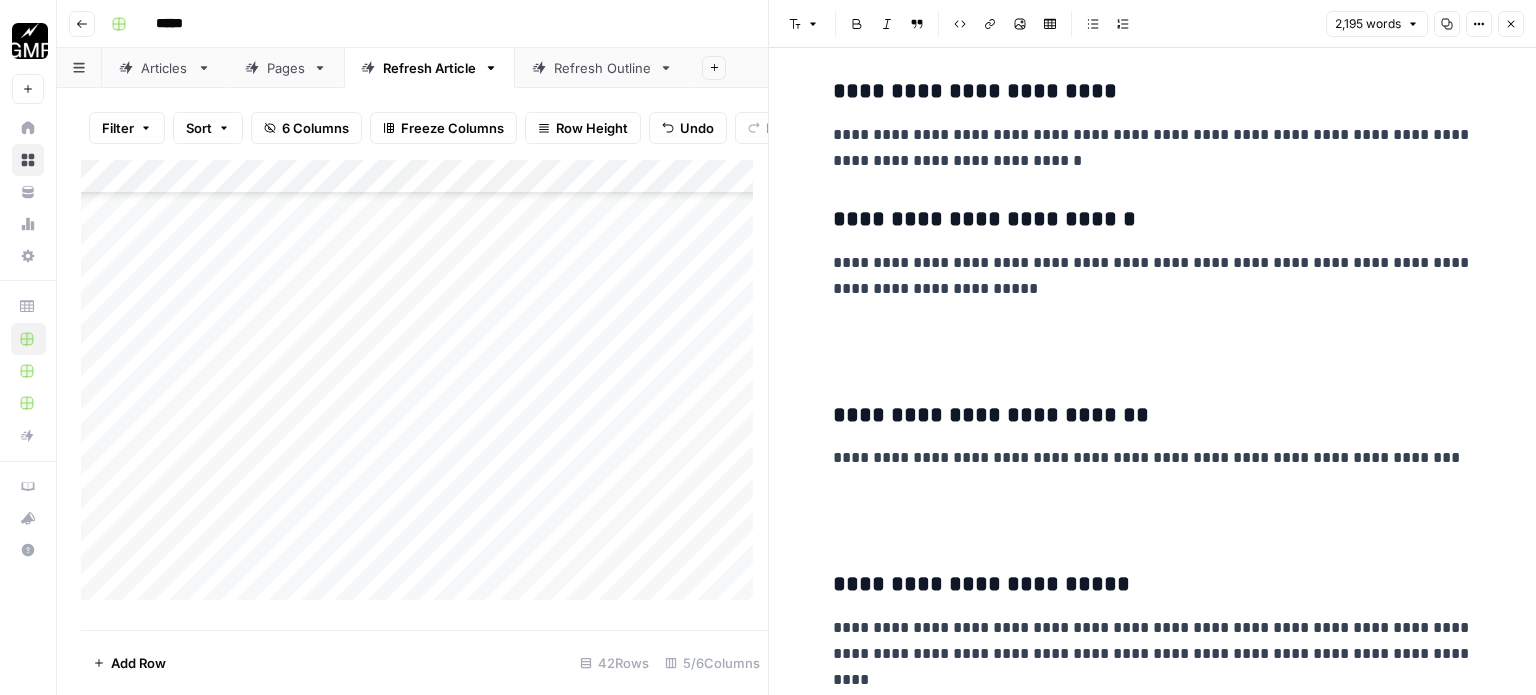 click at bounding box center (1153, 344) 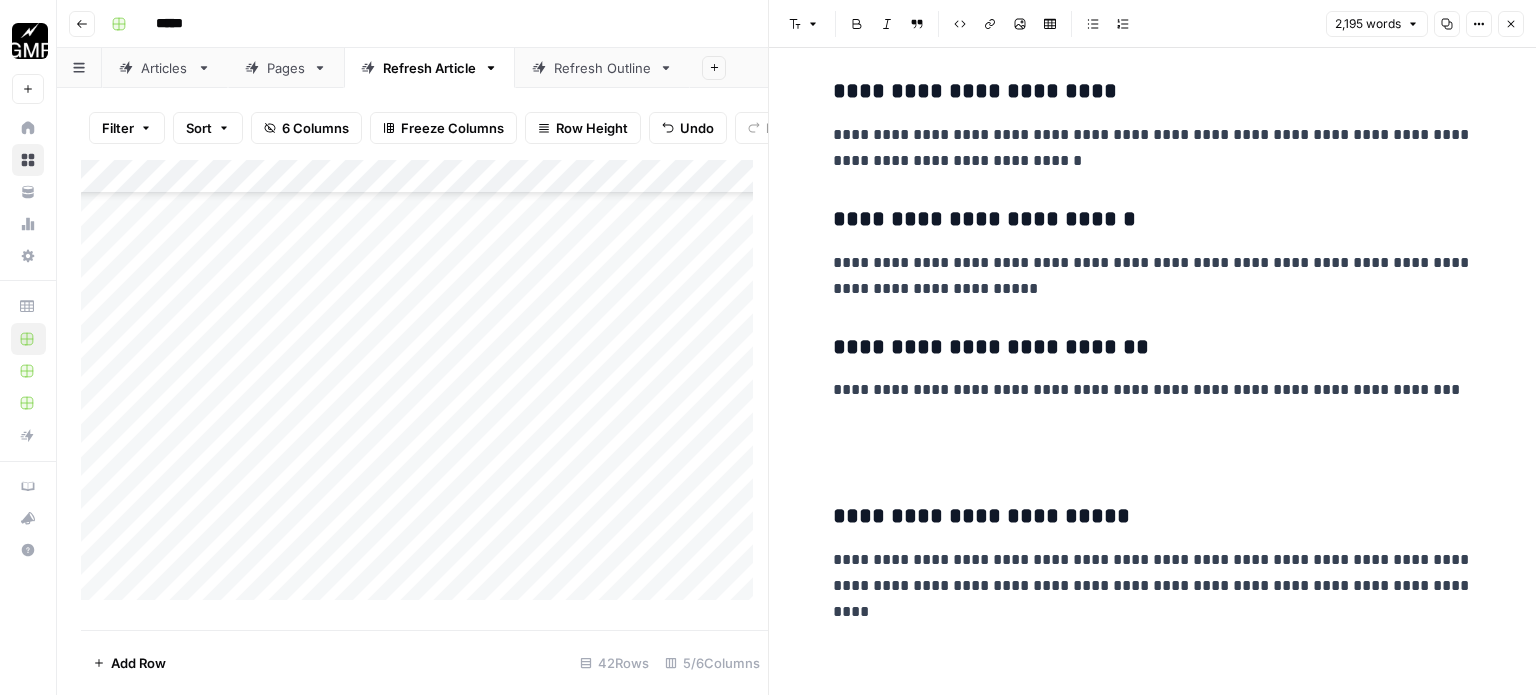 click at bounding box center (1153, 445) 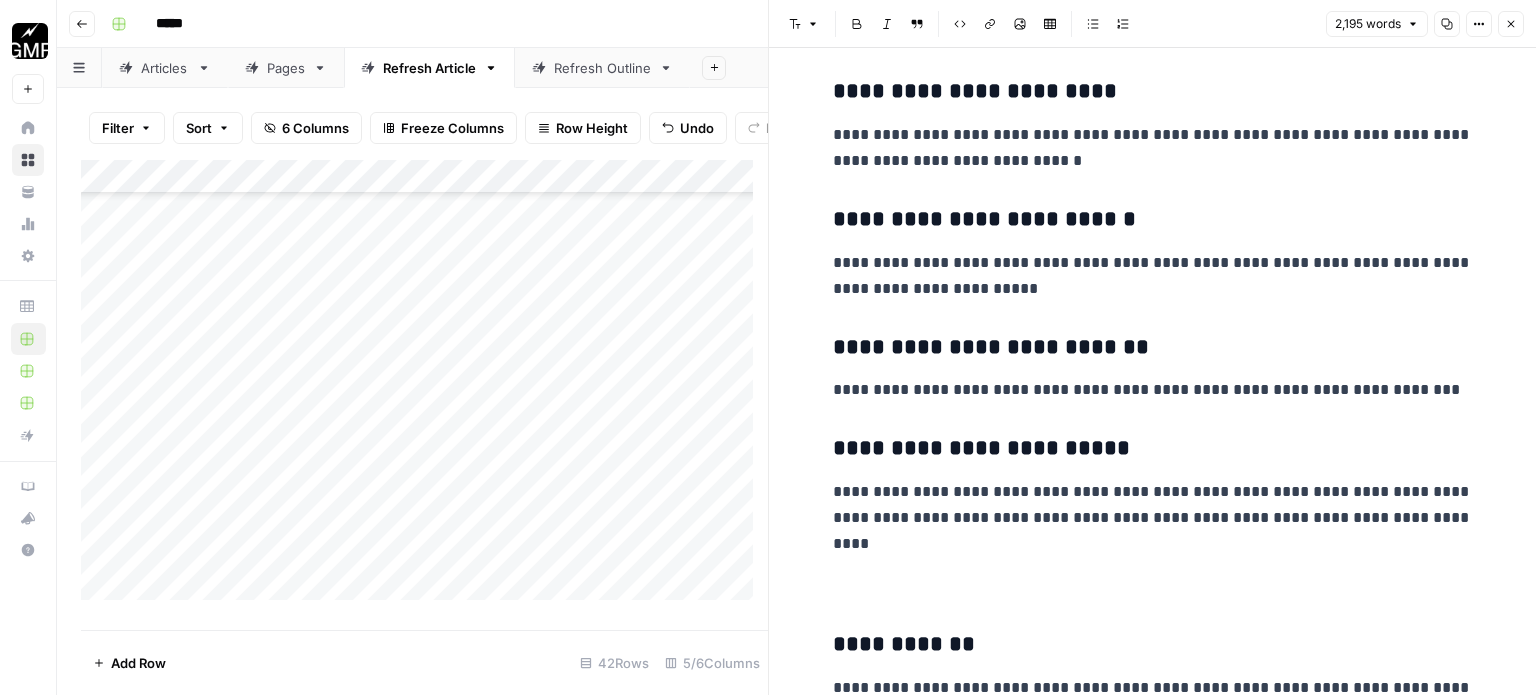 click at bounding box center (1153, 573) 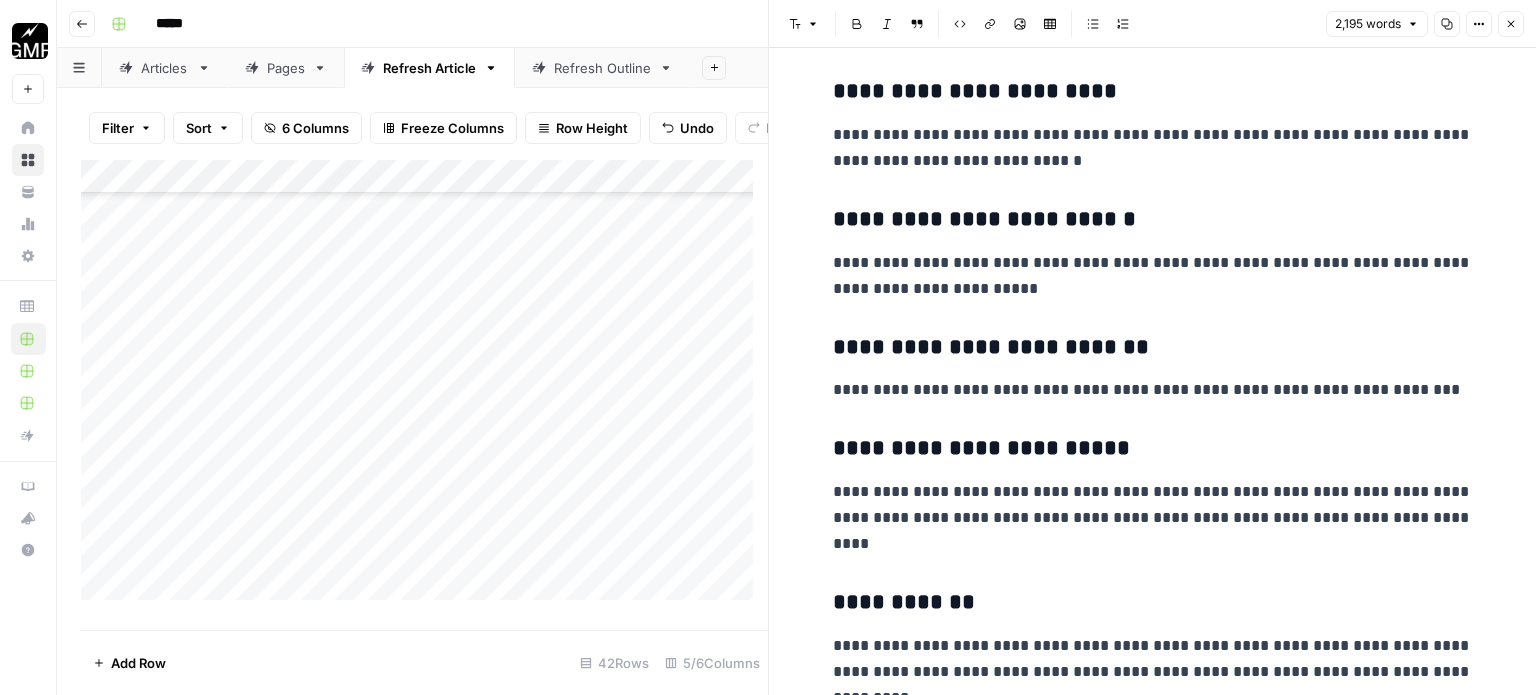 click on "**********" at bounding box center [1153, 1388] 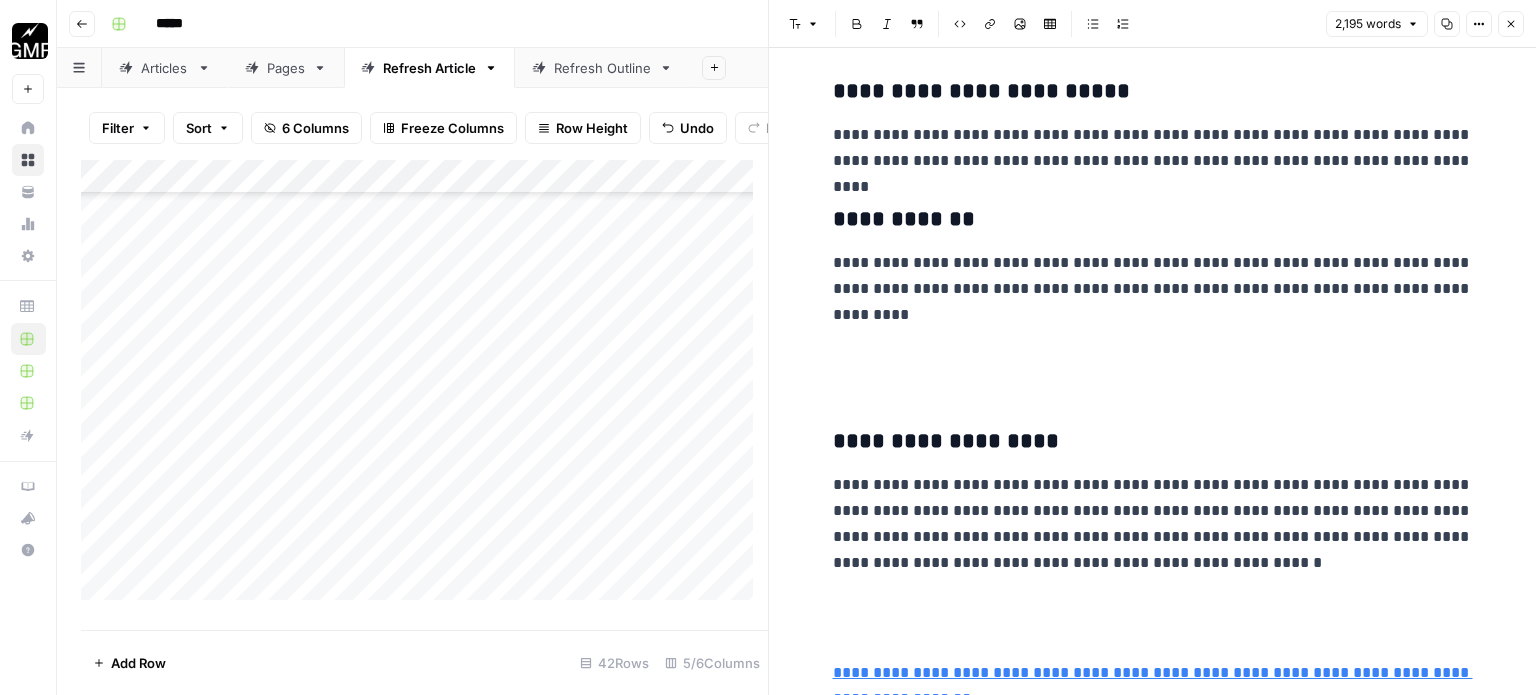 scroll, scrollTop: 4779, scrollLeft: 0, axis: vertical 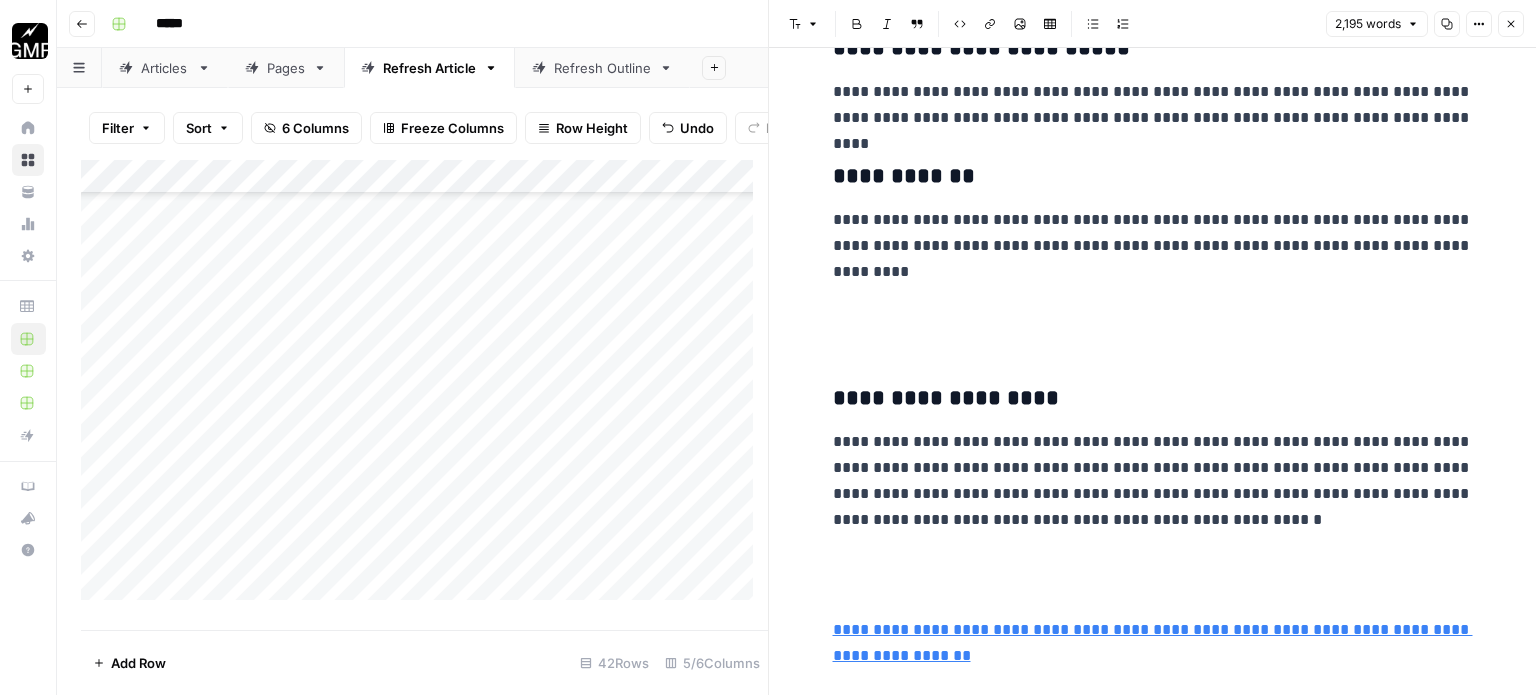 click at bounding box center (1153, 327) 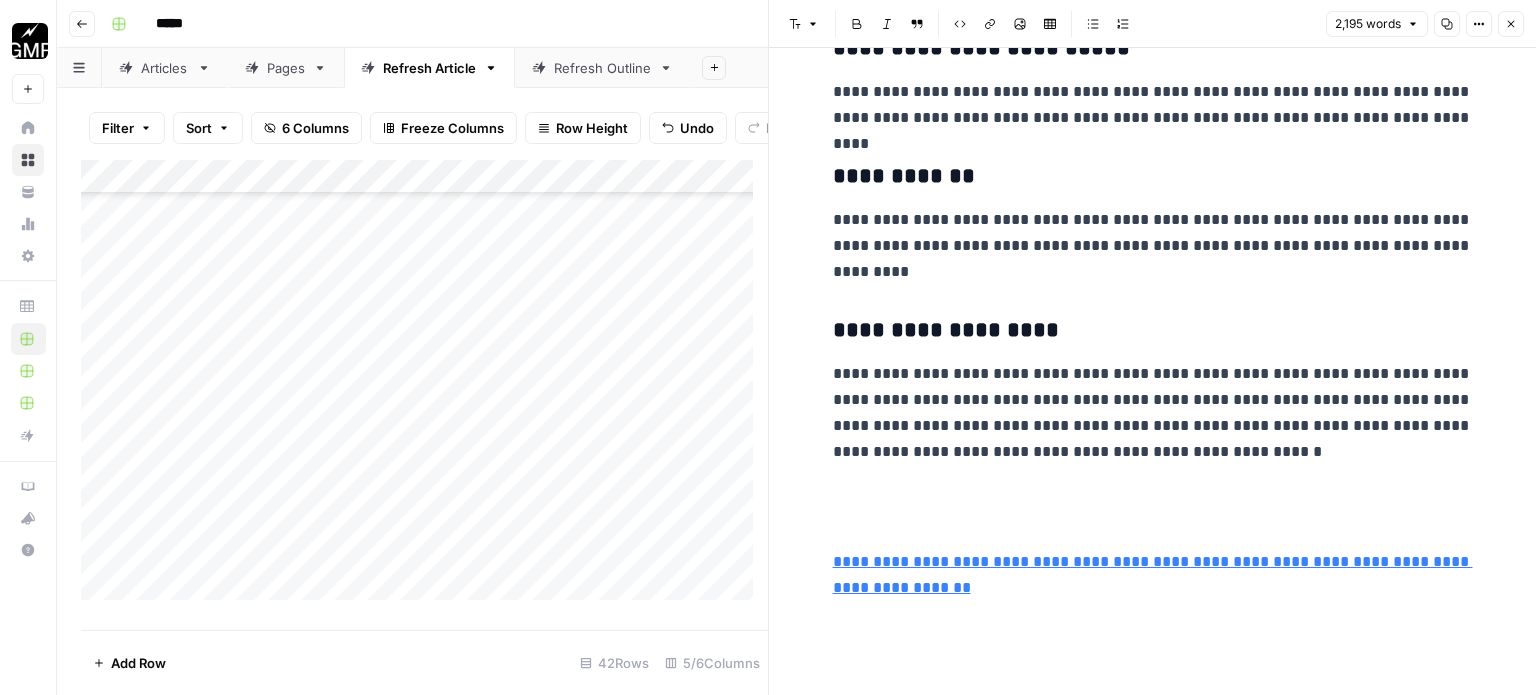 click at bounding box center (1153, 507) 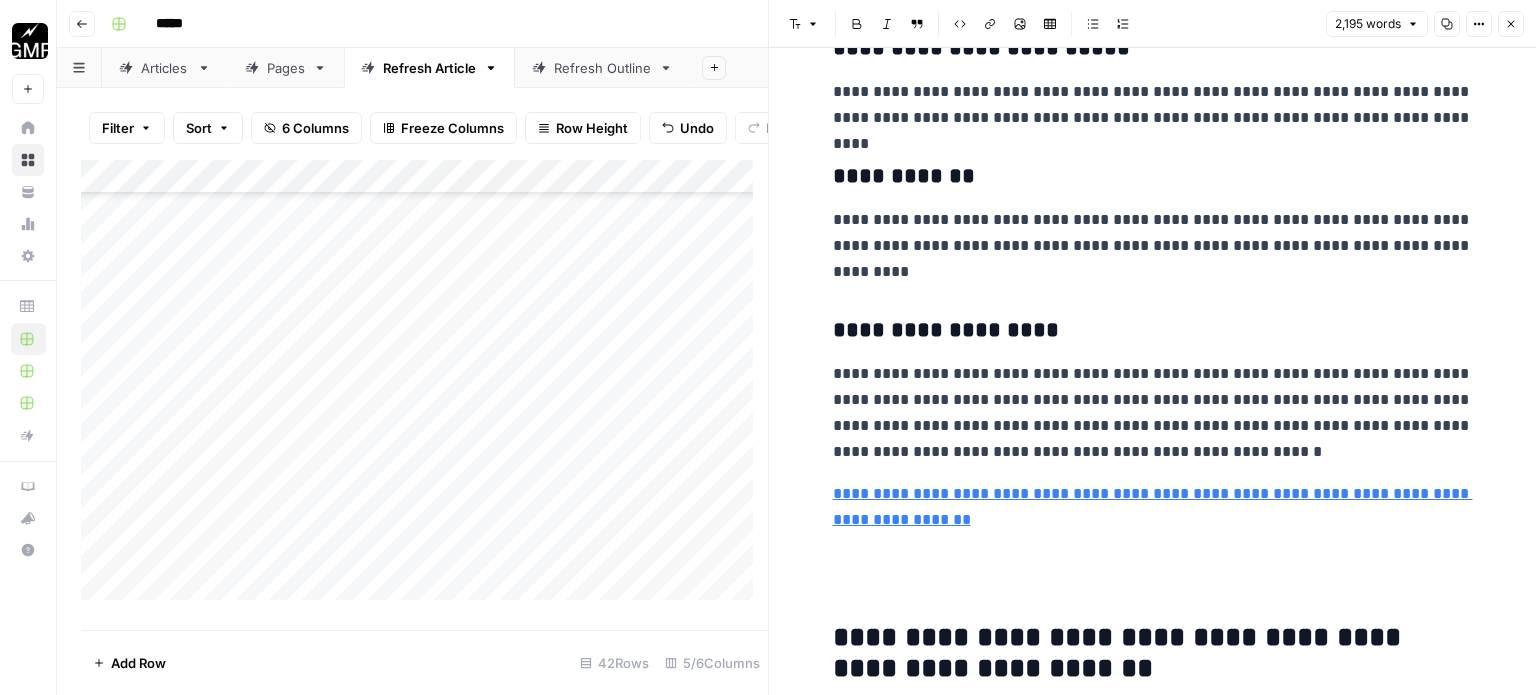click at bounding box center [1153, 575] 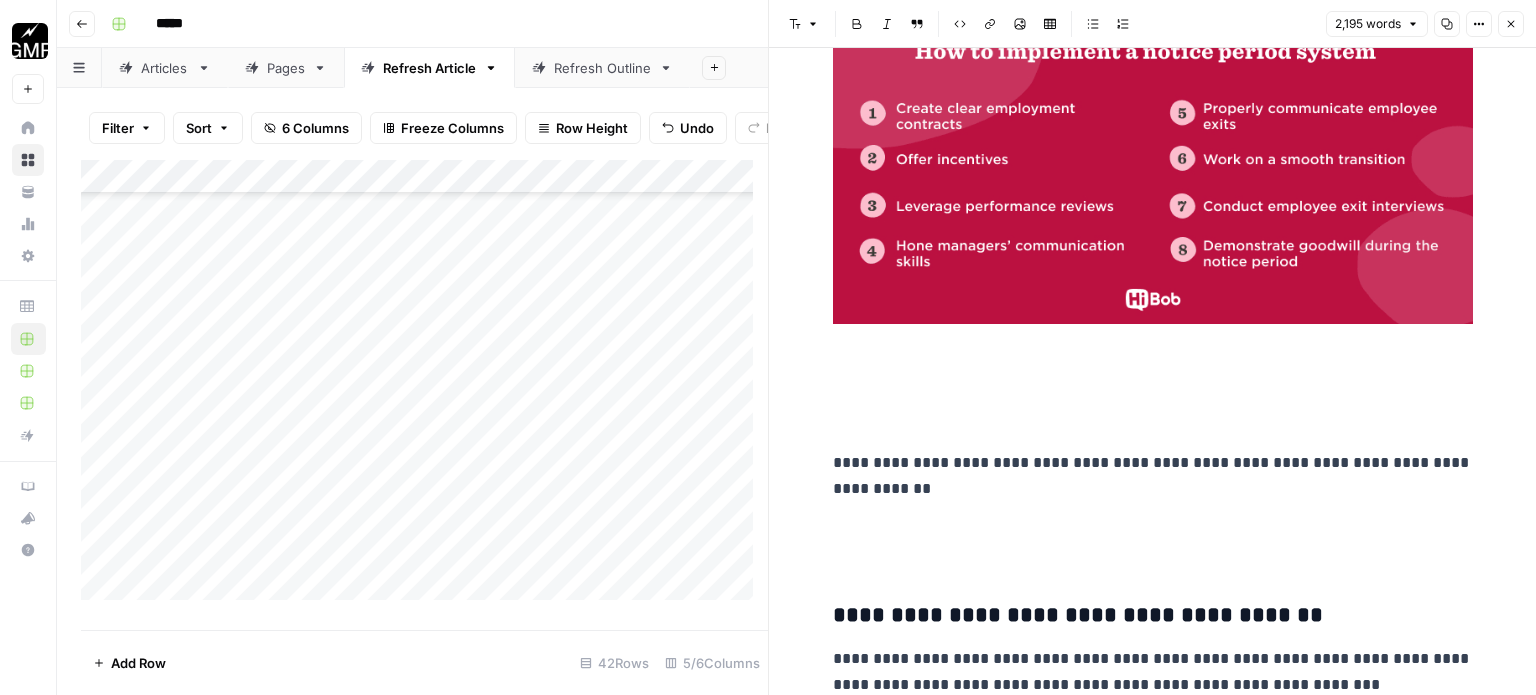 scroll, scrollTop: 5479, scrollLeft: 0, axis: vertical 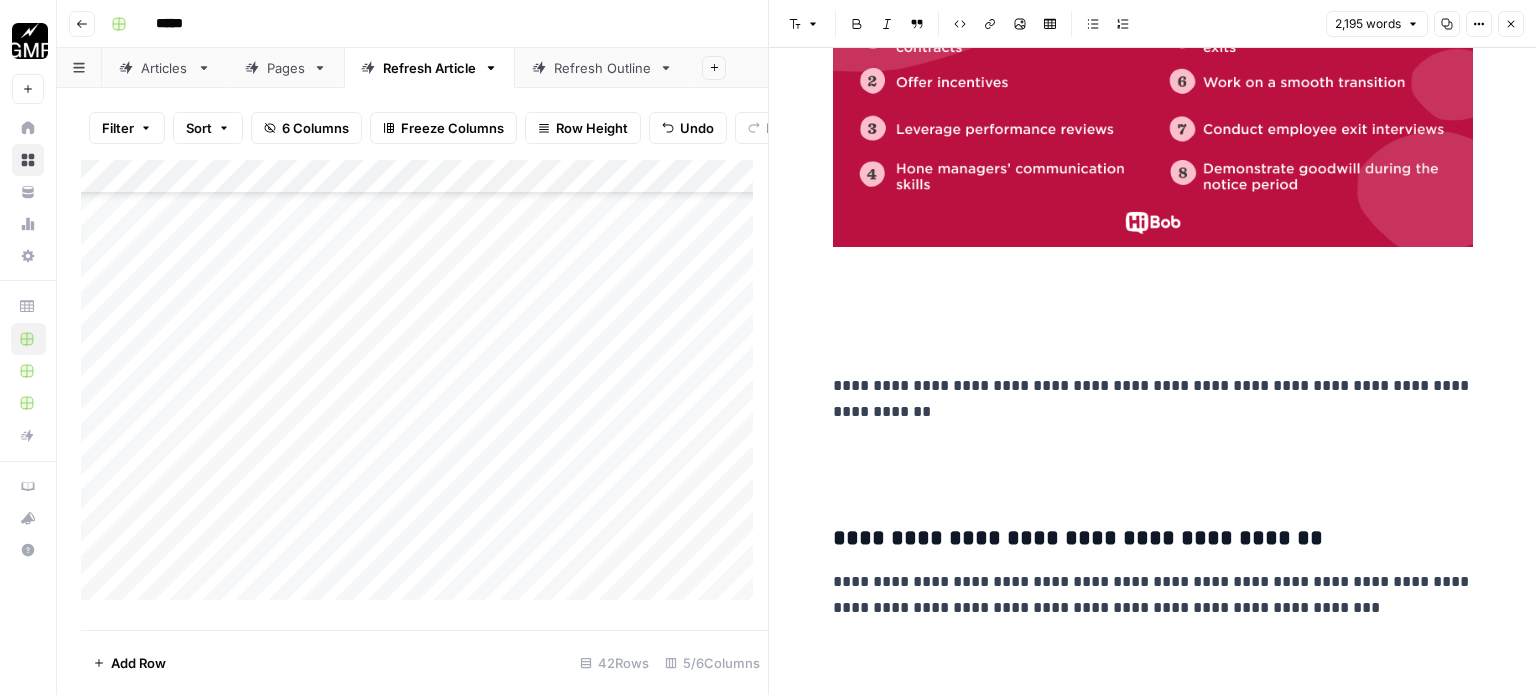 click at bounding box center [1153, 331] 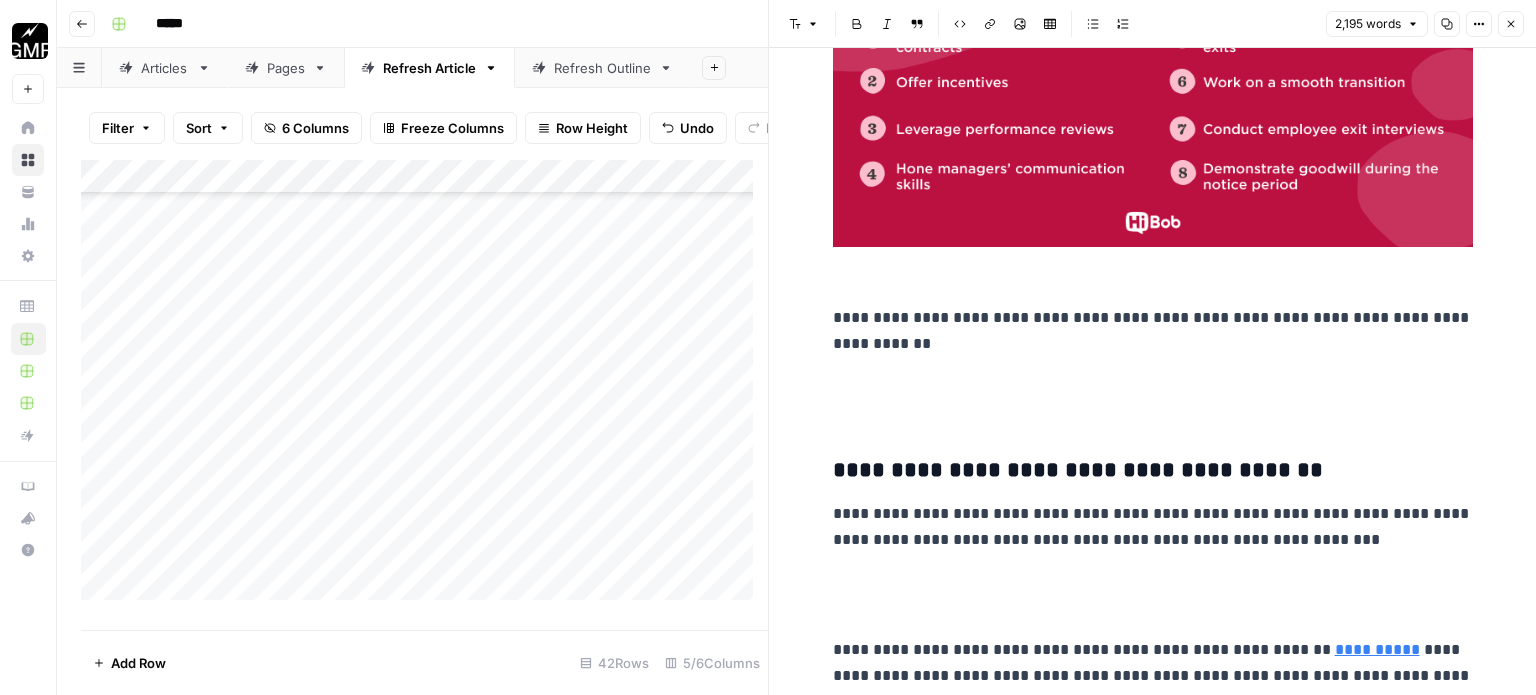click on "**********" at bounding box center (1153, 139) 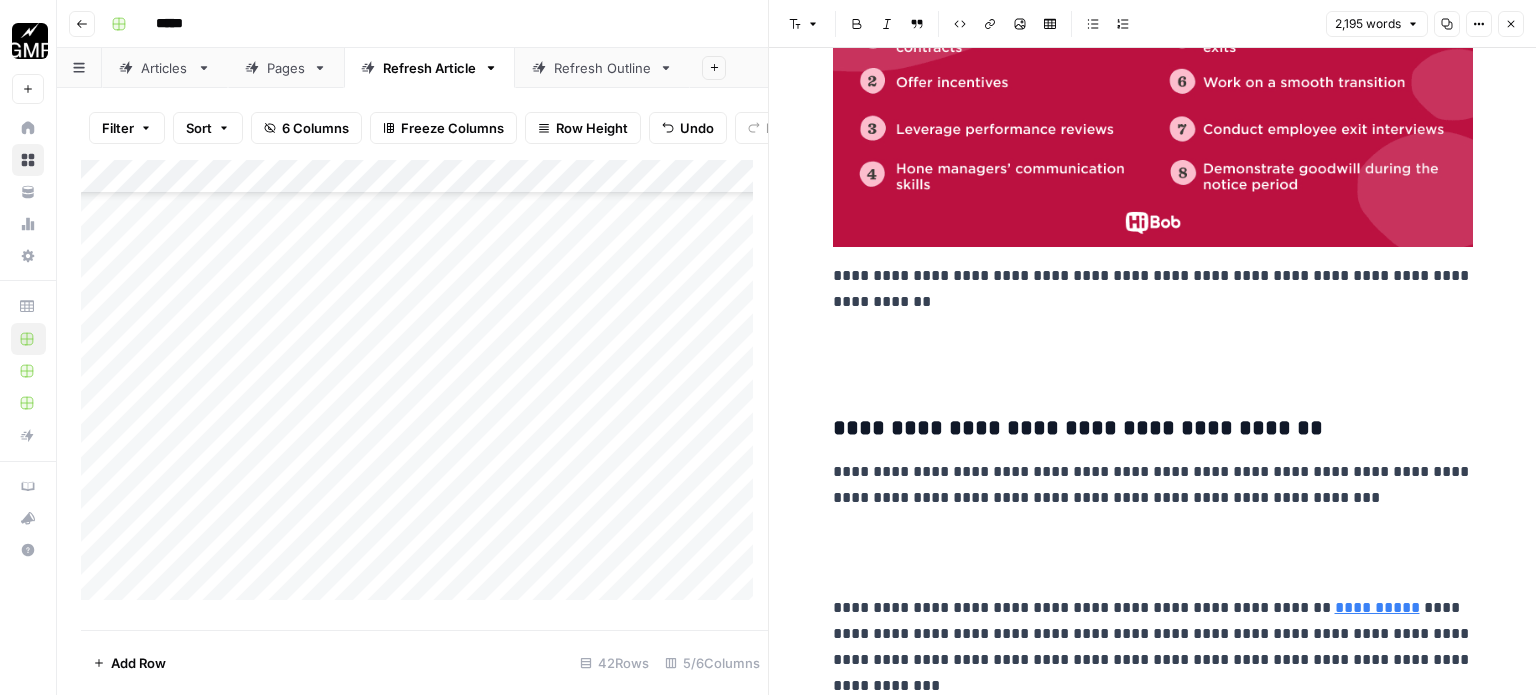 click on "**********" at bounding box center (1153, 118) 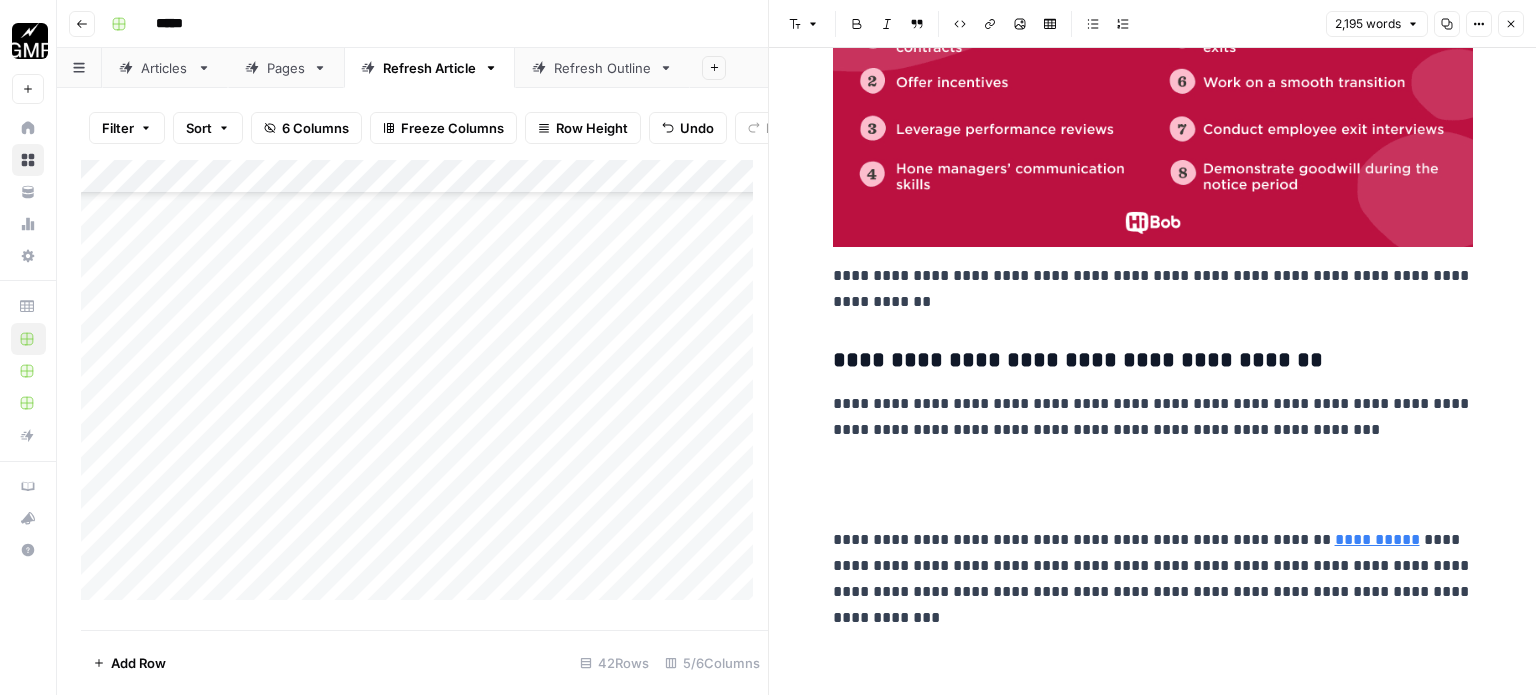 click at bounding box center [1153, 485] 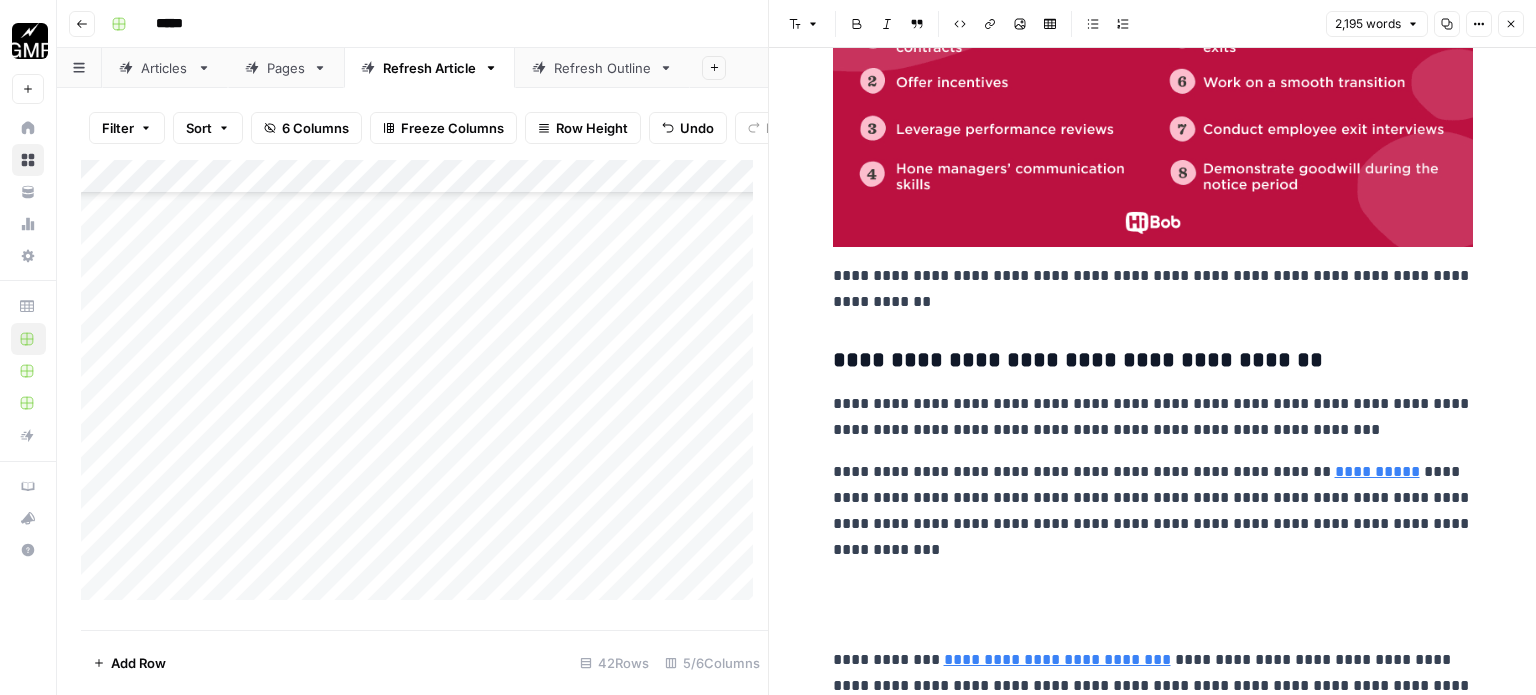 click at bounding box center [1153, 605] 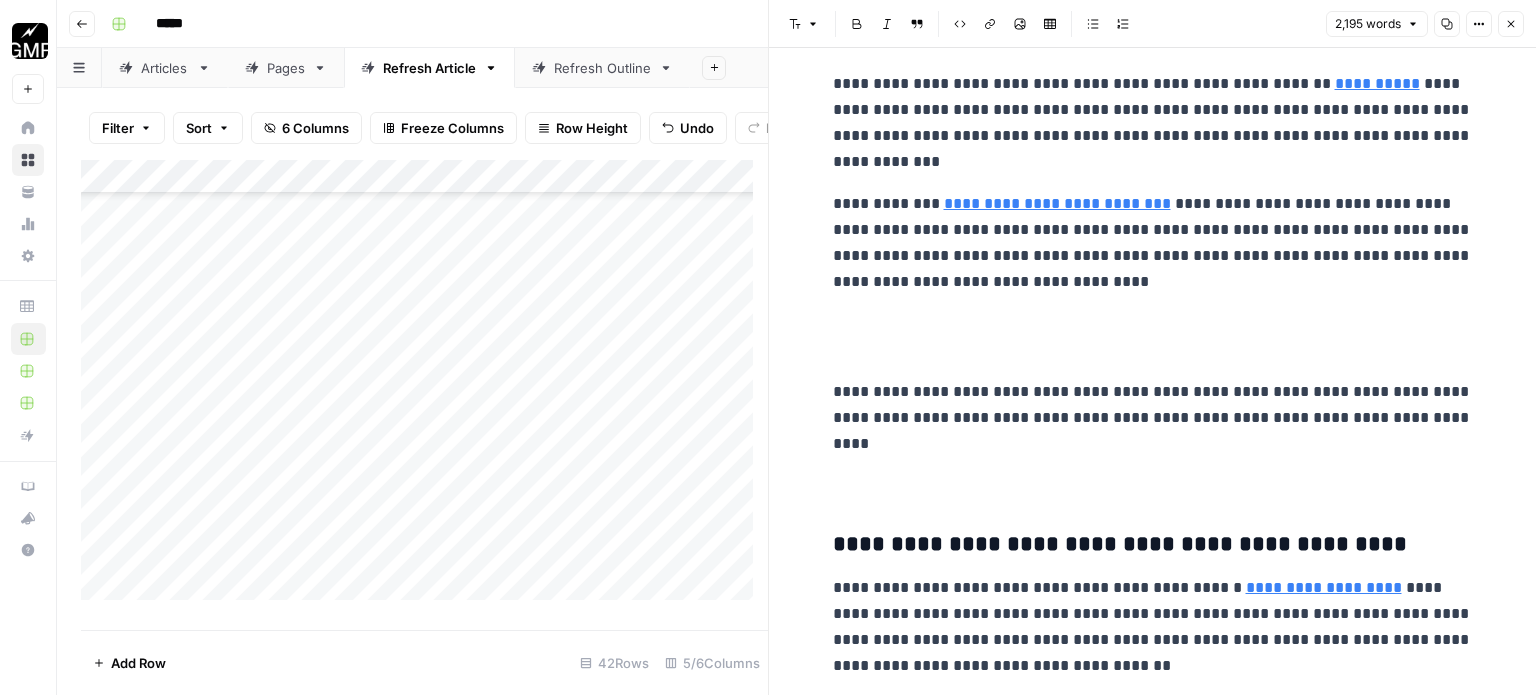scroll, scrollTop: 5879, scrollLeft: 0, axis: vertical 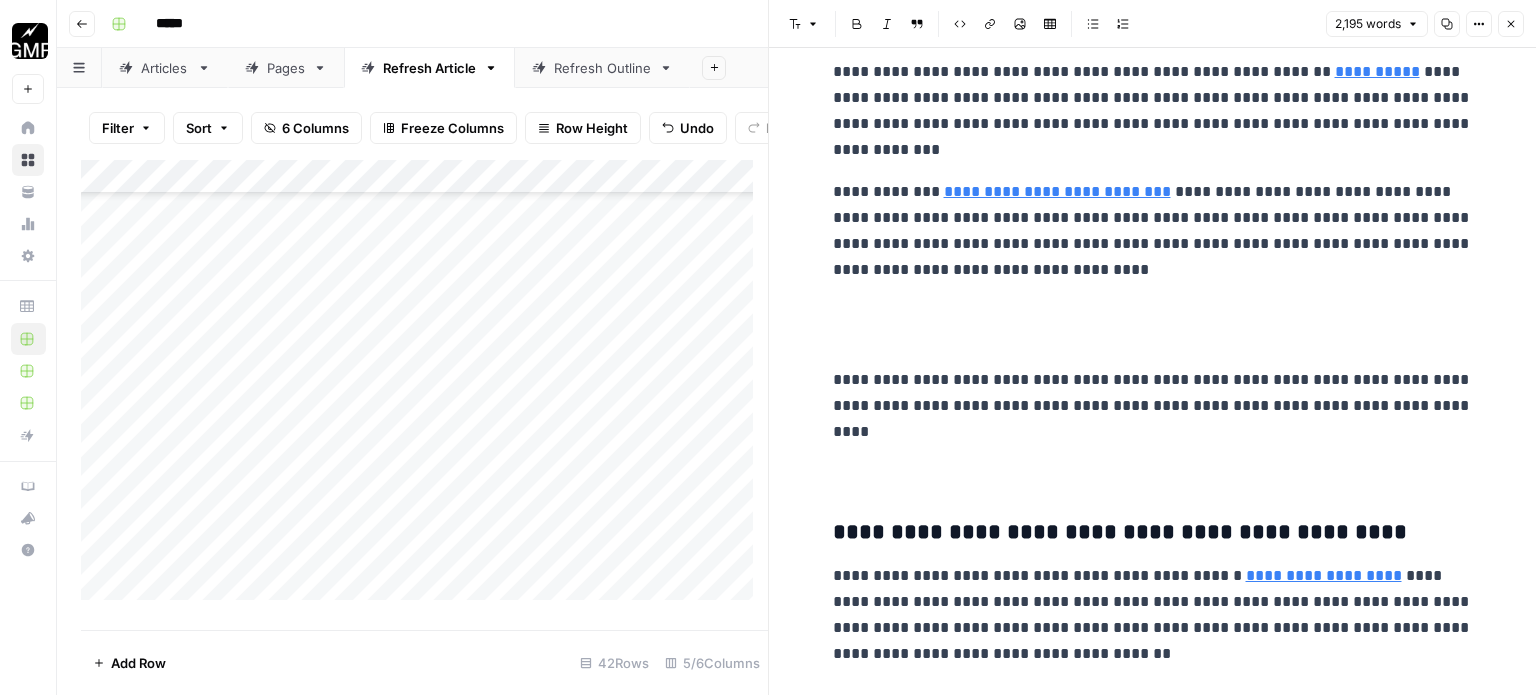 click at bounding box center (1153, 325) 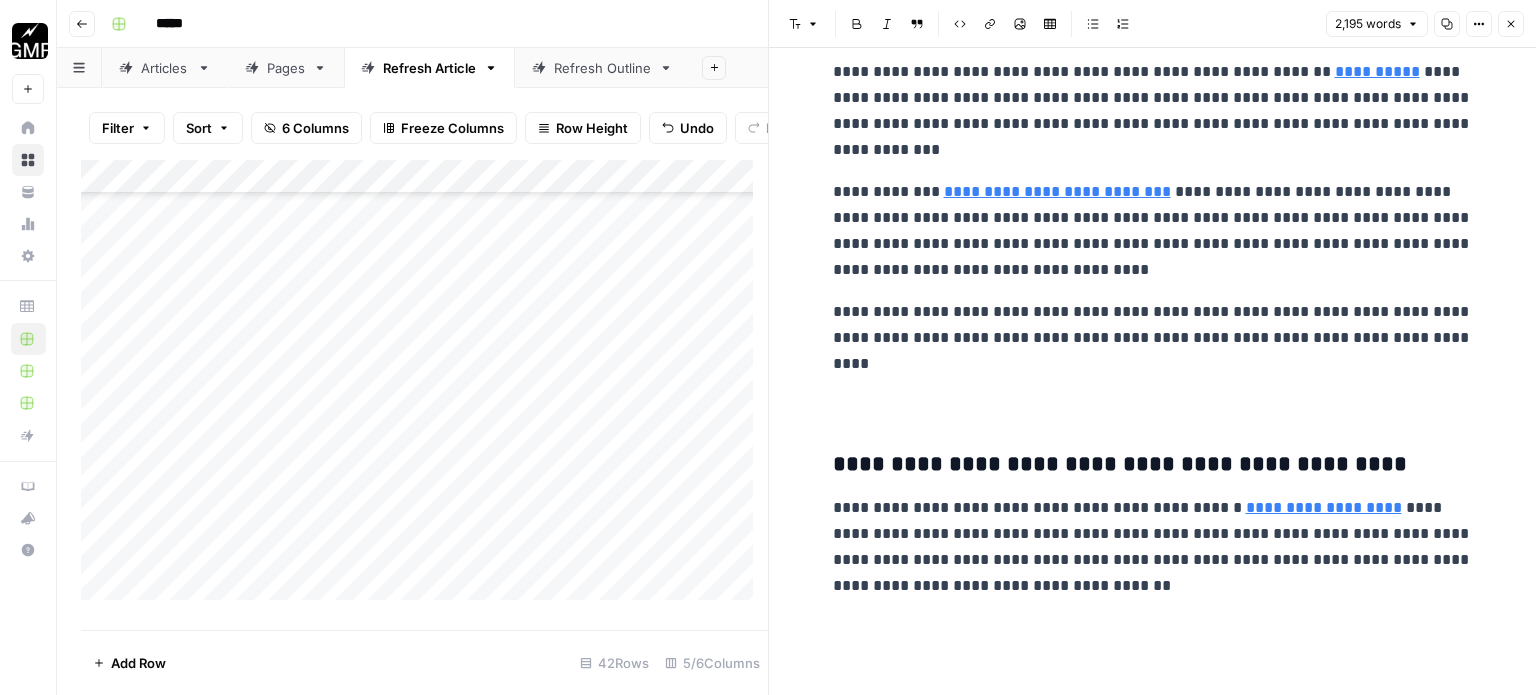 click at bounding box center (1153, 393) 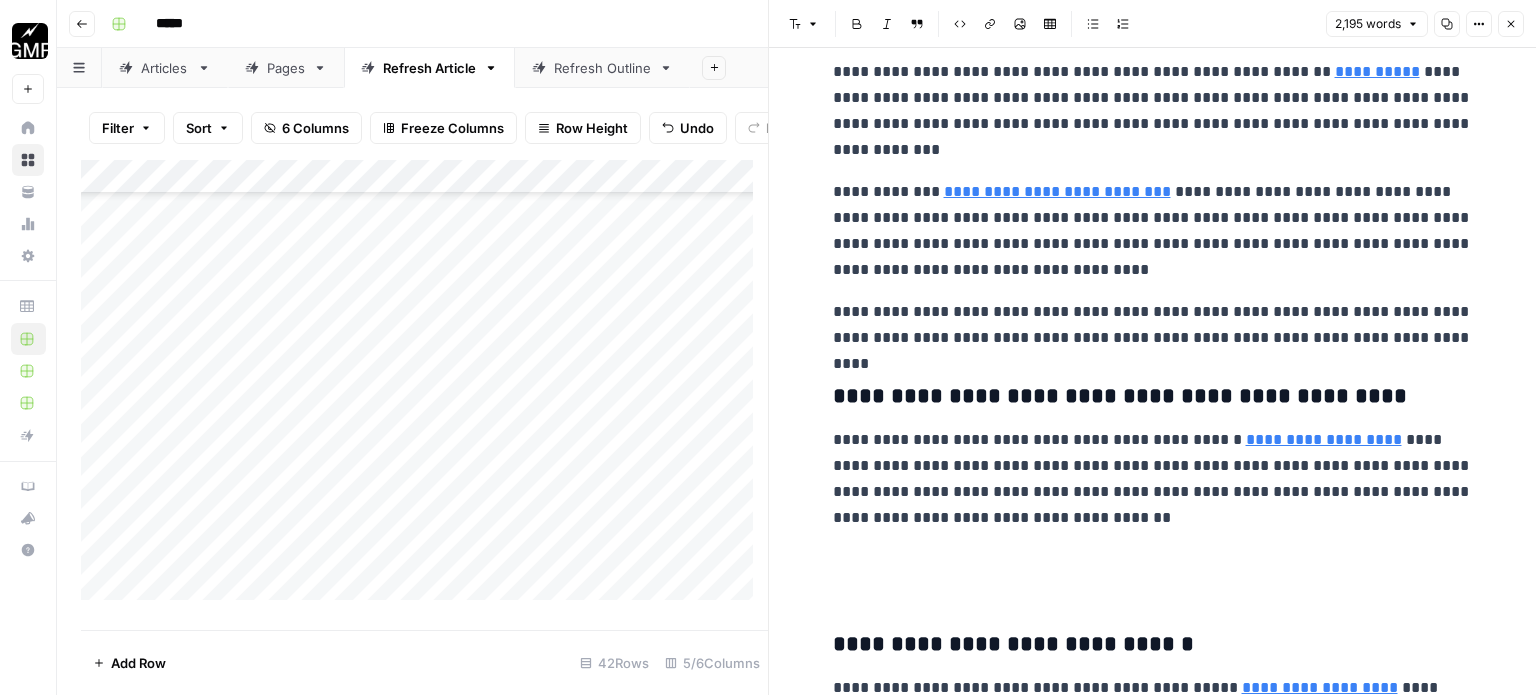 click at bounding box center (1153, 573) 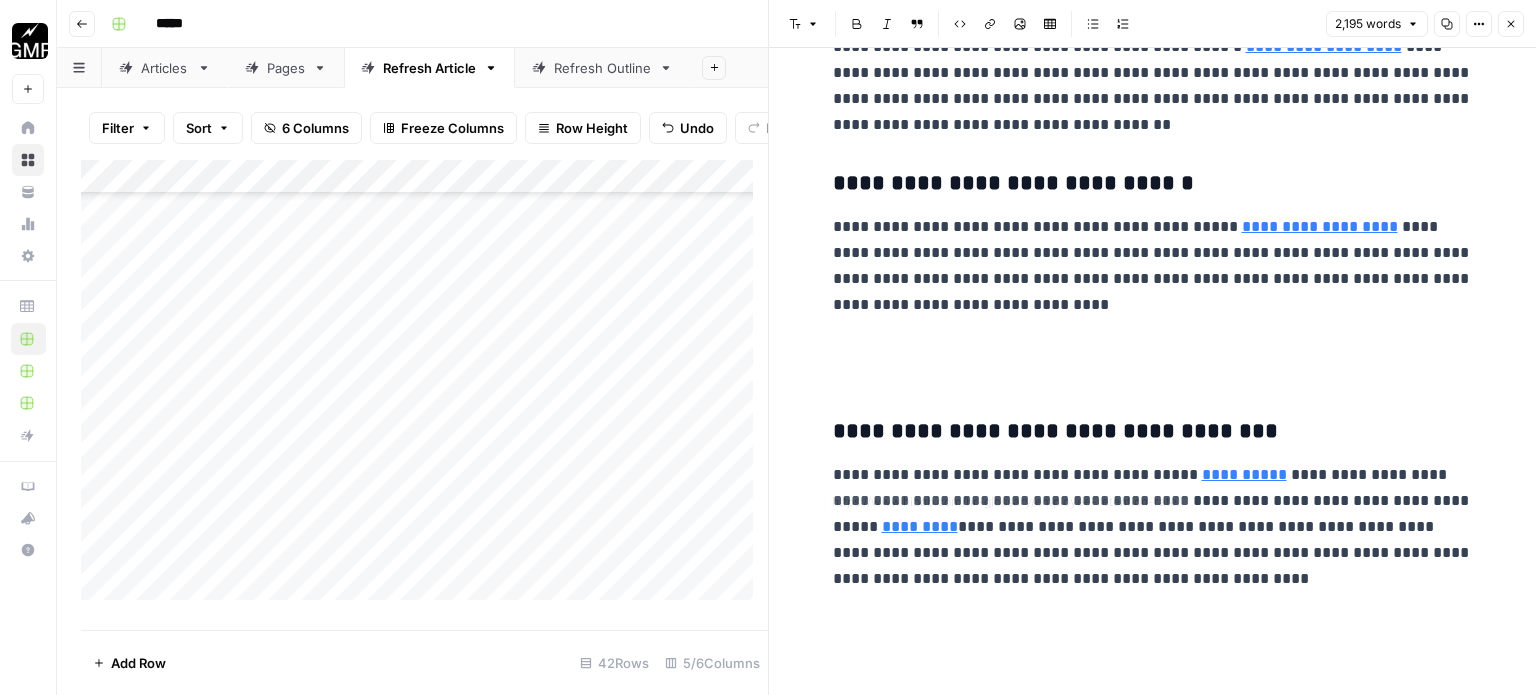 scroll, scrollTop: 6279, scrollLeft: 0, axis: vertical 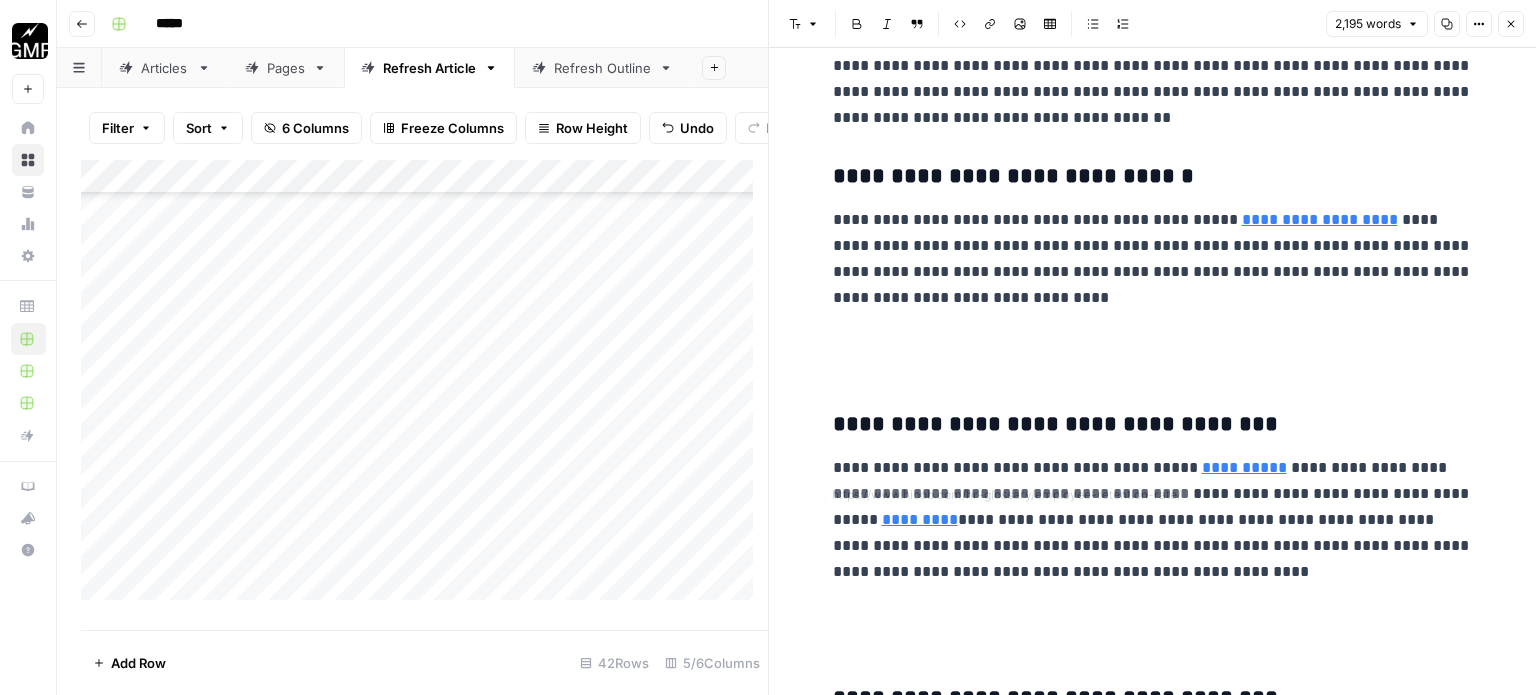 click at bounding box center [1153, 353] 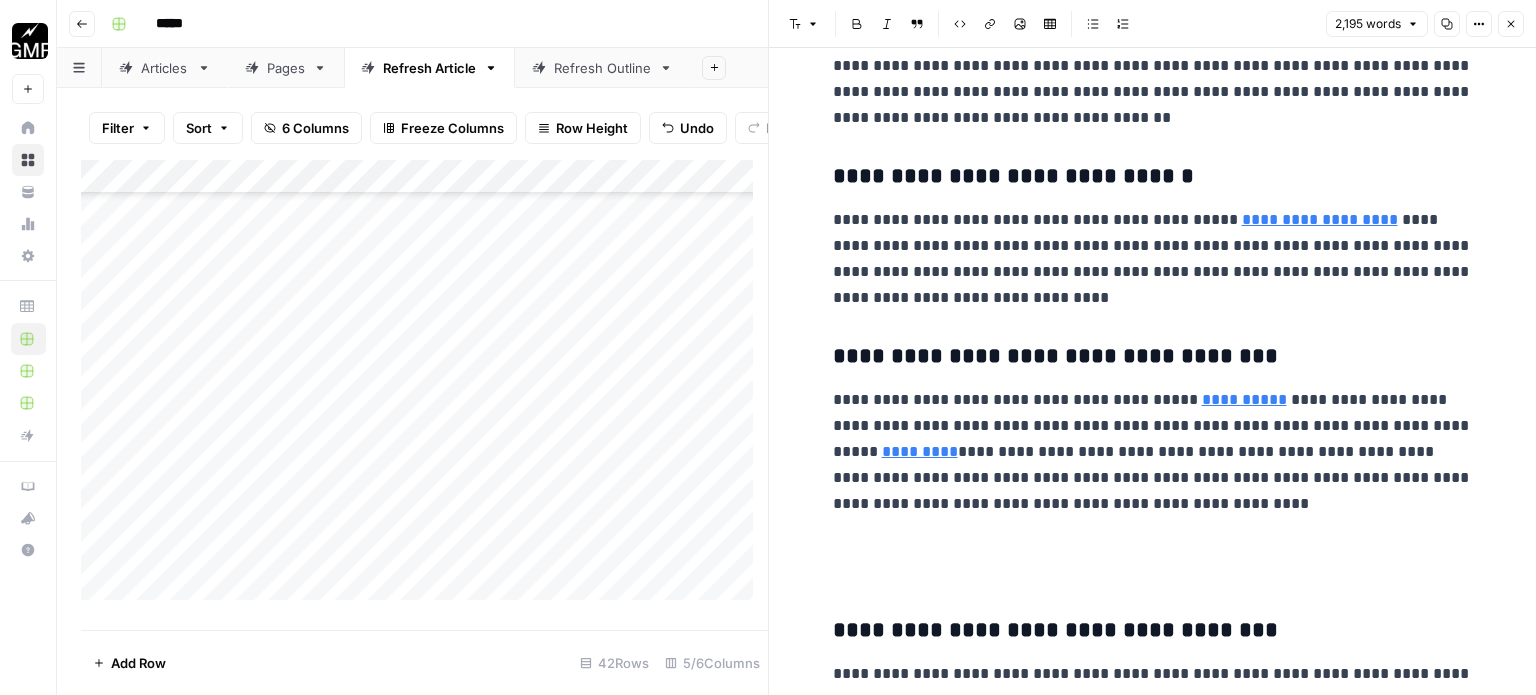 click at bounding box center (1153, 559) 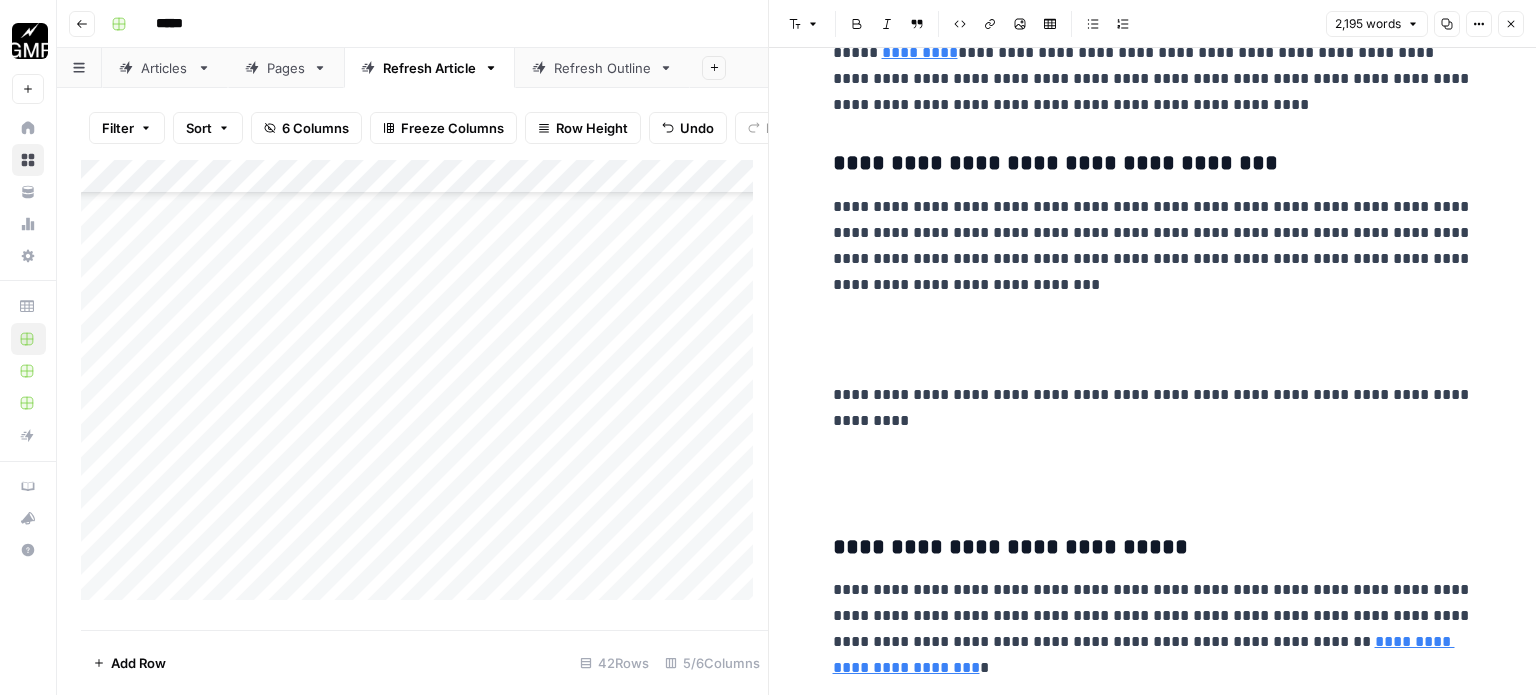 scroll, scrollTop: 6679, scrollLeft: 0, axis: vertical 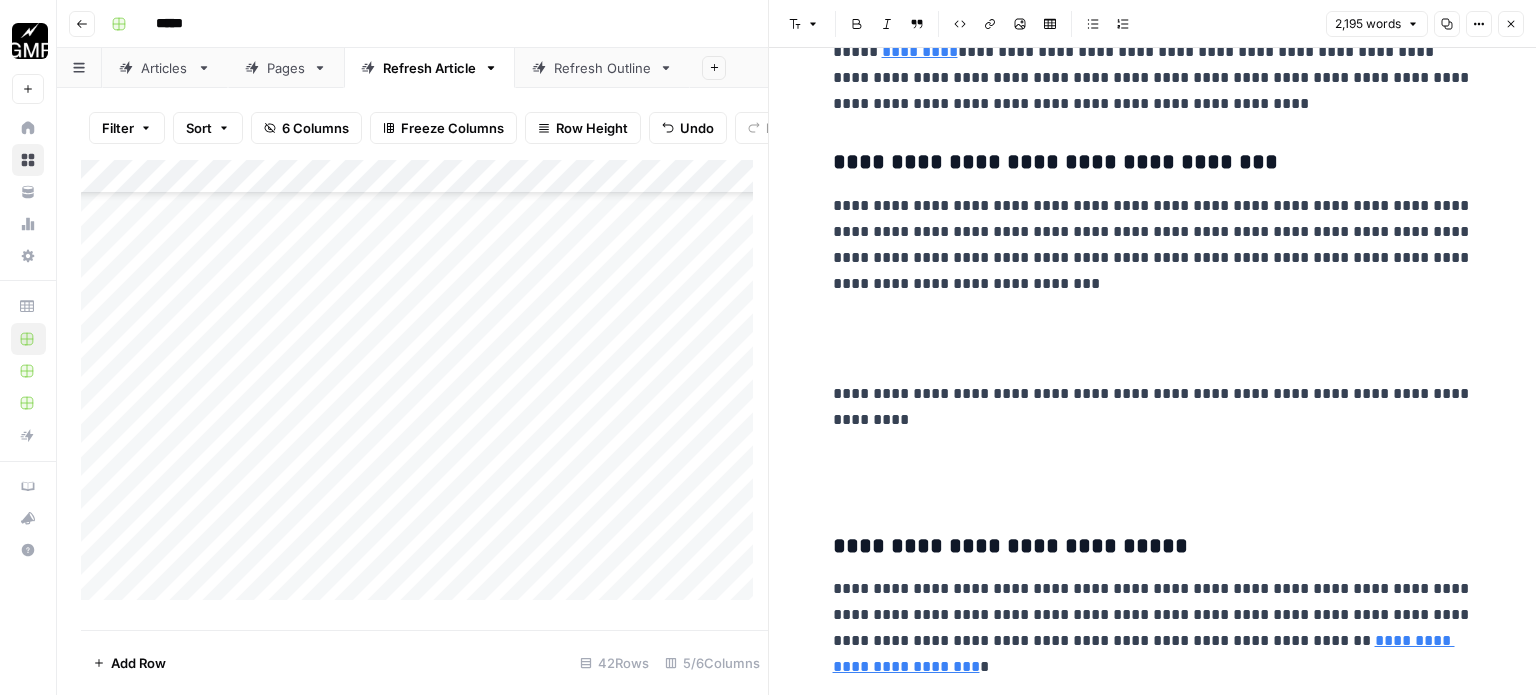 click at bounding box center (1153, 339) 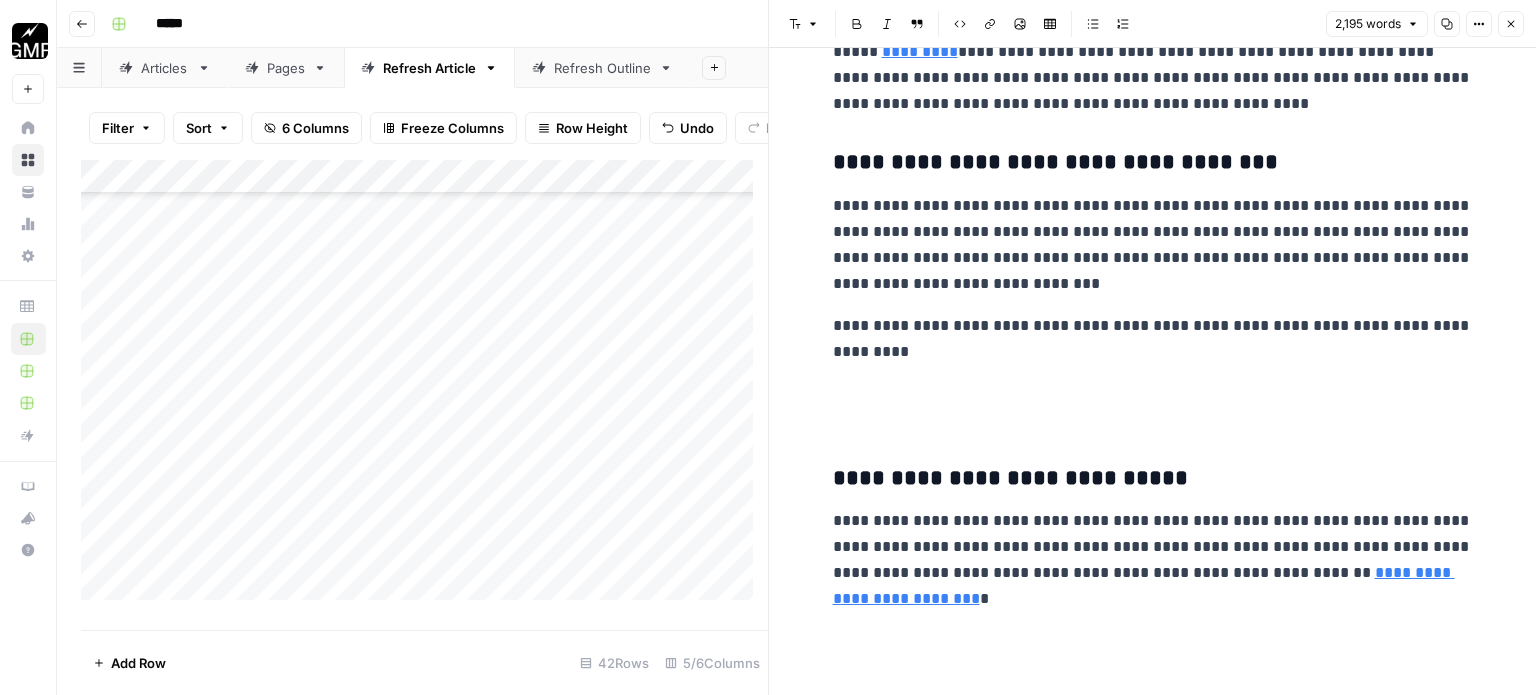 click on "**********" at bounding box center (1153, -1388) 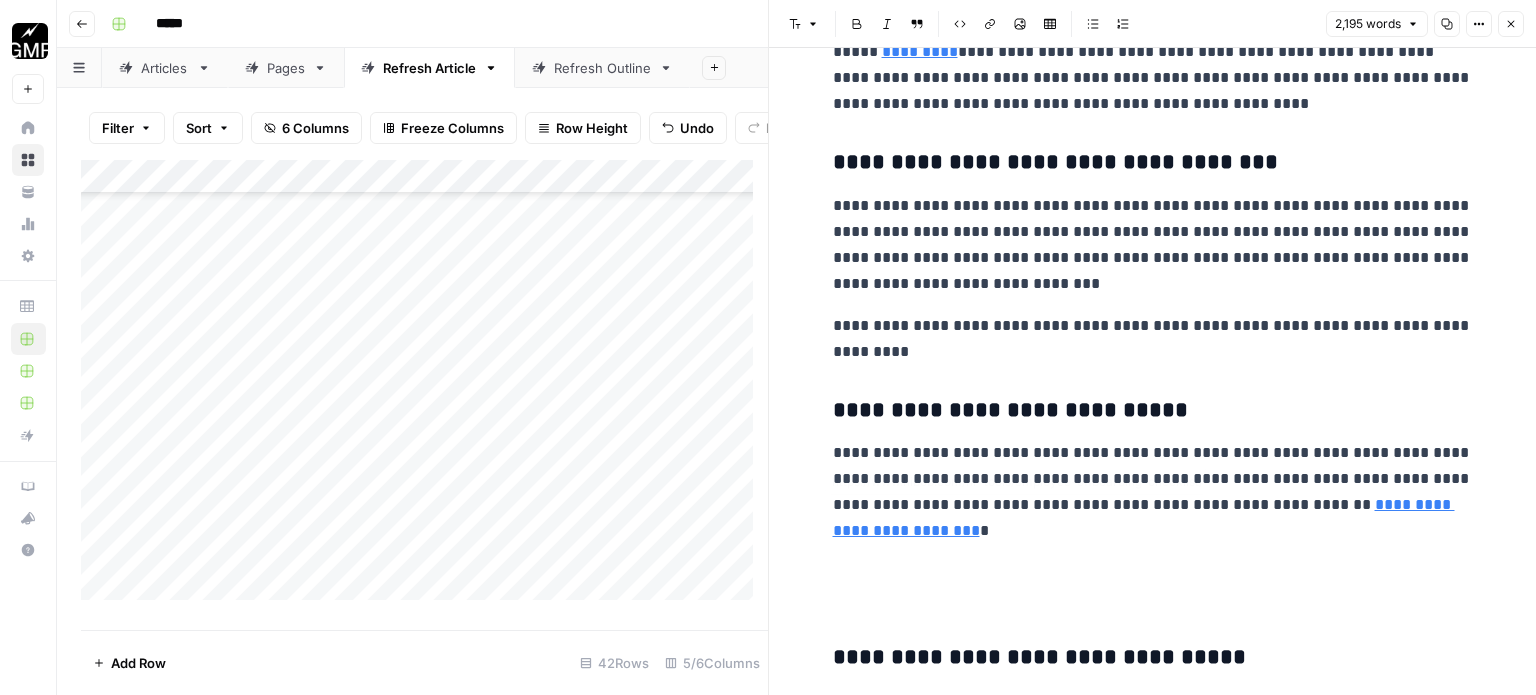 click at bounding box center [1153, 586] 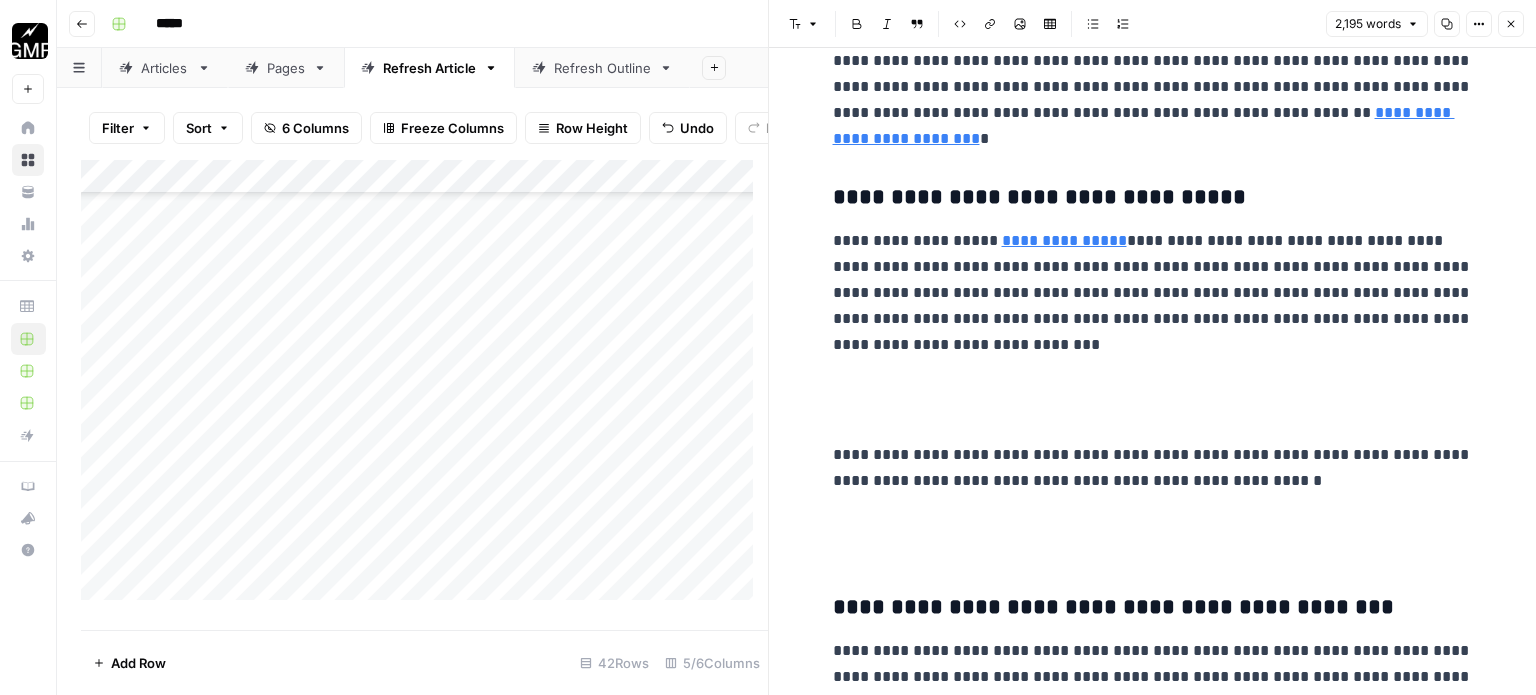 scroll, scrollTop: 7079, scrollLeft: 0, axis: vertical 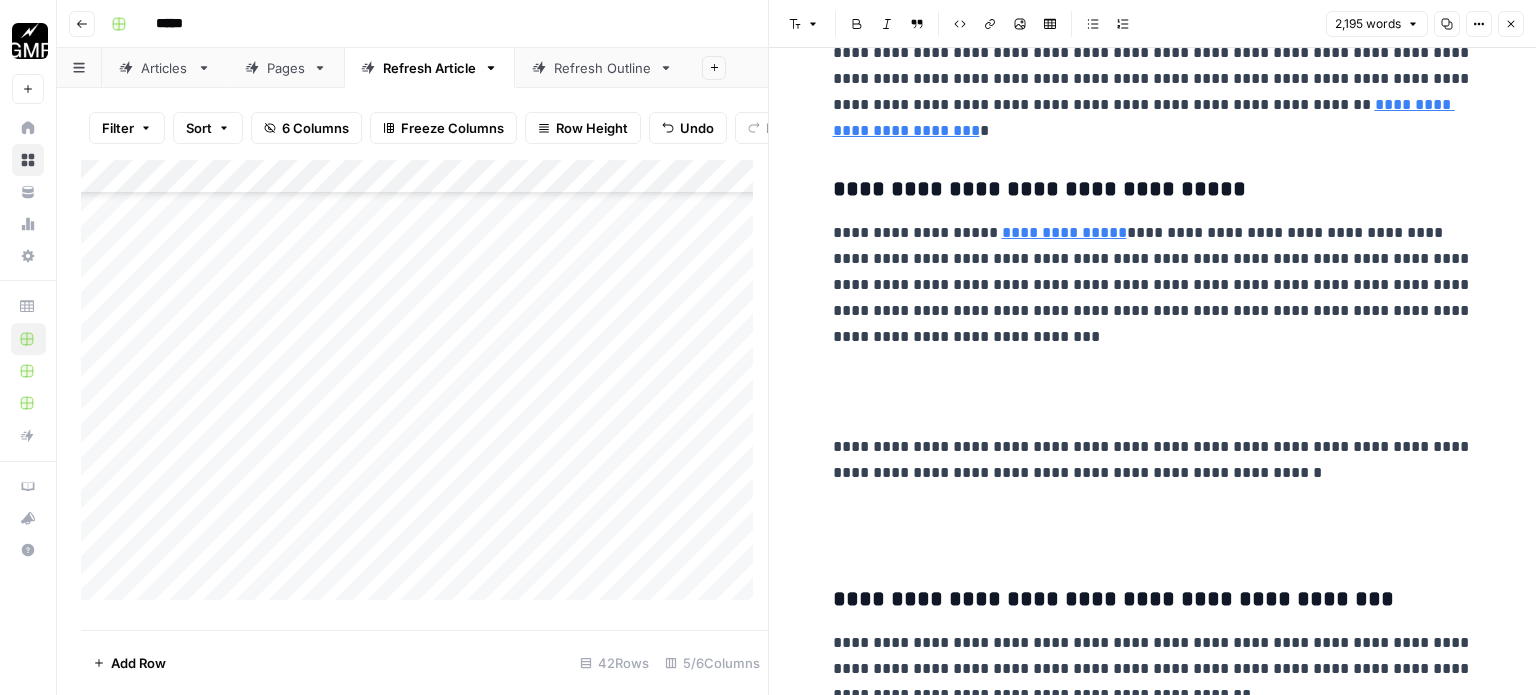 click at bounding box center [1153, 392] 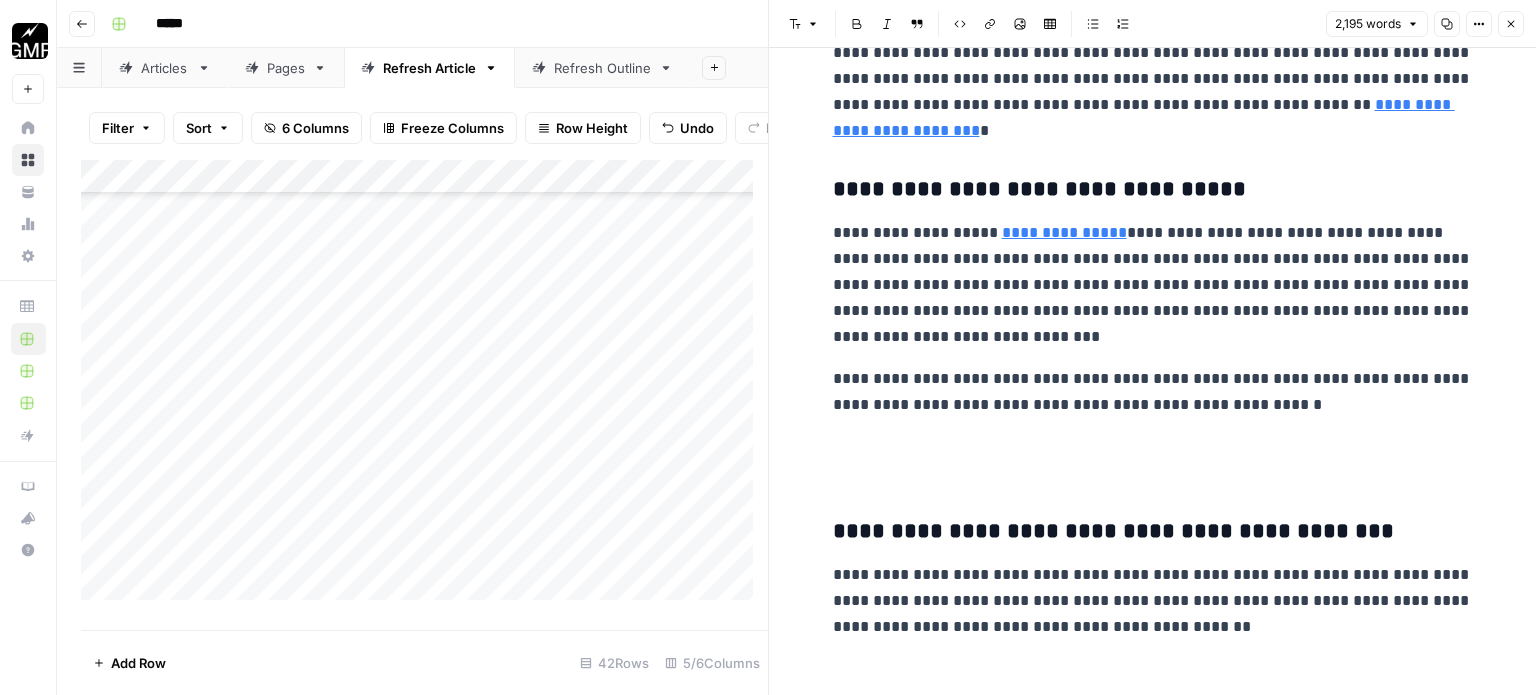 click at bounding box center (1153, 460) 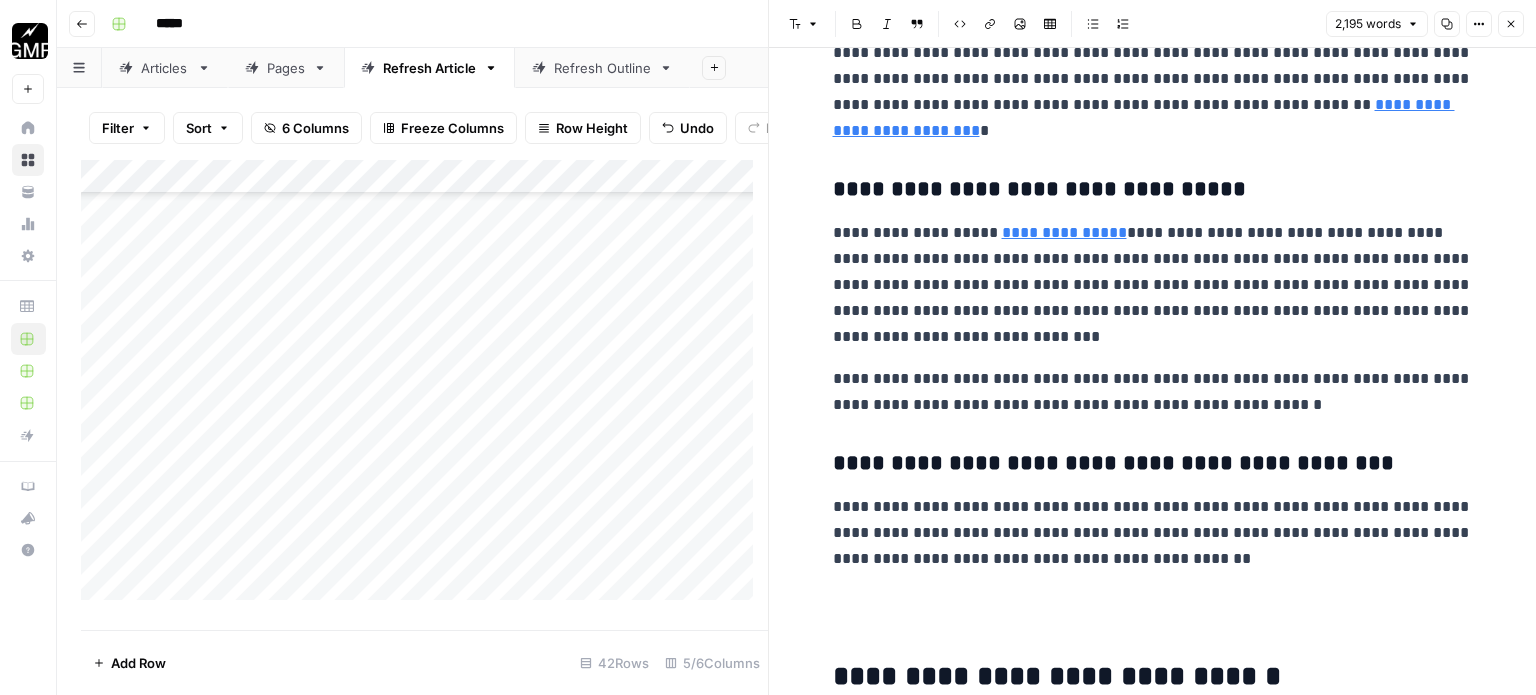click at bounding box center (1153, 614) 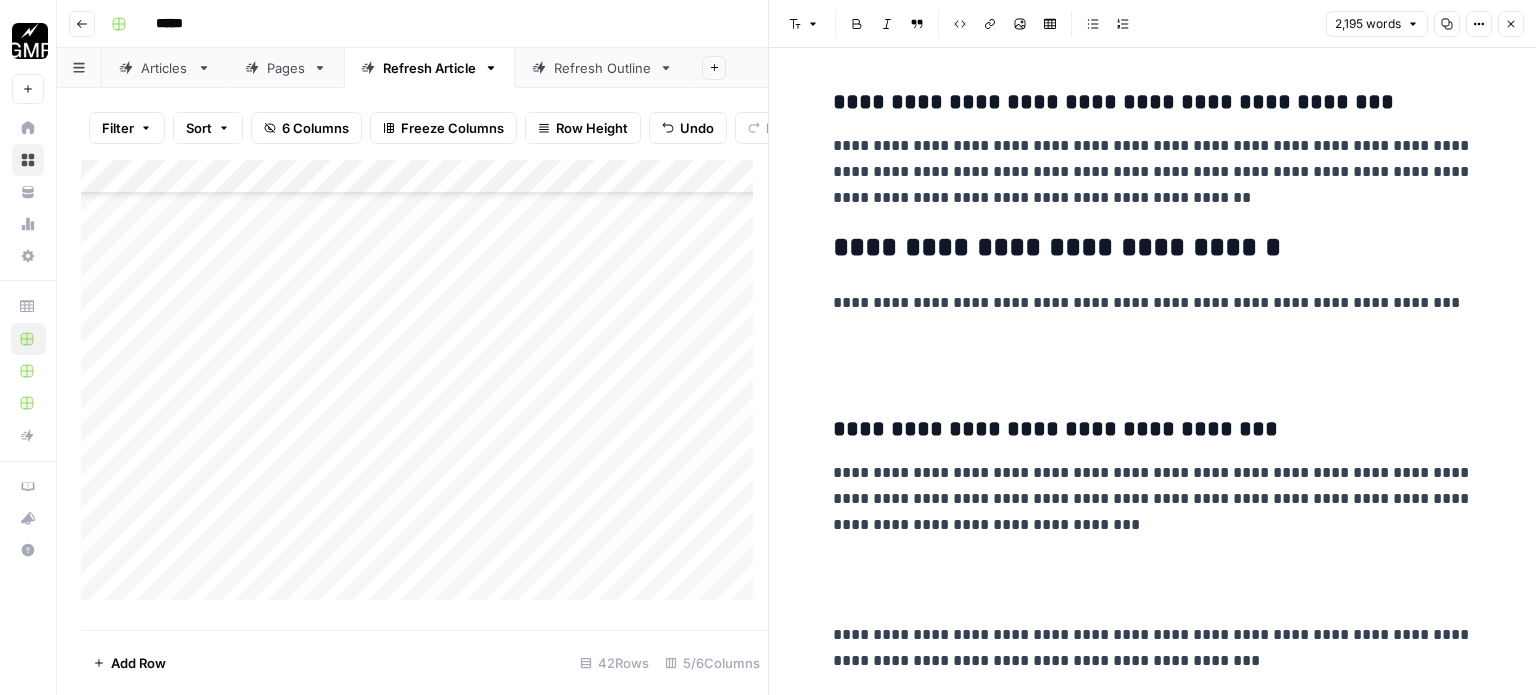 scroll, scrollTop: 7479, scrollLeft: 0, axis: vertical 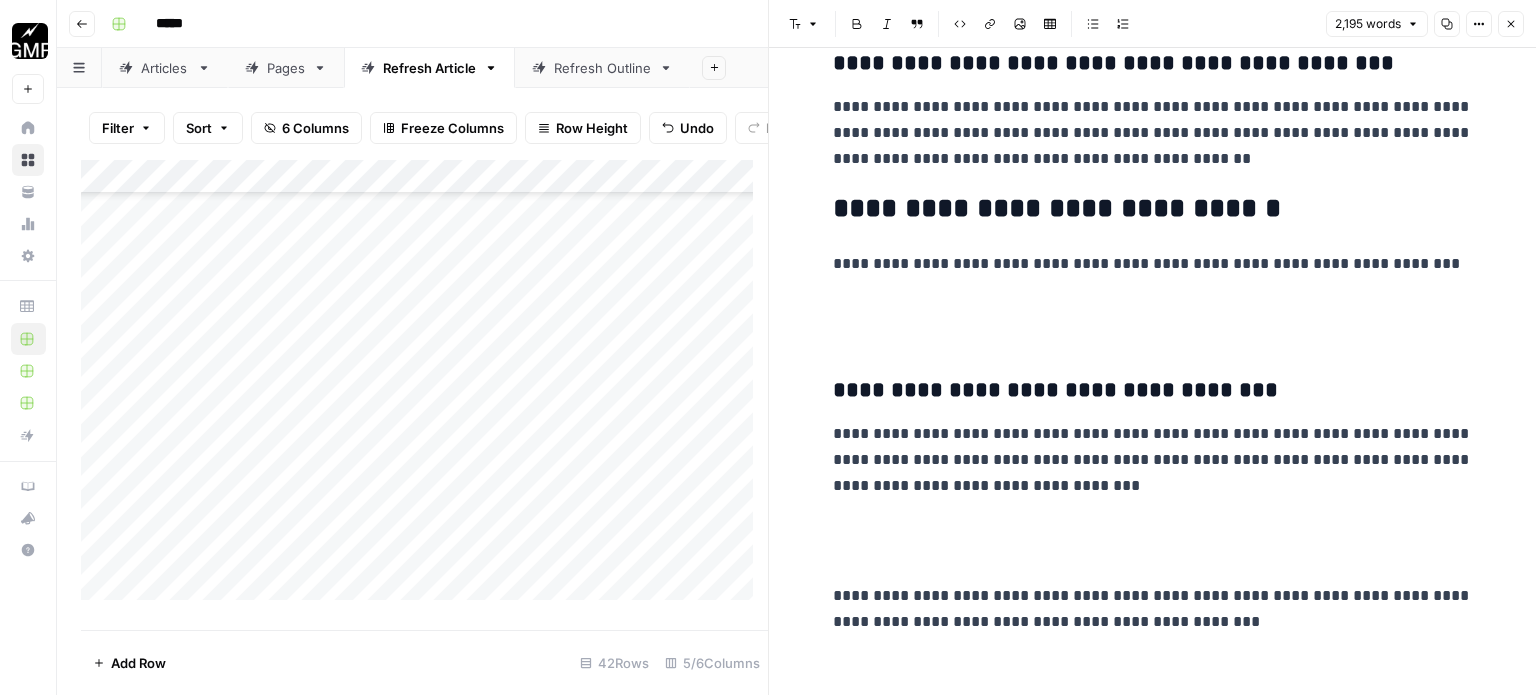 click at bounding box center [1153, 319] 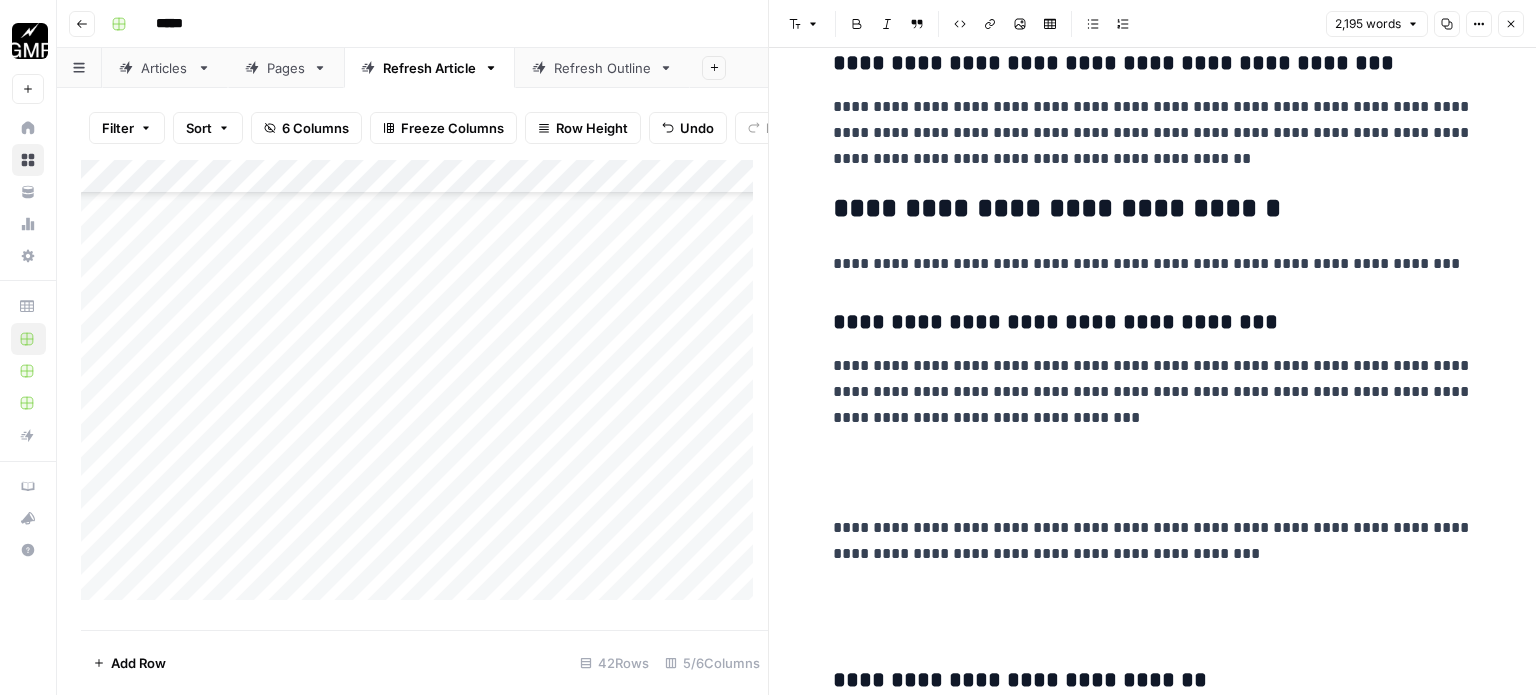 click at bounding box center [1153, 473] 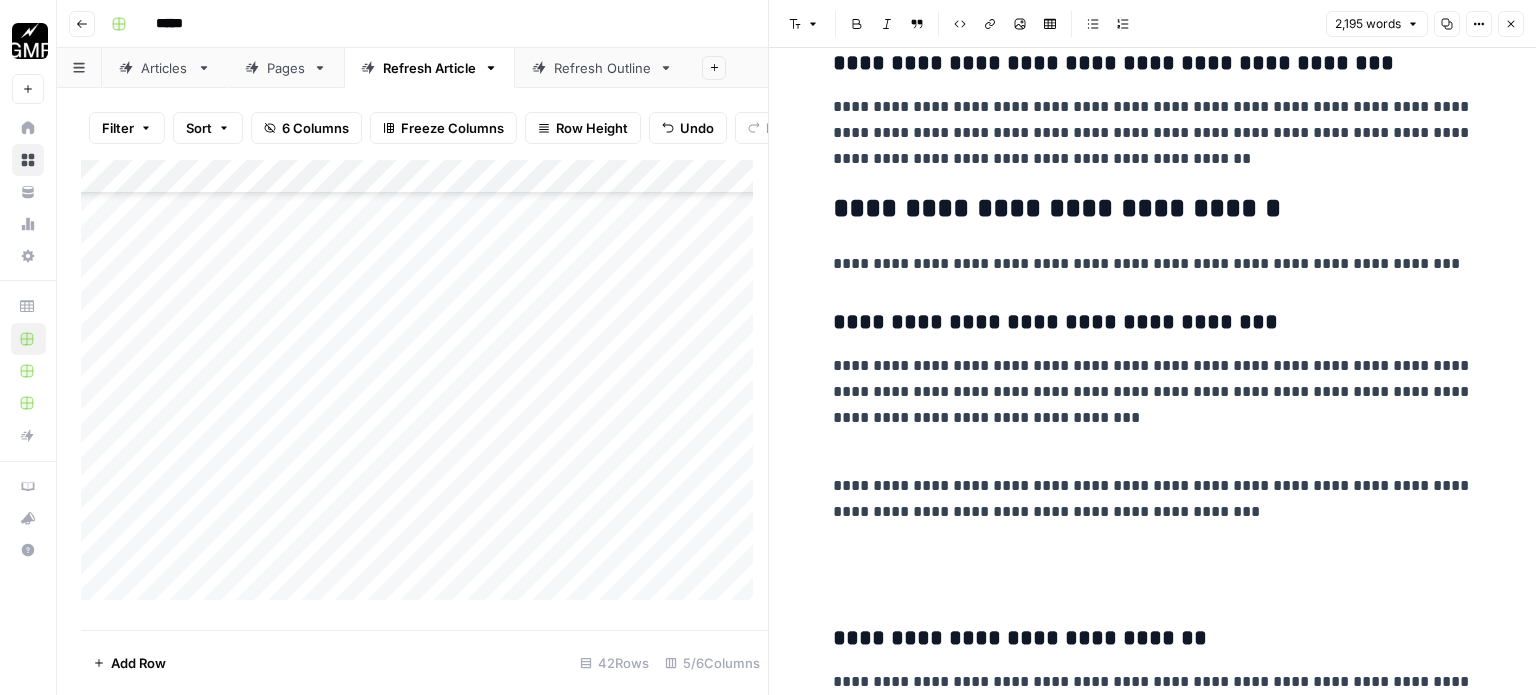 click on "**********" at bounding box center (1153, -2413) 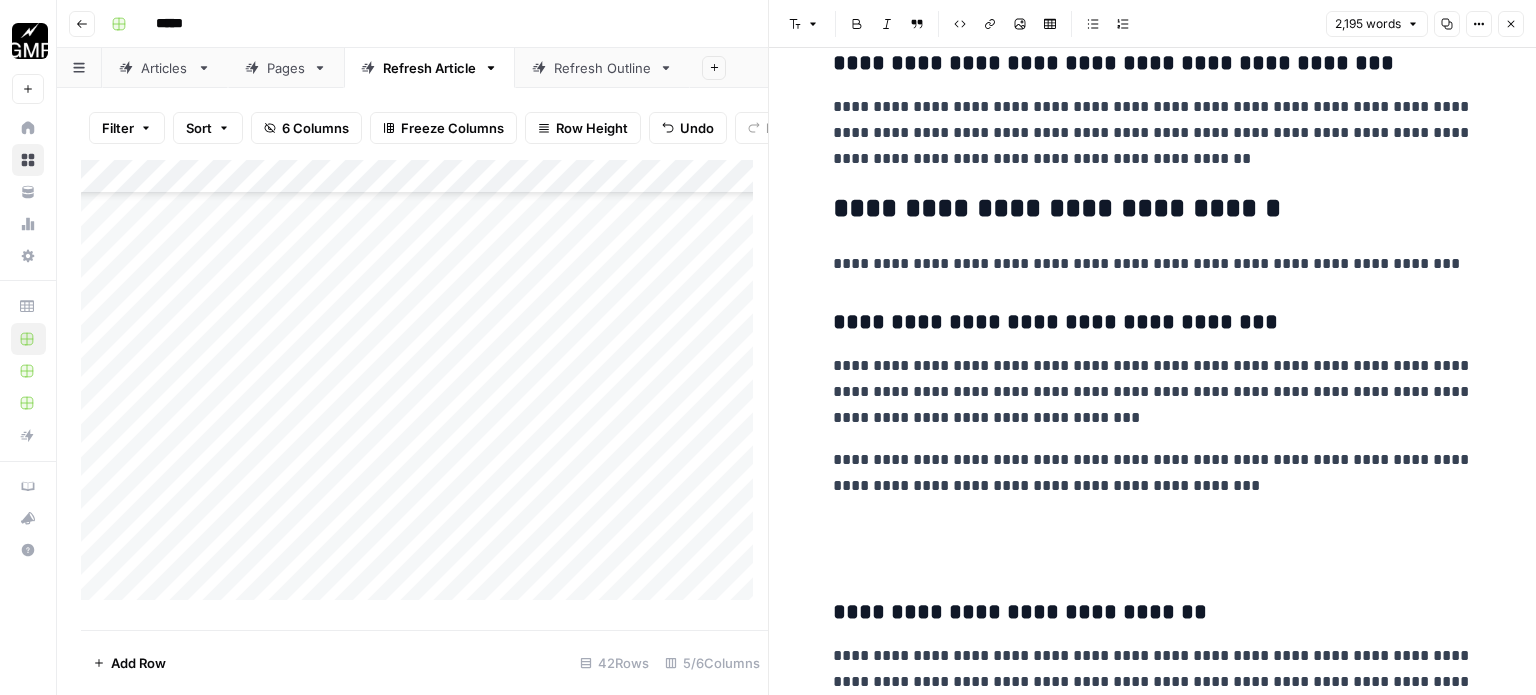 click at bounding box center [1153, 541] 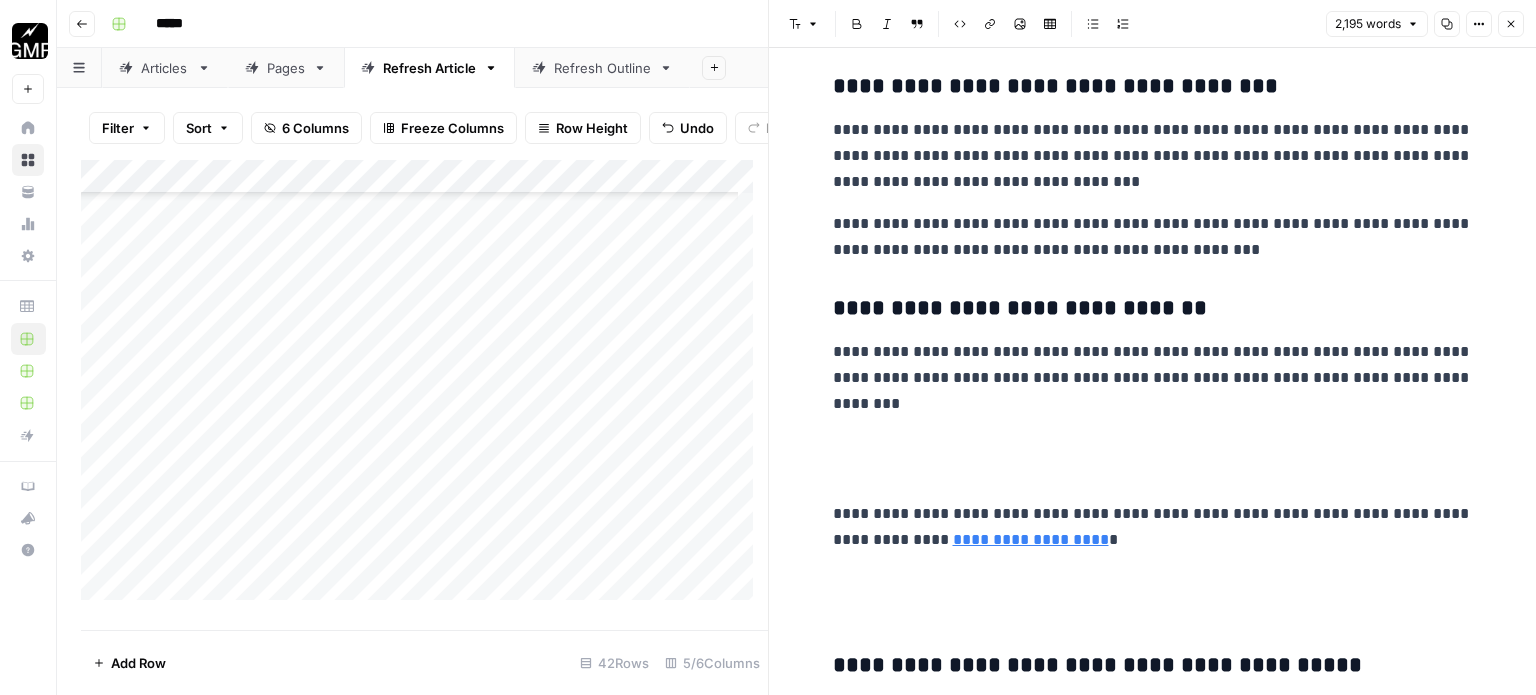scroll, scrollTop: 7879, scrollLeft: 0, axis: vertical 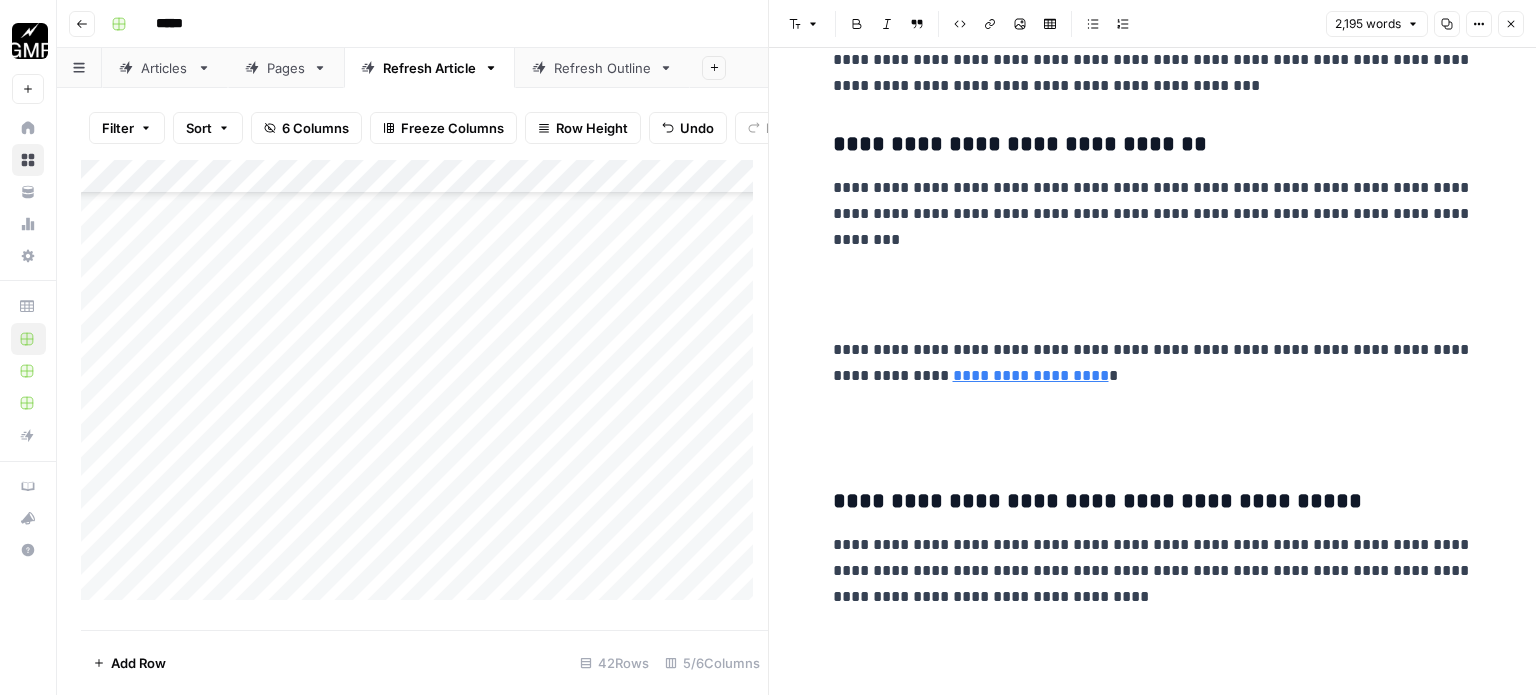 click at bounding box center (1153, 295) 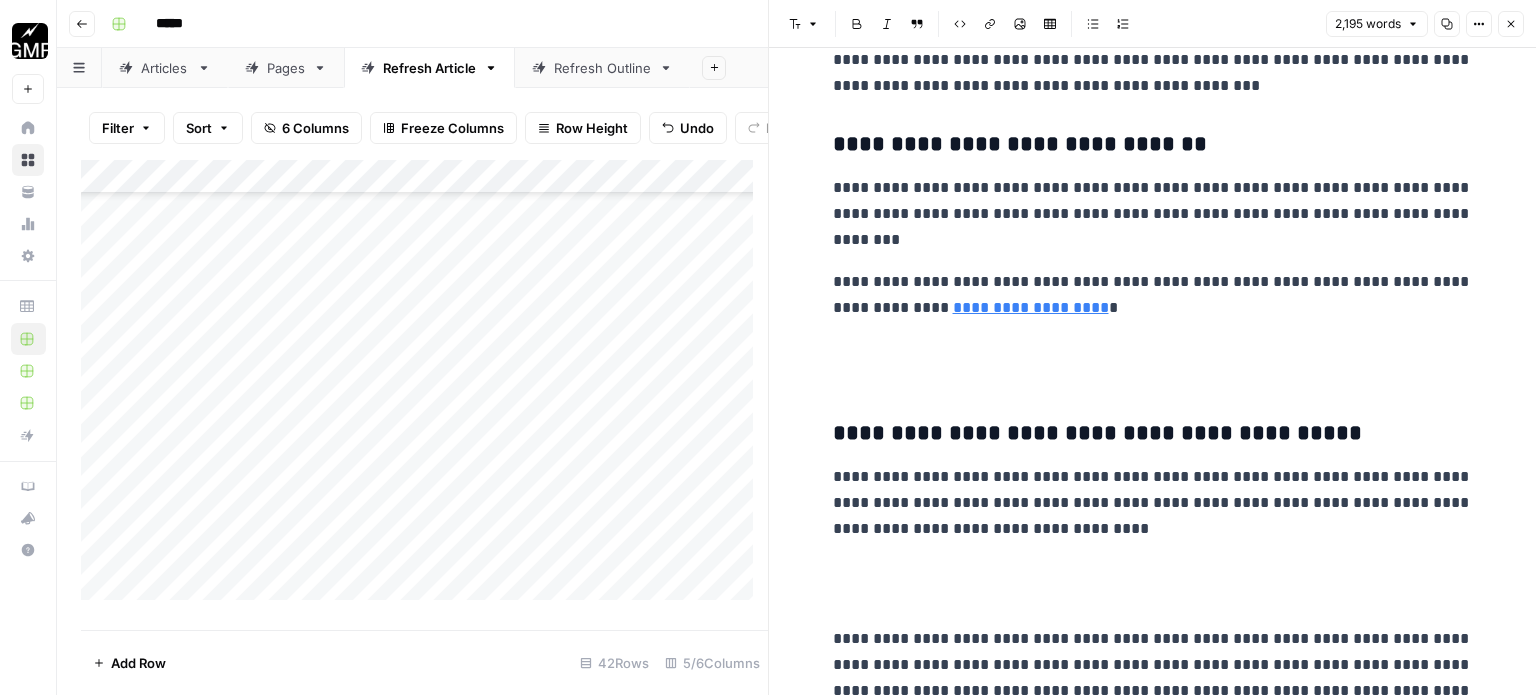 click at bounding box center (1153, 363) 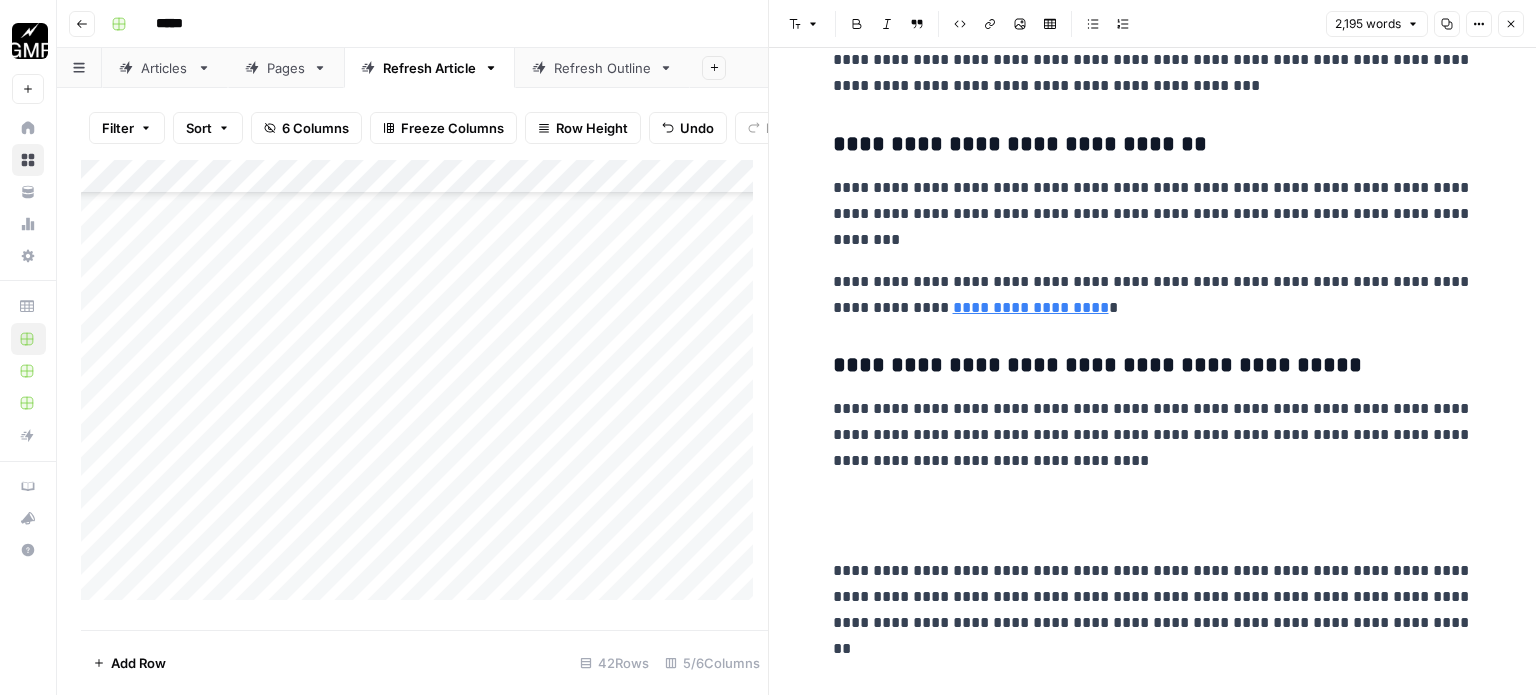 click at bounding box center [1153, 516] 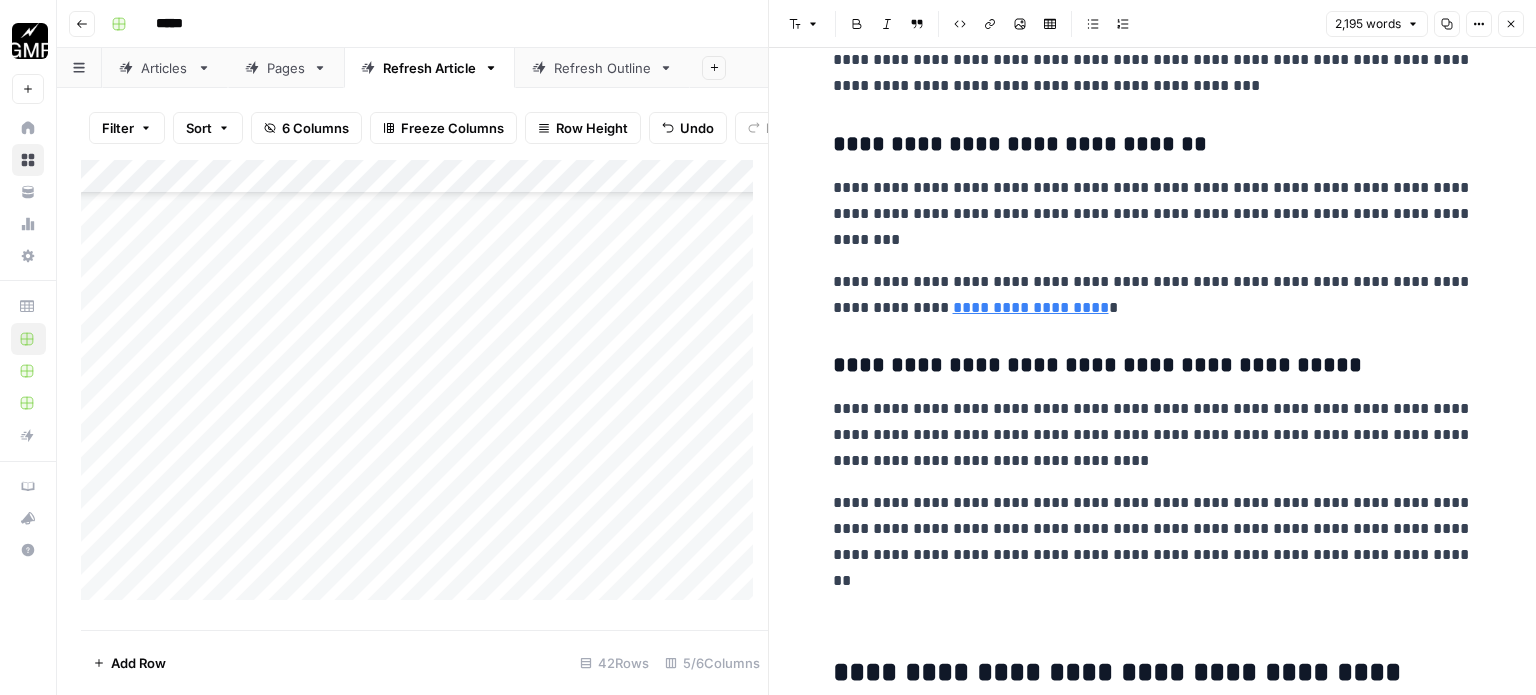 click at bounding box center (1153, 610) 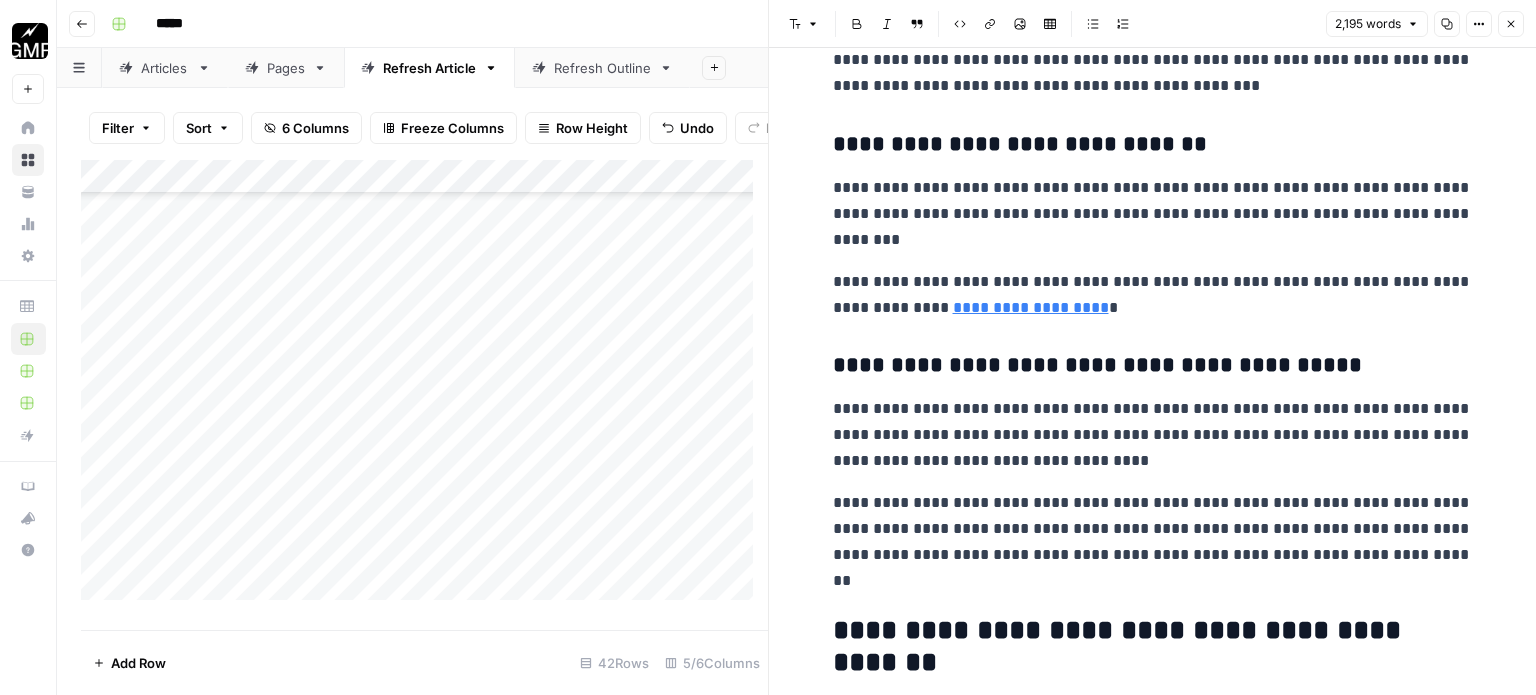 click on "**********" at bounding box center [1153, -2983] 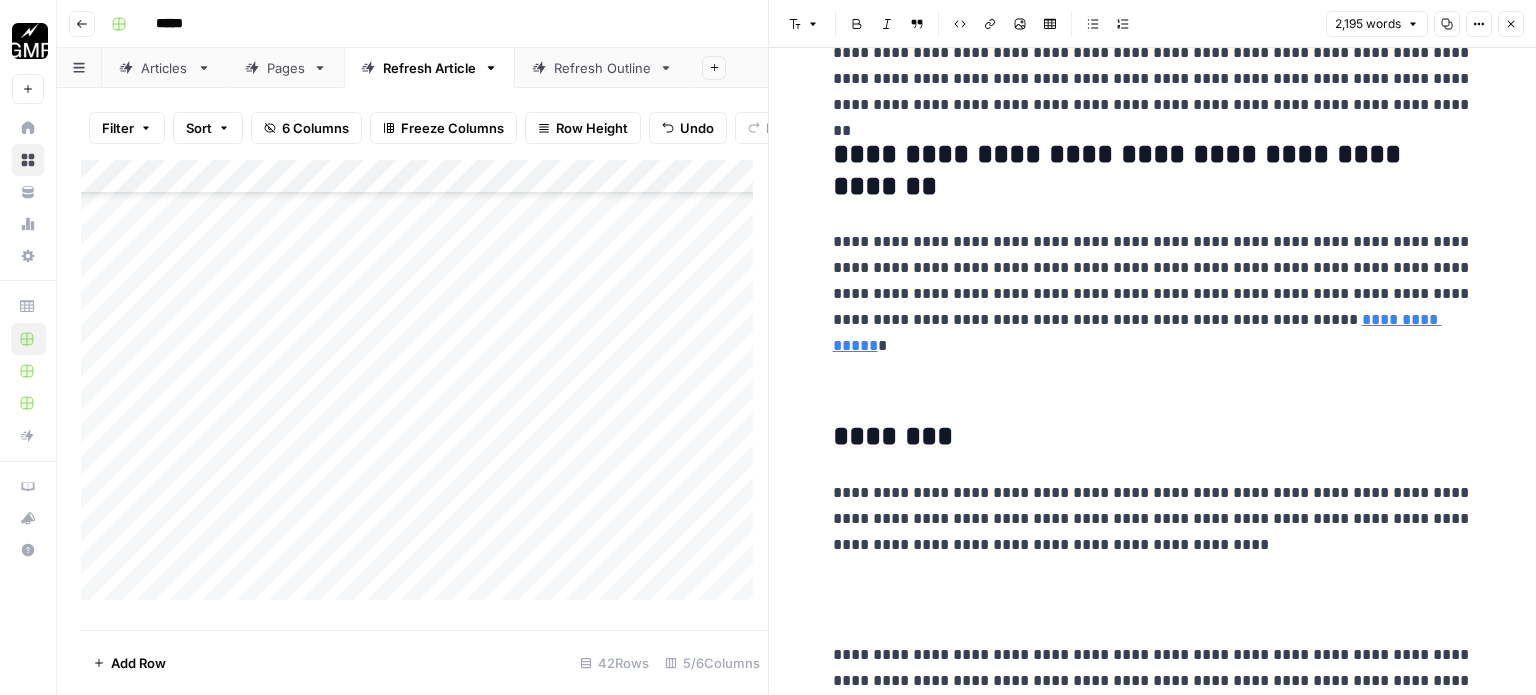 scroll, scrollTop: 8379, scrollLeft: 0, axis: vertical 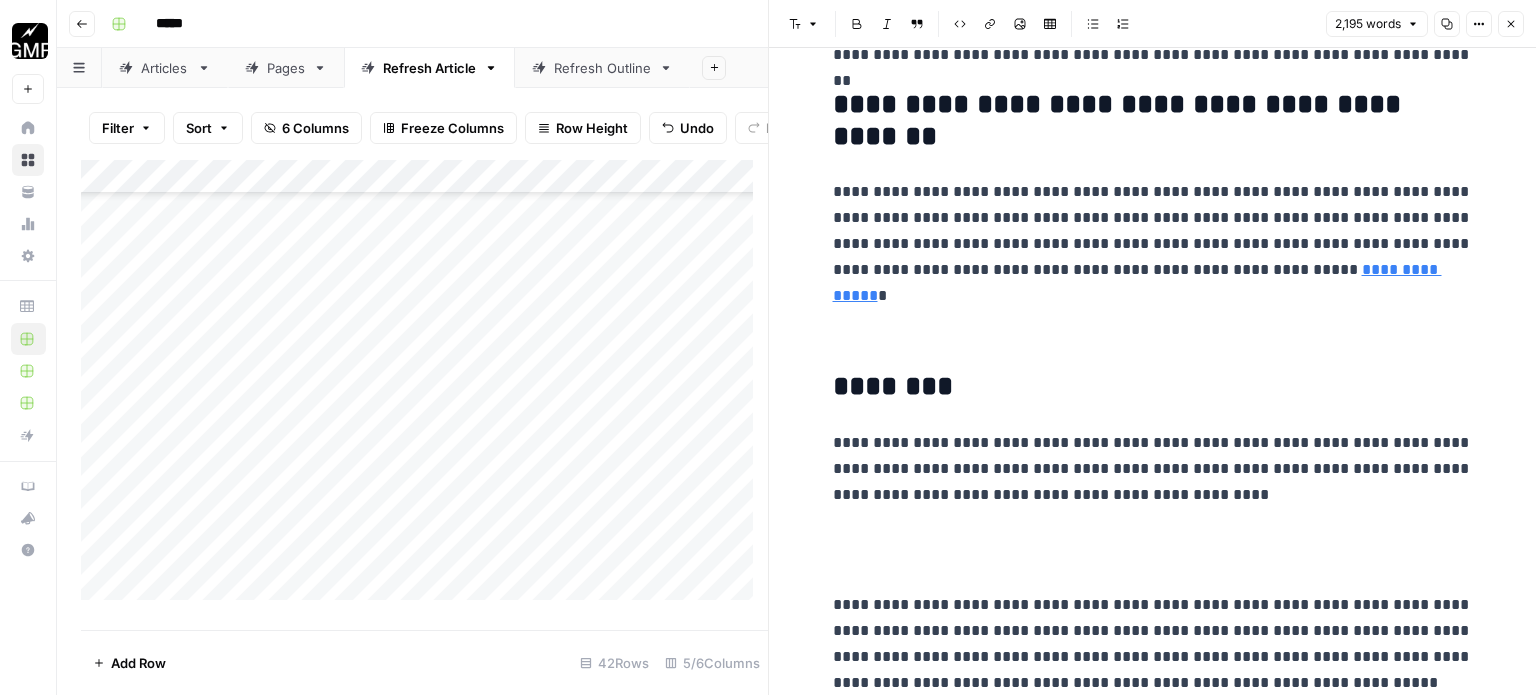 click at bounding box center (1153, 325) 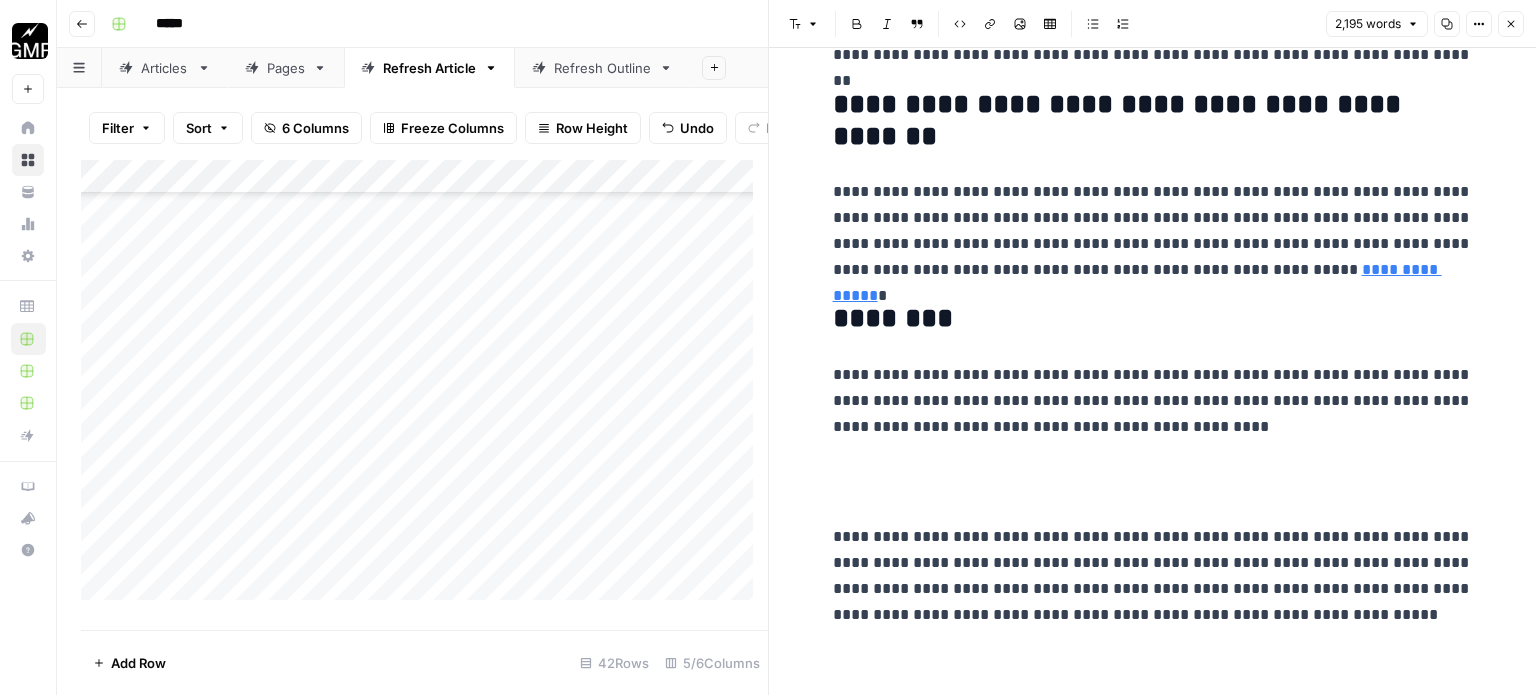 click at bounding box center (1153, 482) 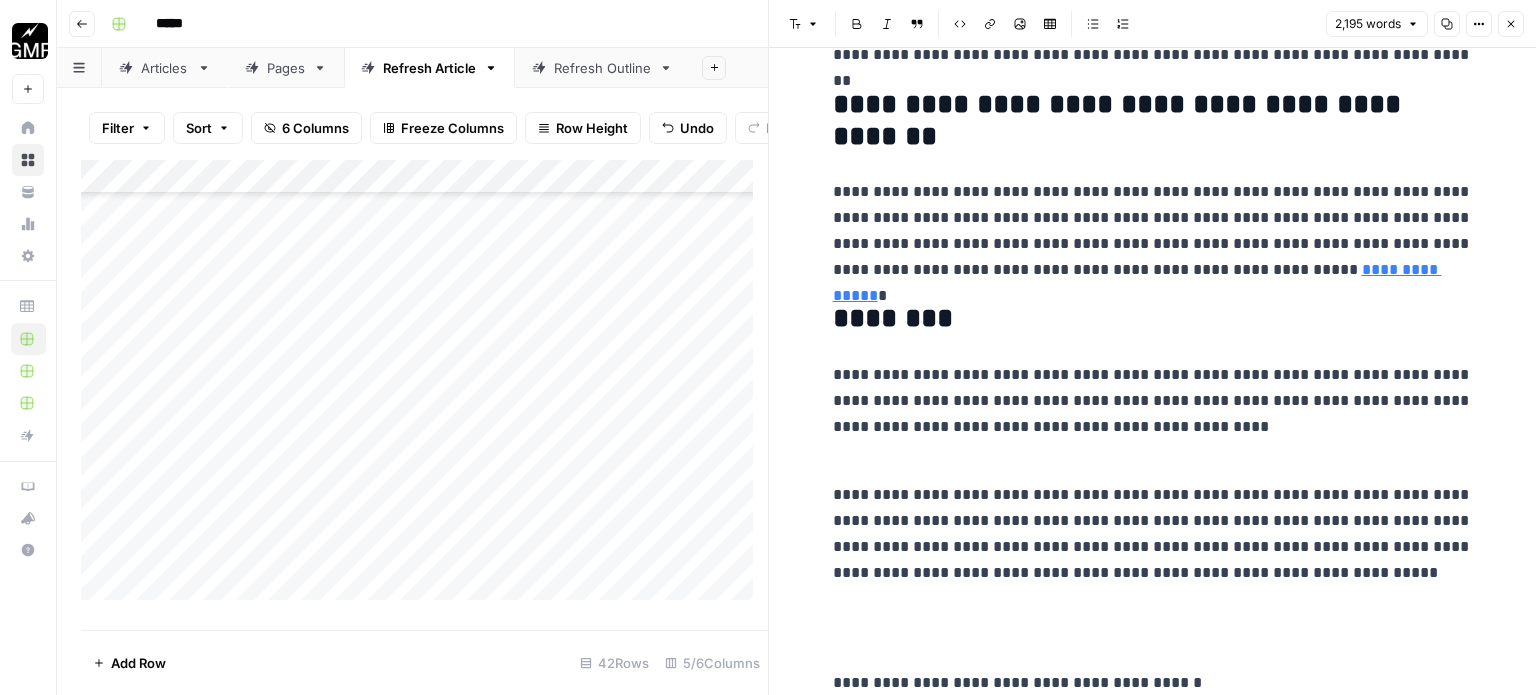 click on "**********" at bounding box center [1153, -3551] 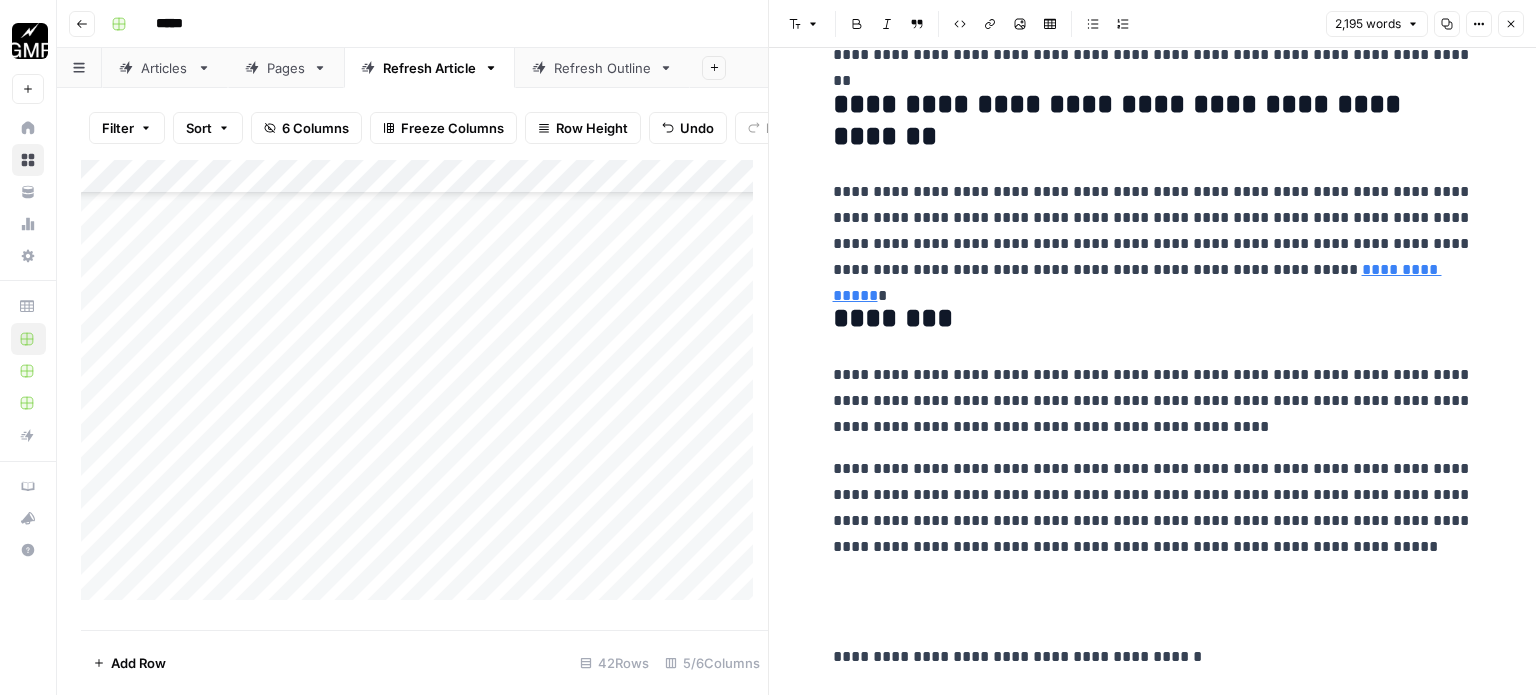 scroll, scrollTop: 8479, scrollLeft: 0, axis: vertical 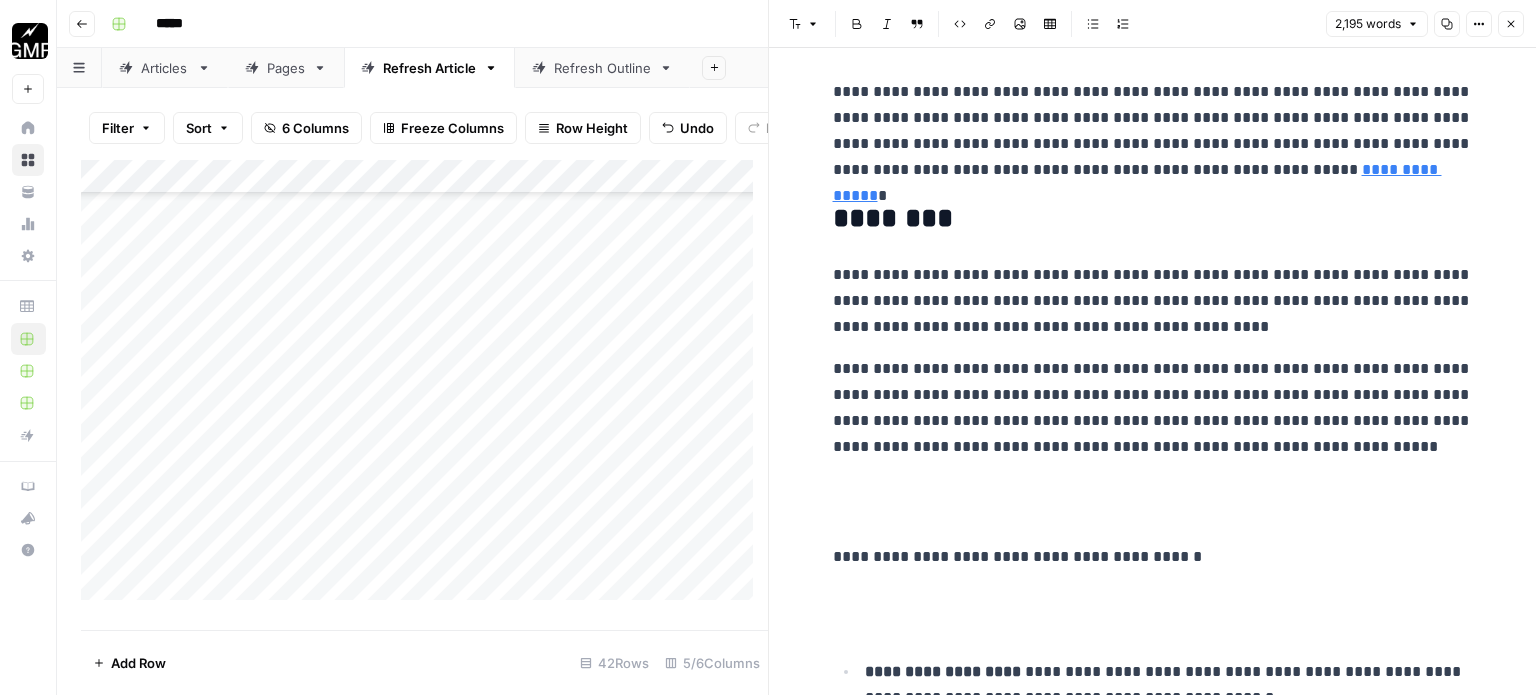 click at bounding box center (1153, 502) 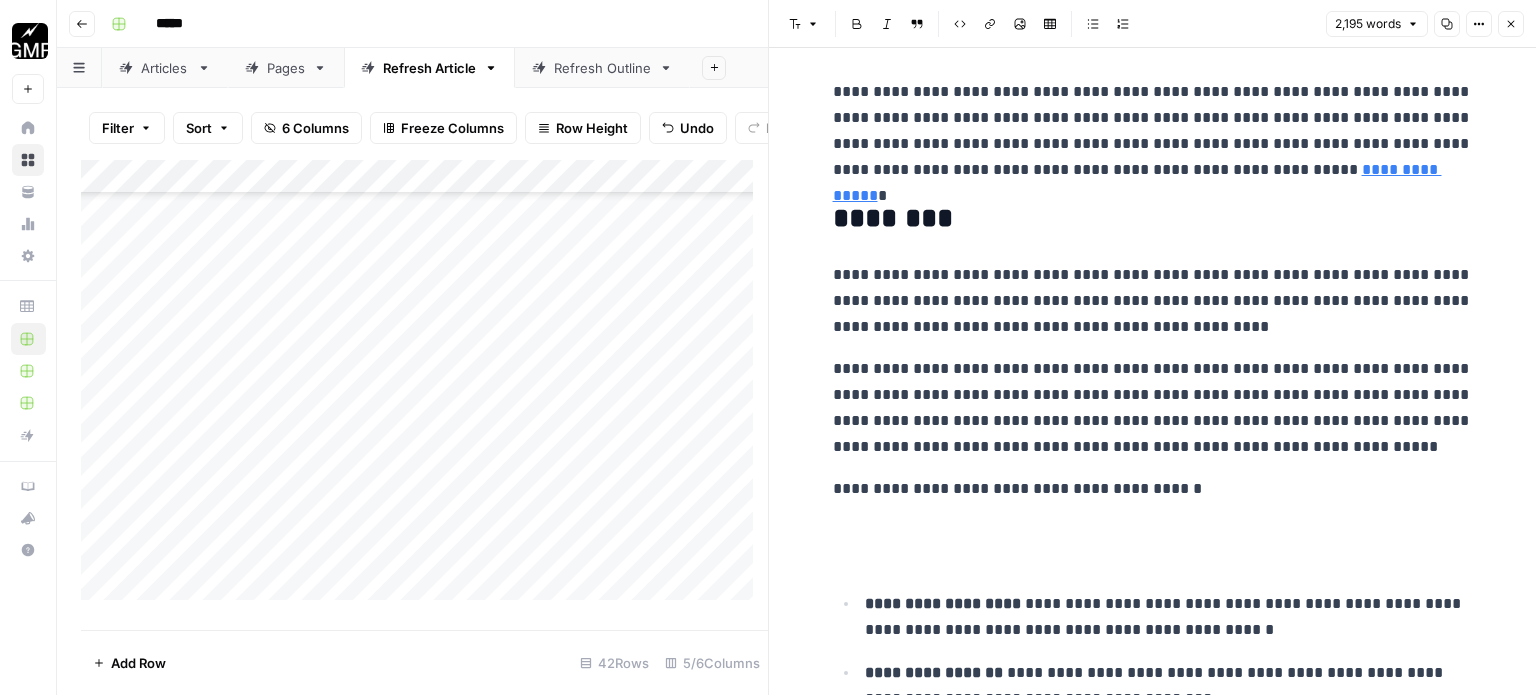 click at bounding box center (1153, 544) 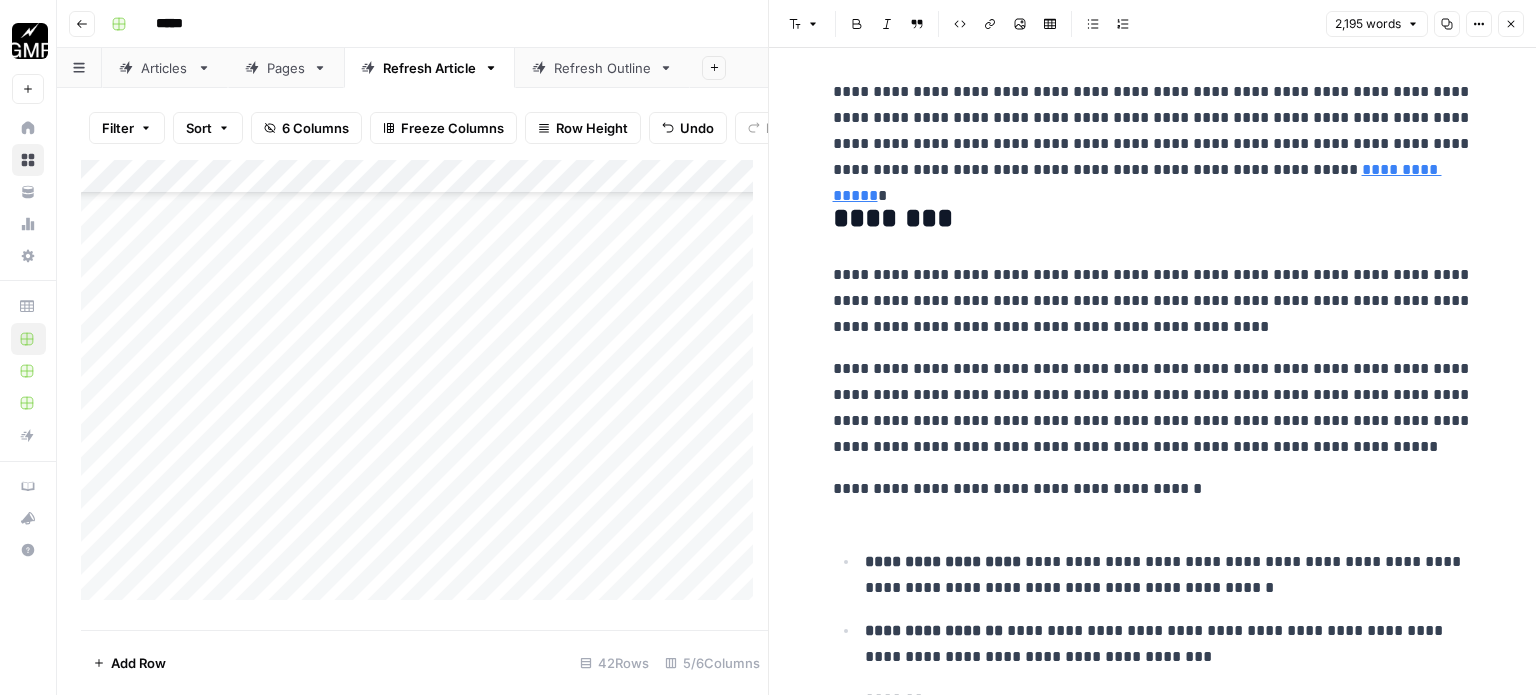 click on "**********" at bounding box center [1153, -3719] 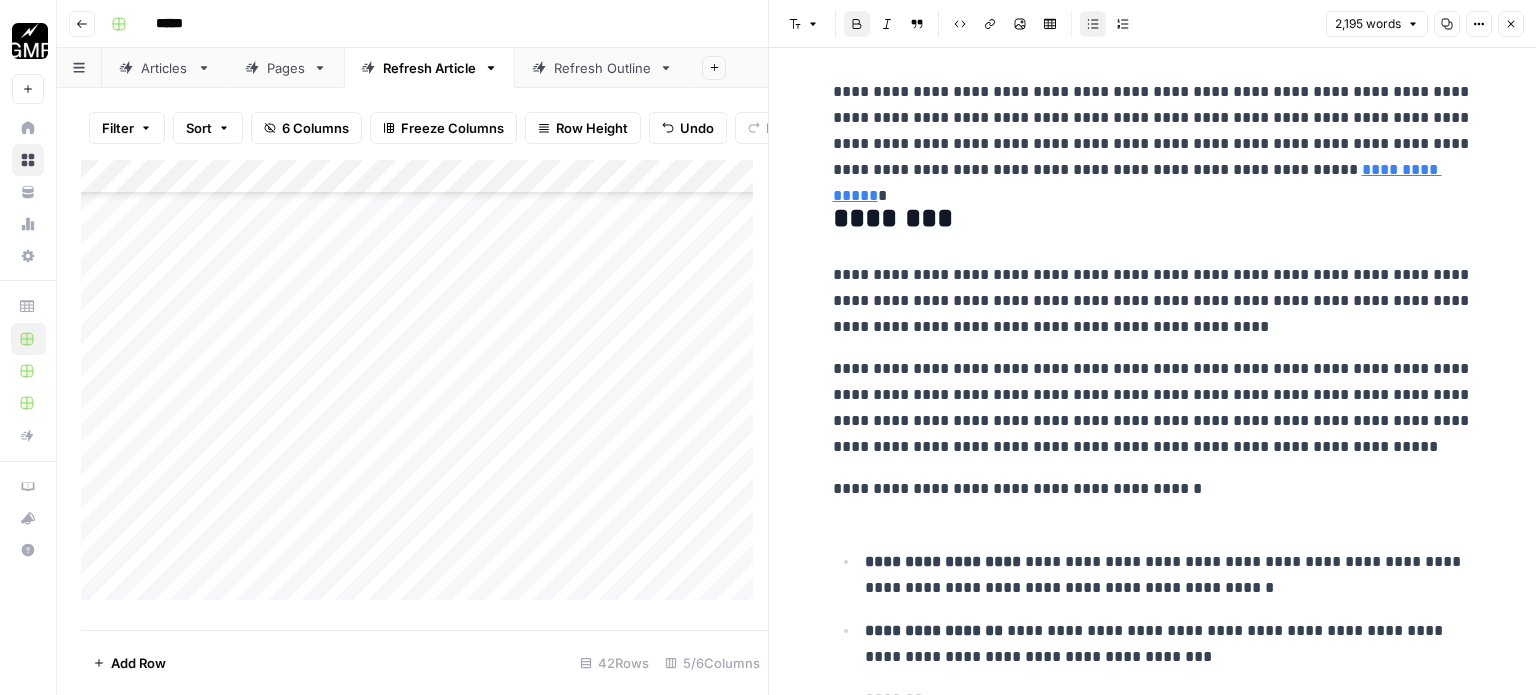 click on "**********" at bounding box center (1153, 502) 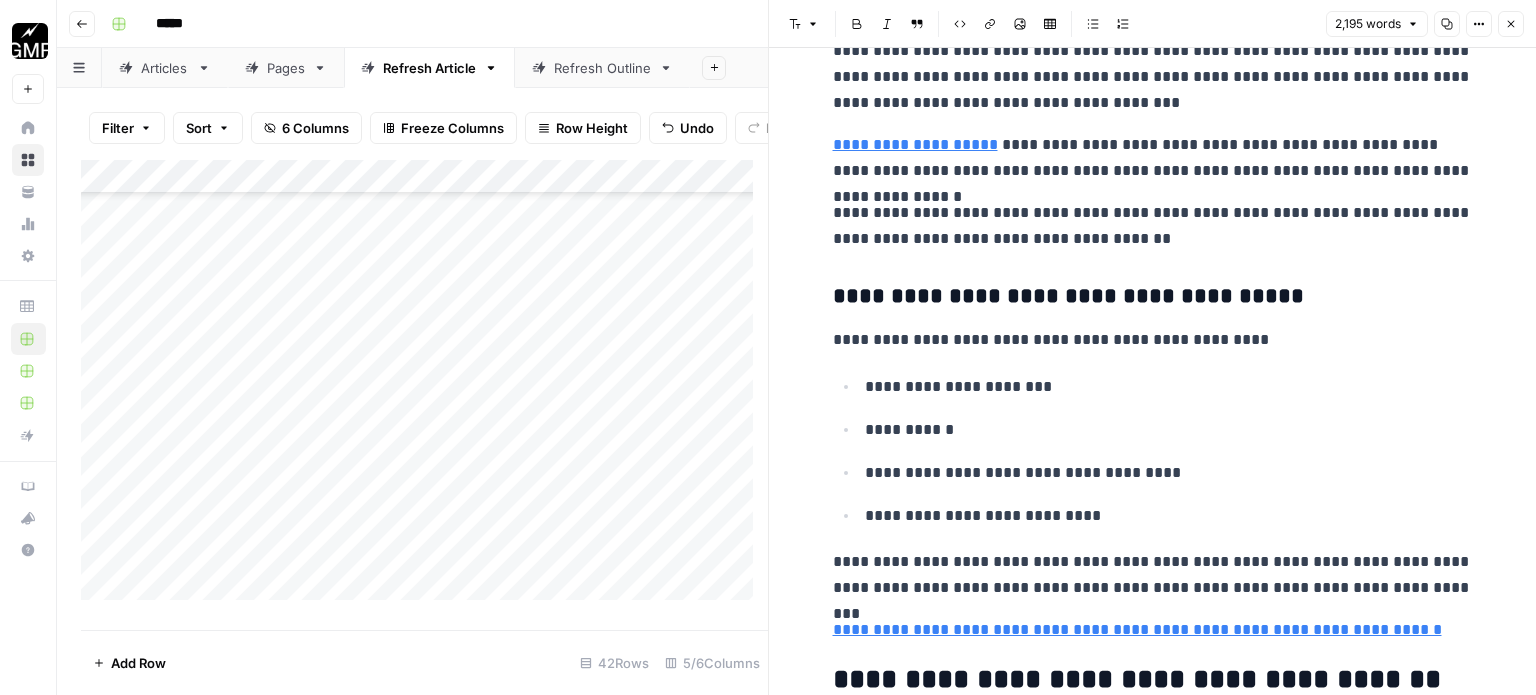 scroll, scrollTop: 0, scrollLeft: 0, axis: both 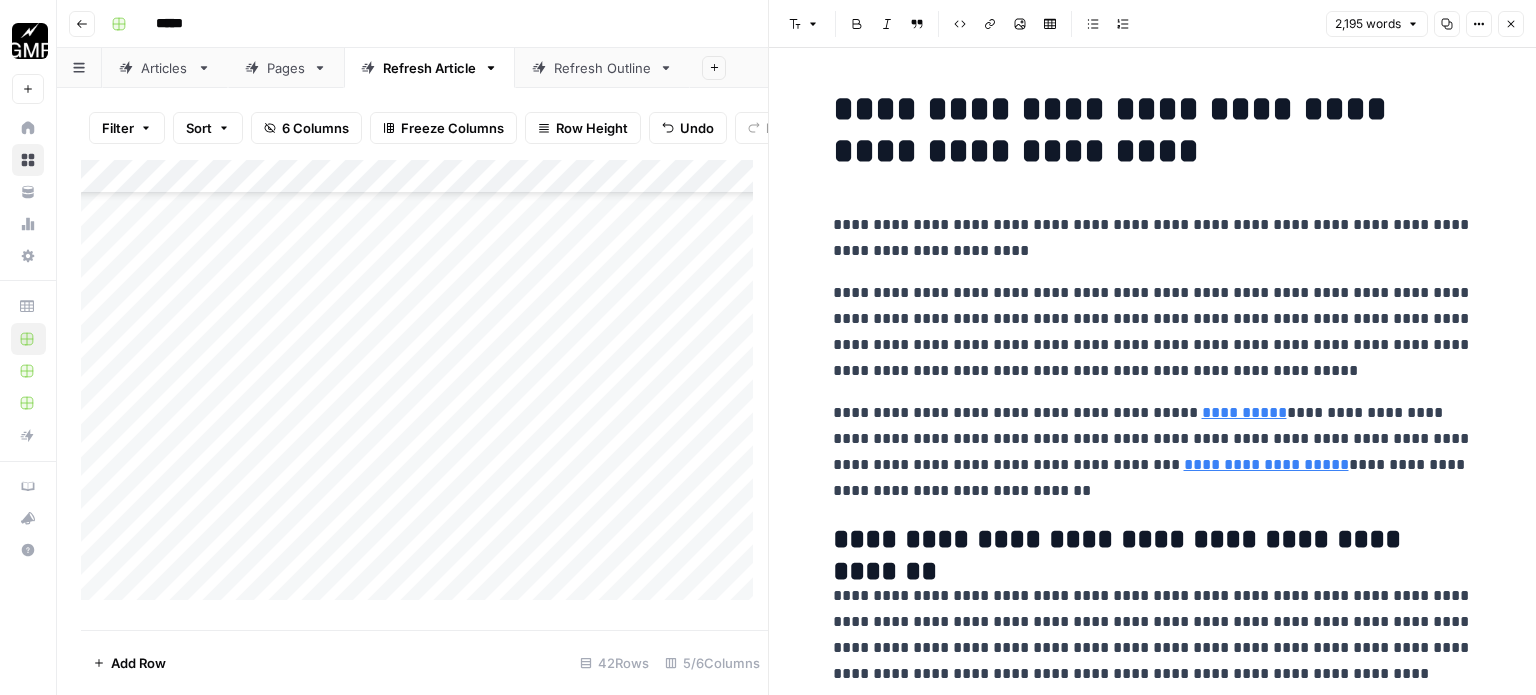 click on "Add Column" at bounding box center (424, 388) 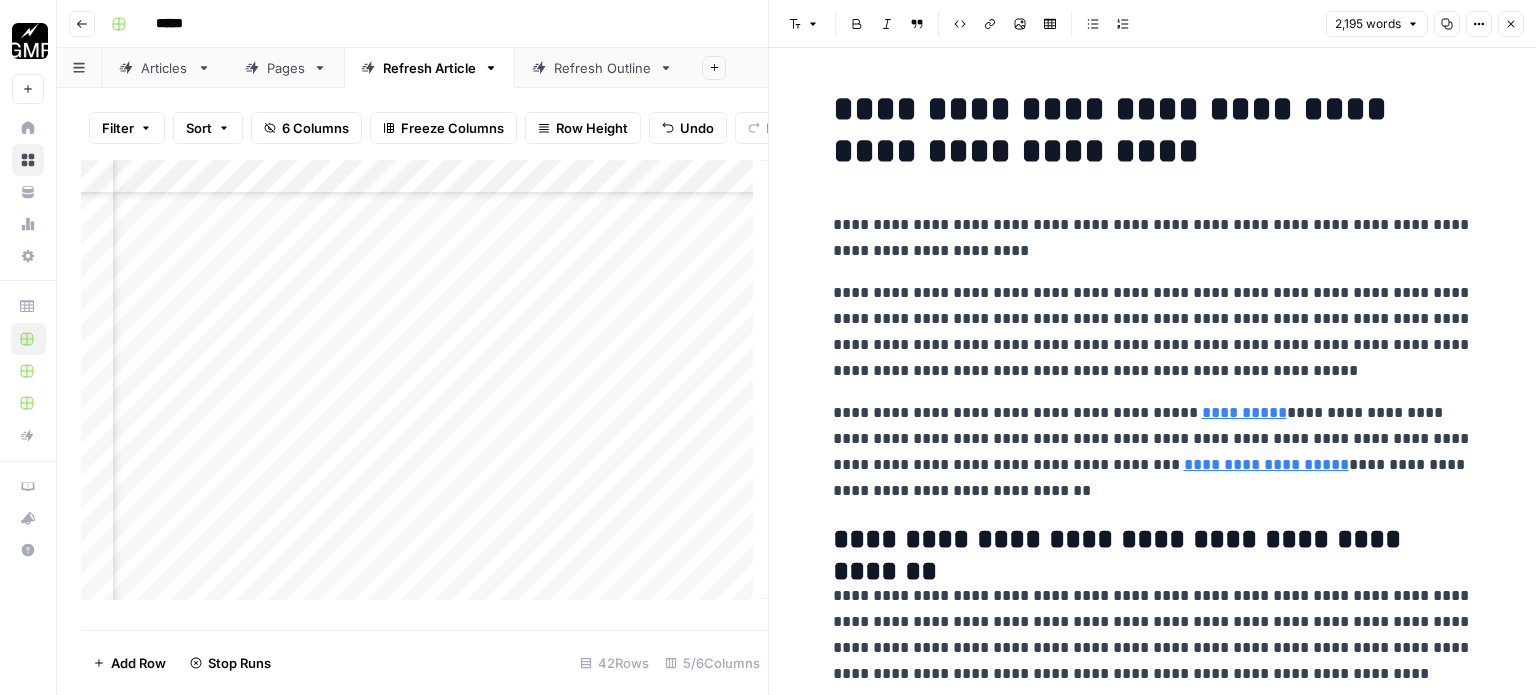 scroll, scrollTop: 1023, scrollLeft: 356, axis: both 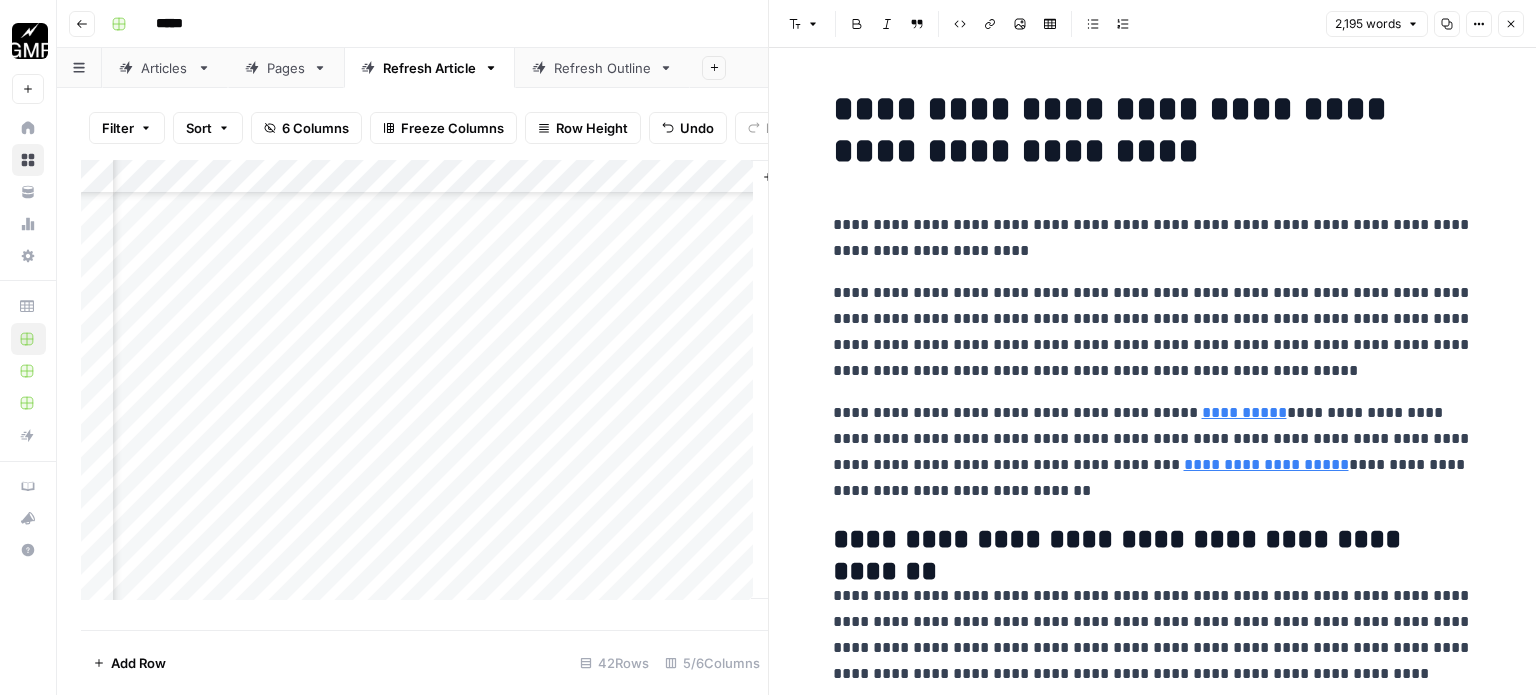 click 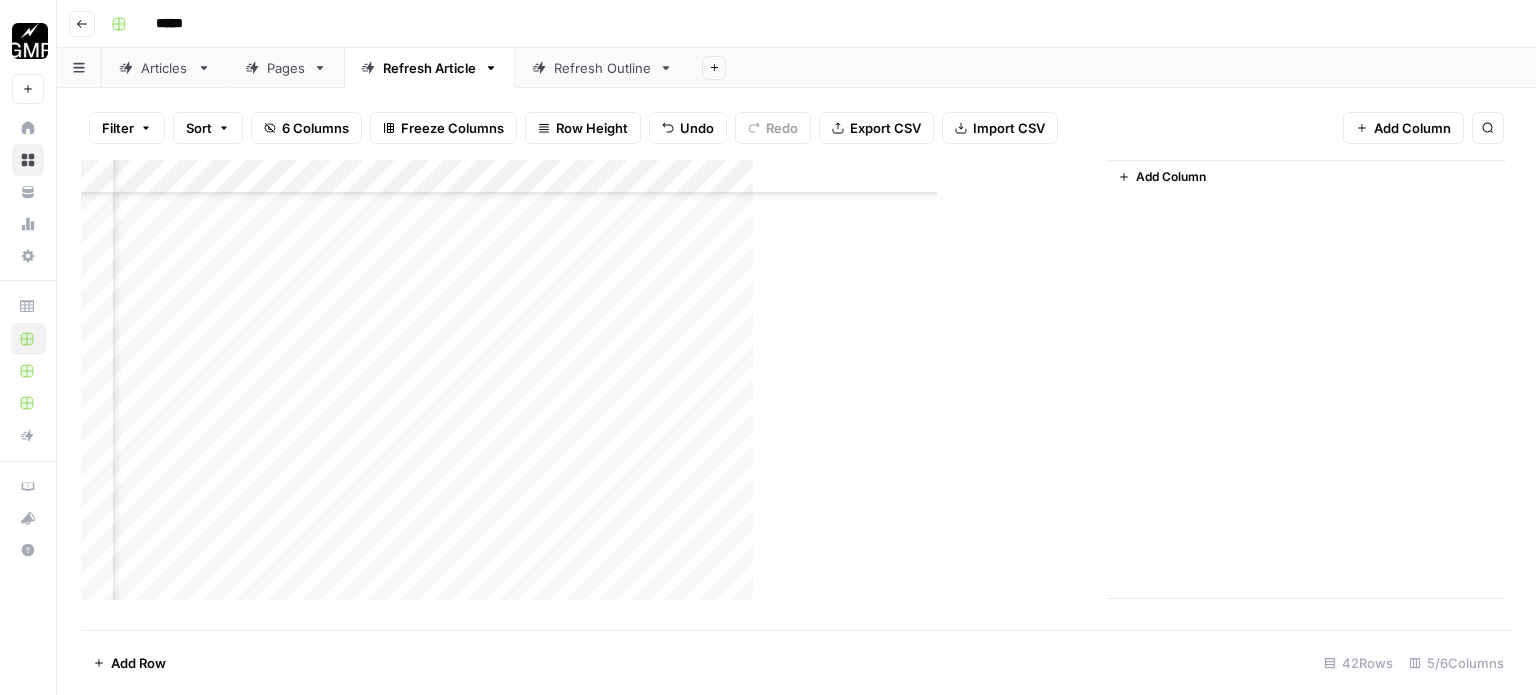 scroll, scrollTop: 1023, scrollLeft: 0, axis: vertical 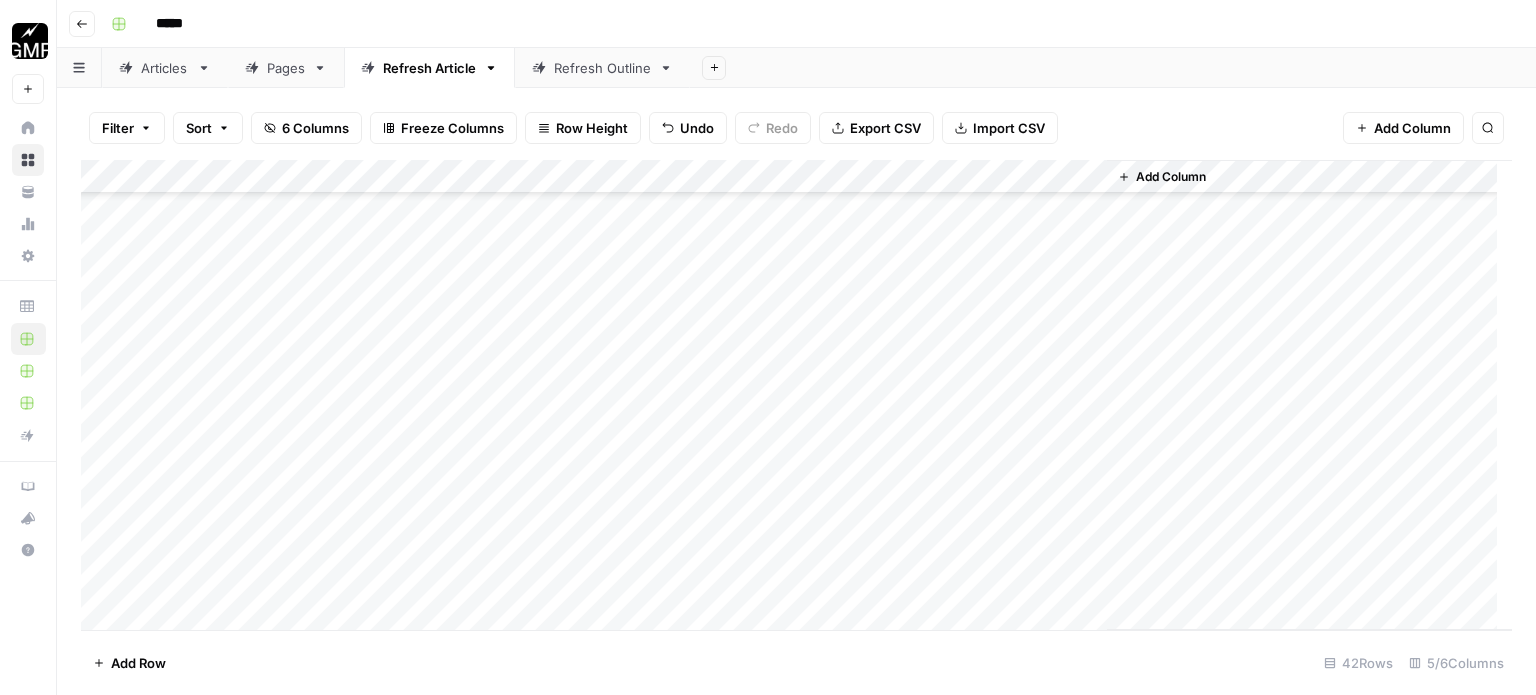 click on "Add Column" at bounding box center [796, 395] 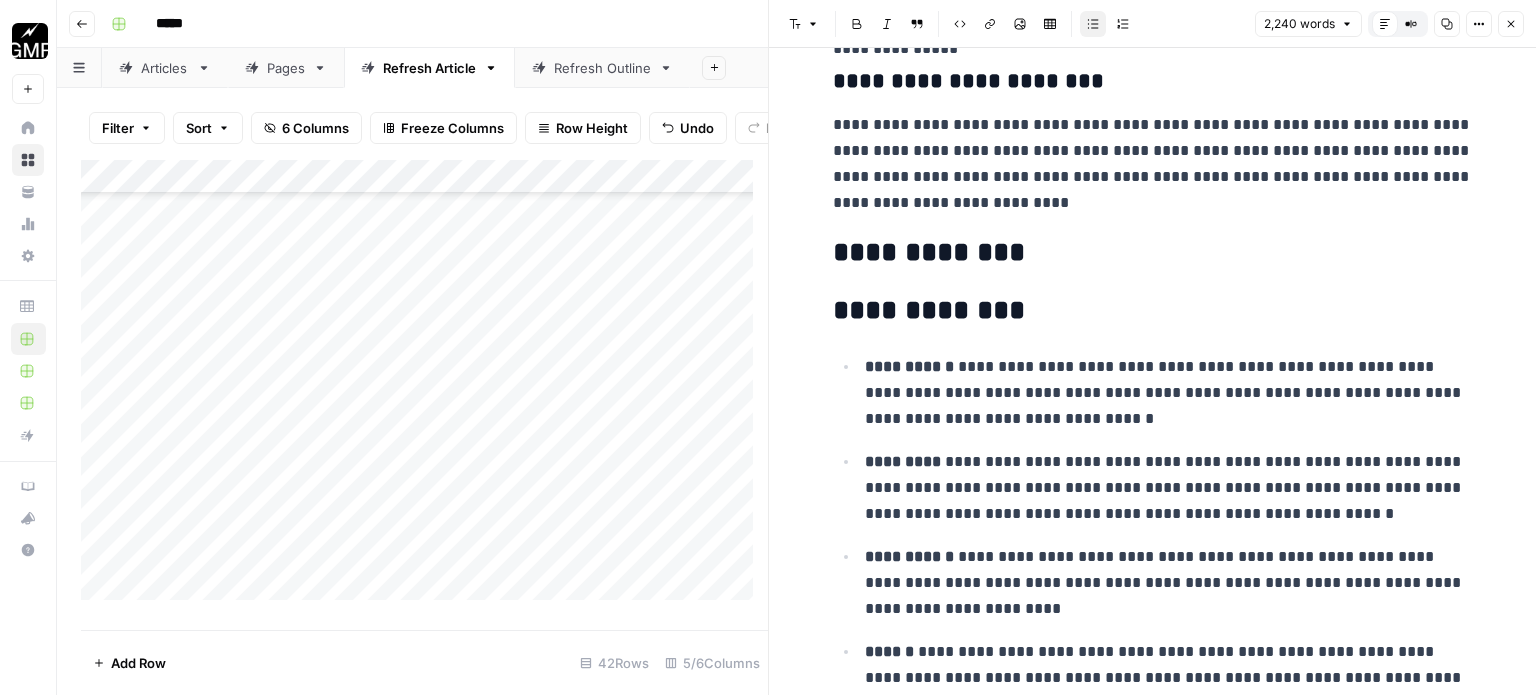 scroll, scrollTop: 3800, scrollLeft: 0, axis: vertical 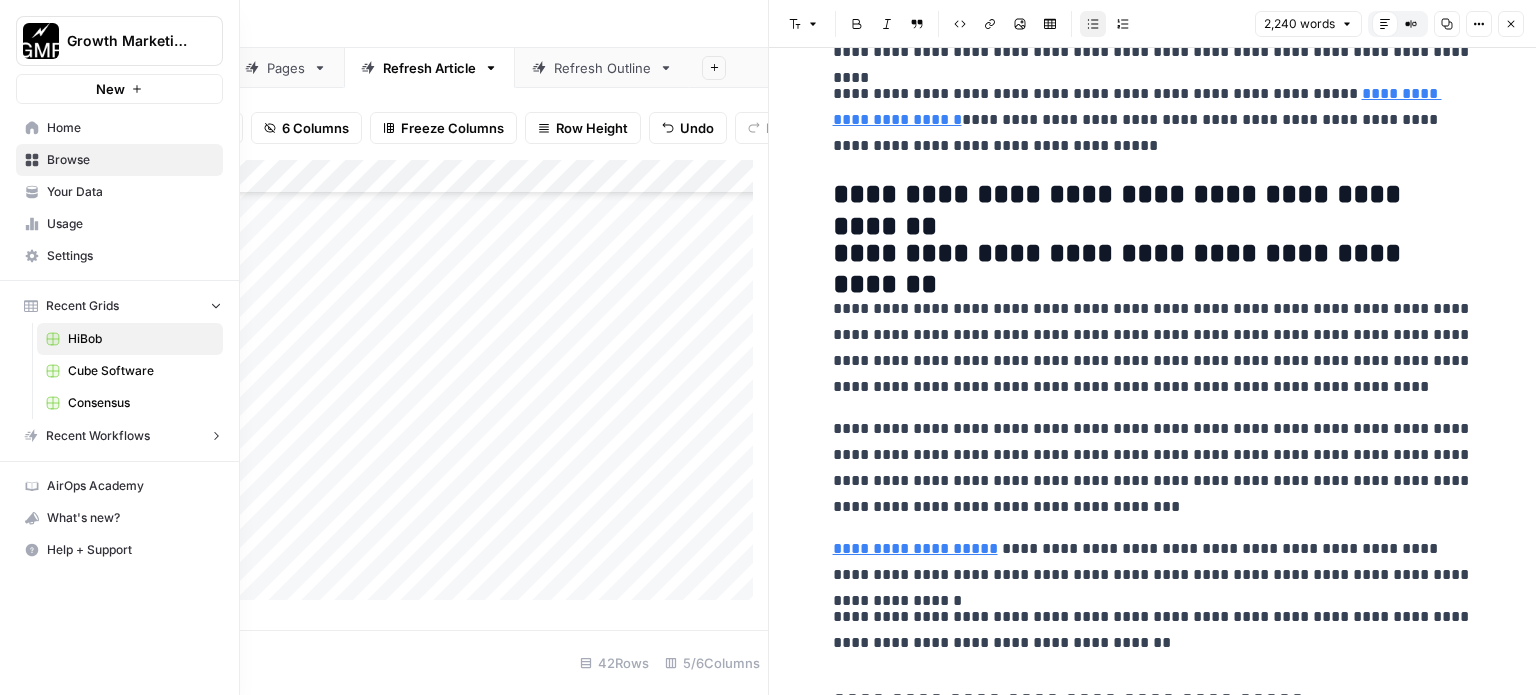 click on "Browse" at bounding box center [130, 160] 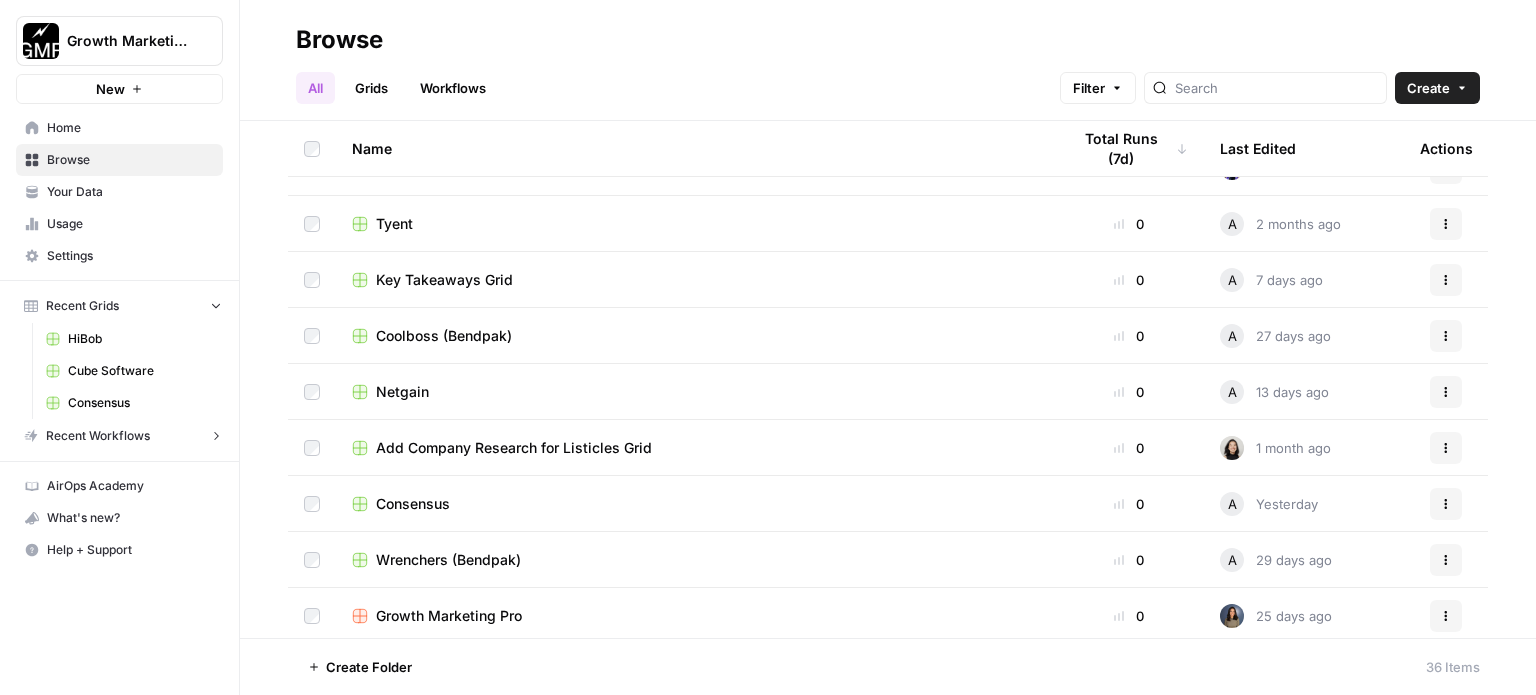 scroll, scrollTop: 900, scrollLeft: 0, axis: vertical 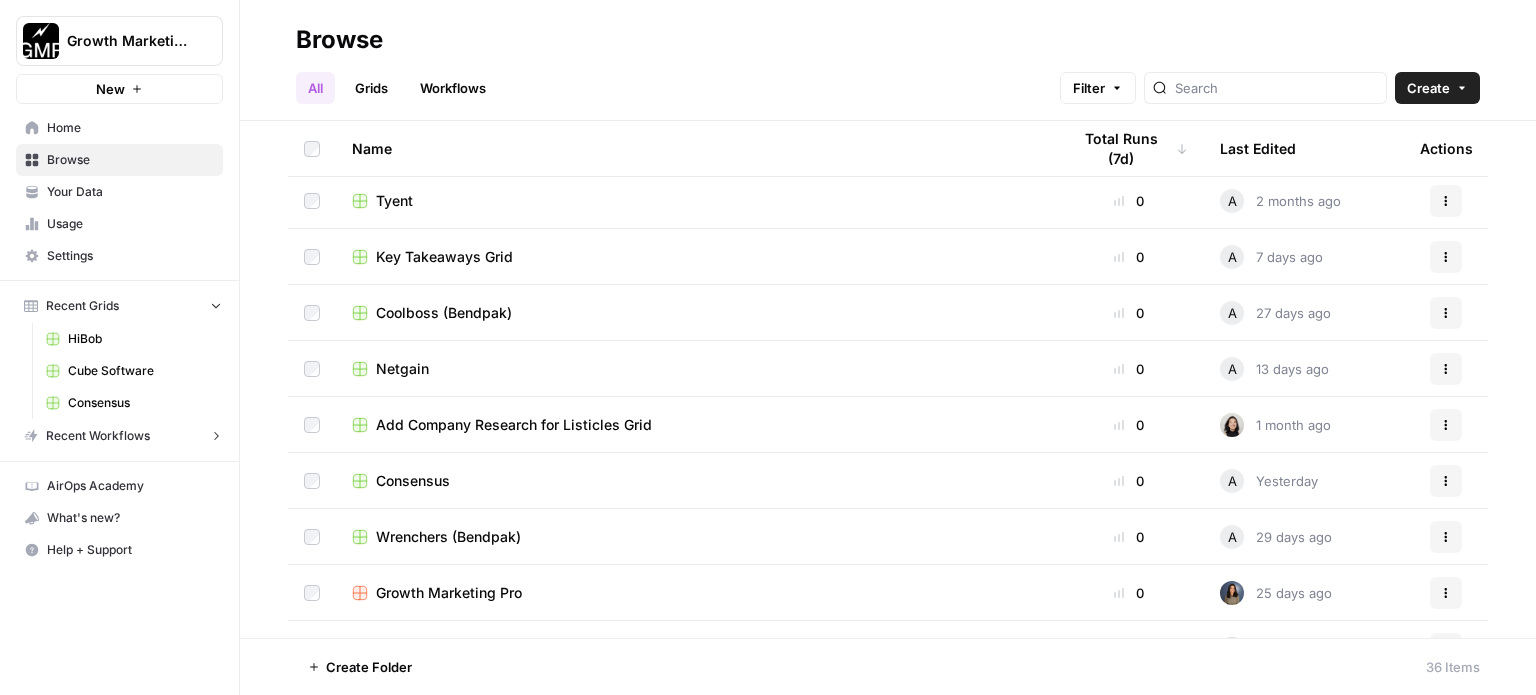 click on "Key Takeaways Grid" at bounding box center [444, 257] 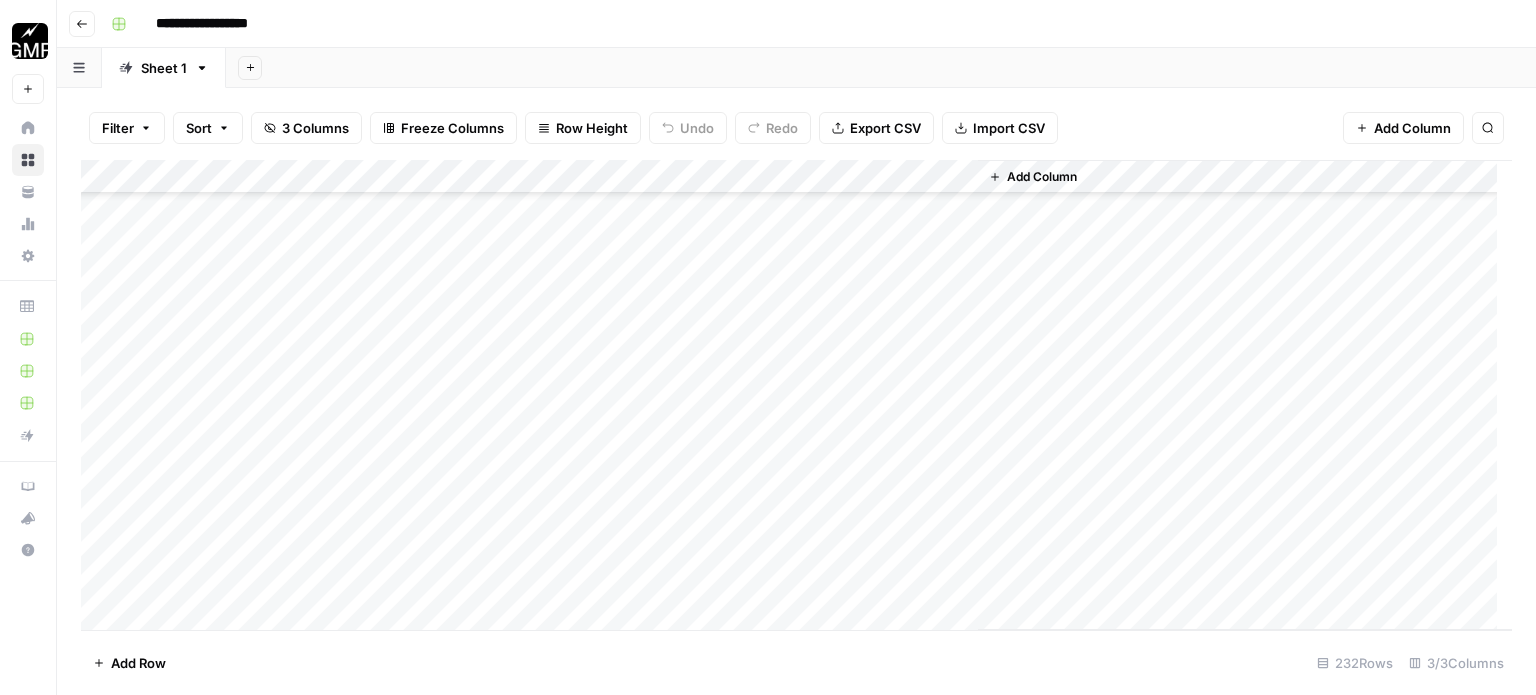 scroll, scrollTop: 7483, scrollLeft: 0, axis: vertical 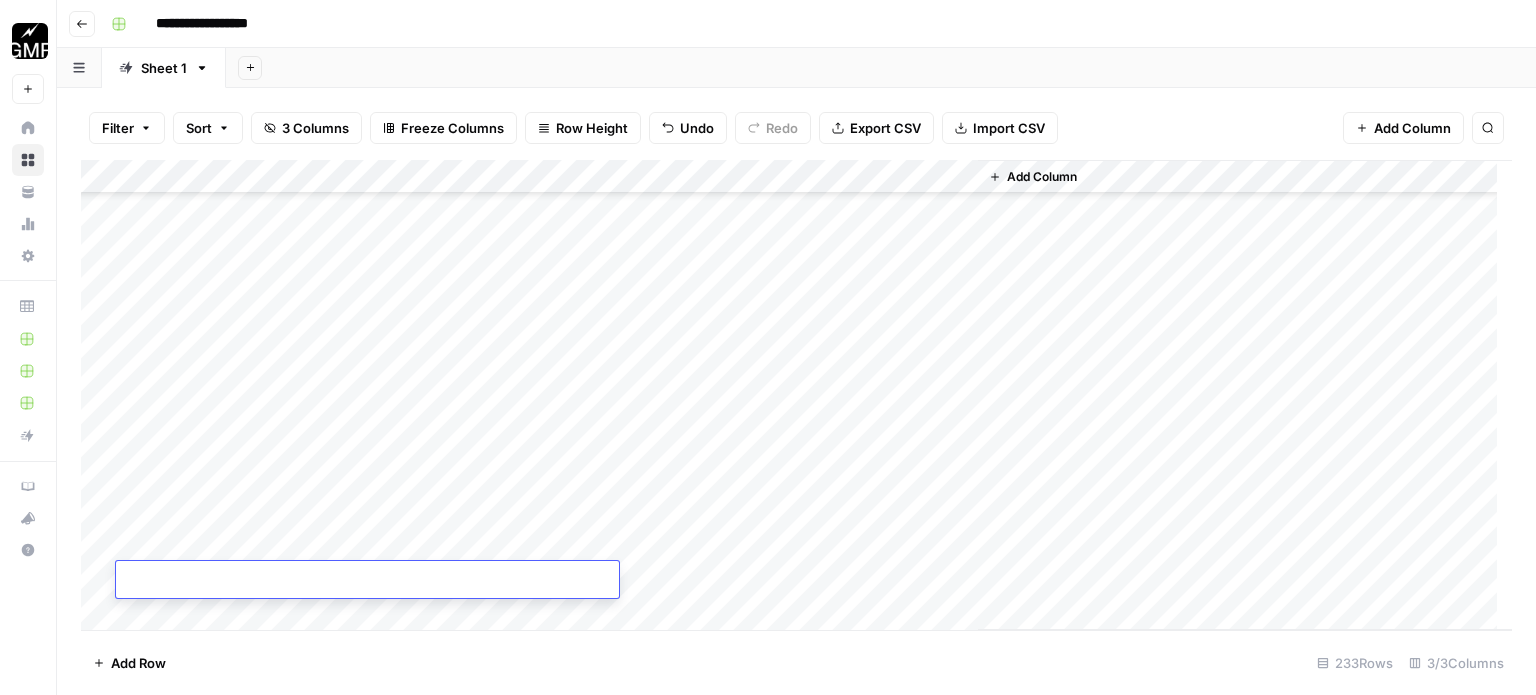 click on "Add Column" at bounding box center (796, 395) 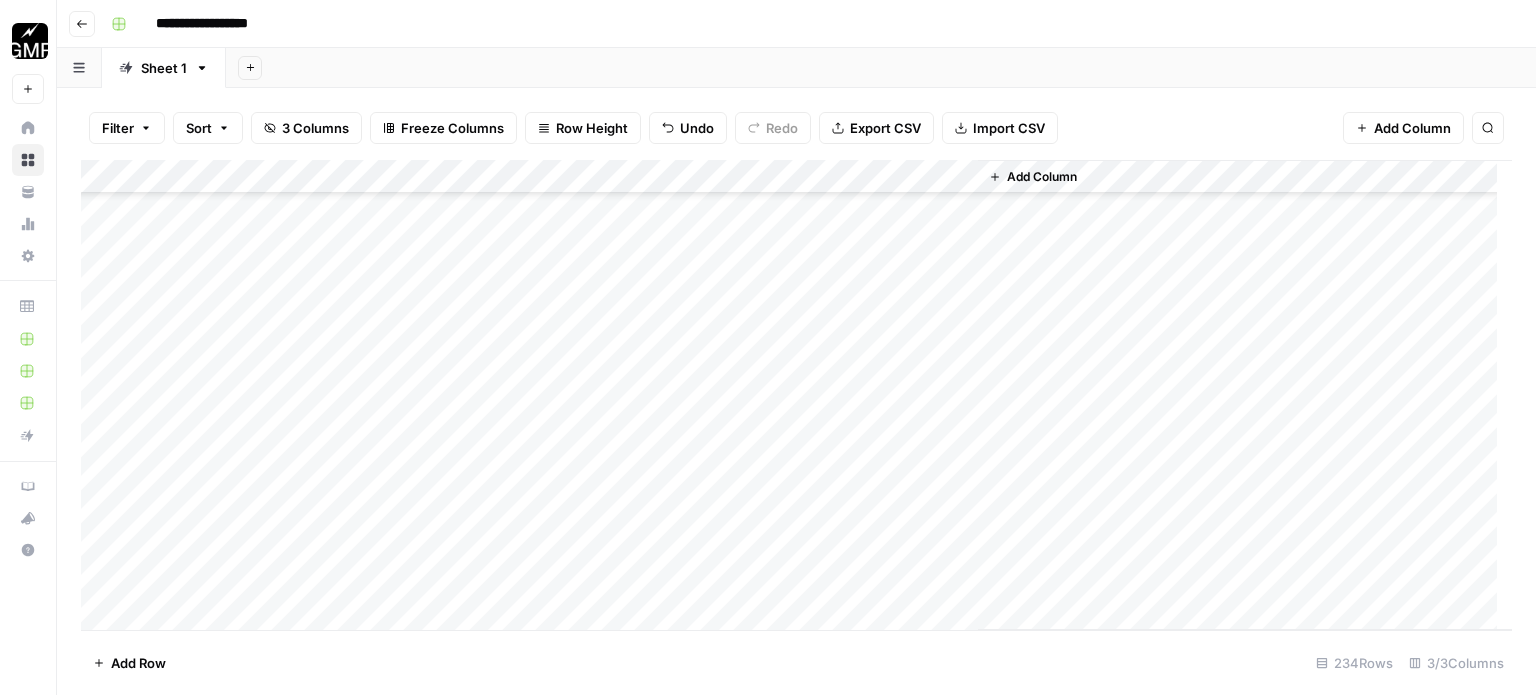 click on "Add Column" at bounding box center (796, 395) 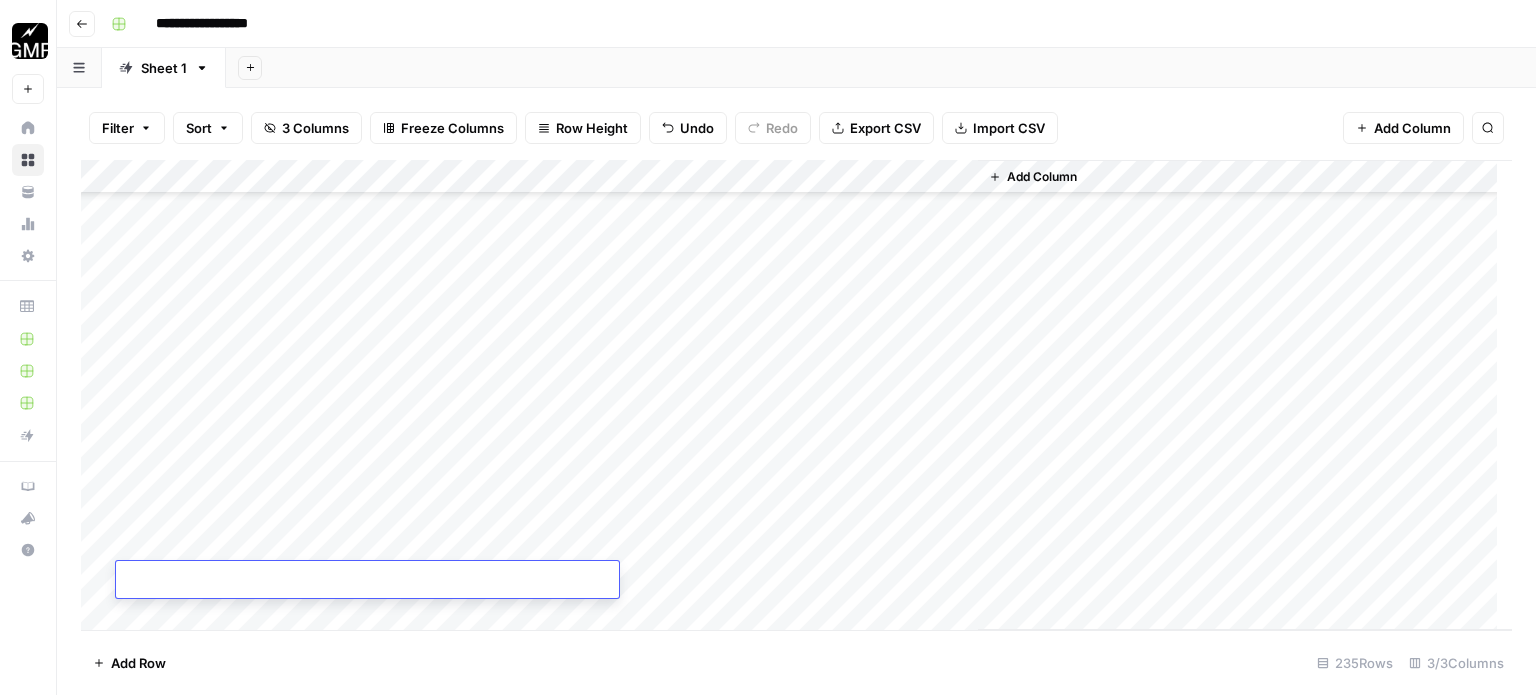 click on "Add Column" at bounding box center [796, 395] 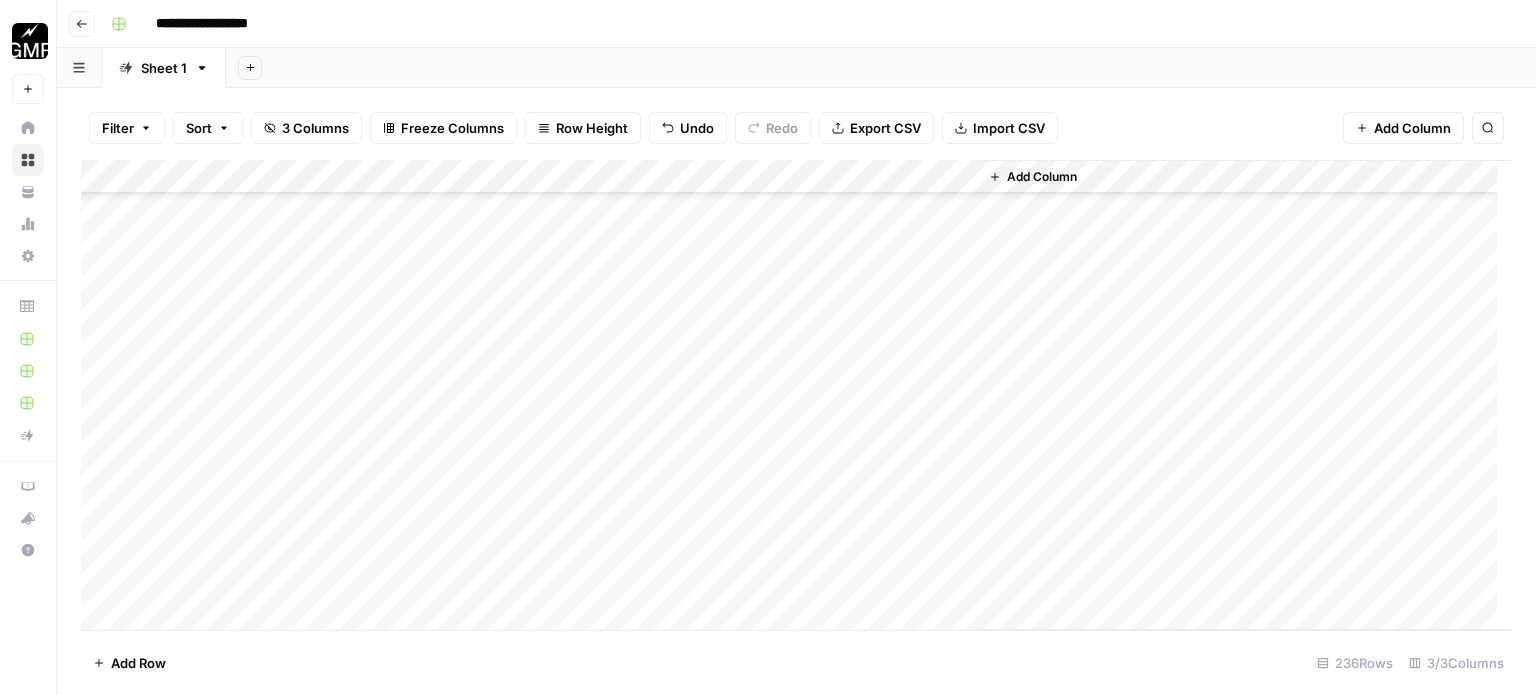 click on "Add Column" at bounding box center [796, 395] 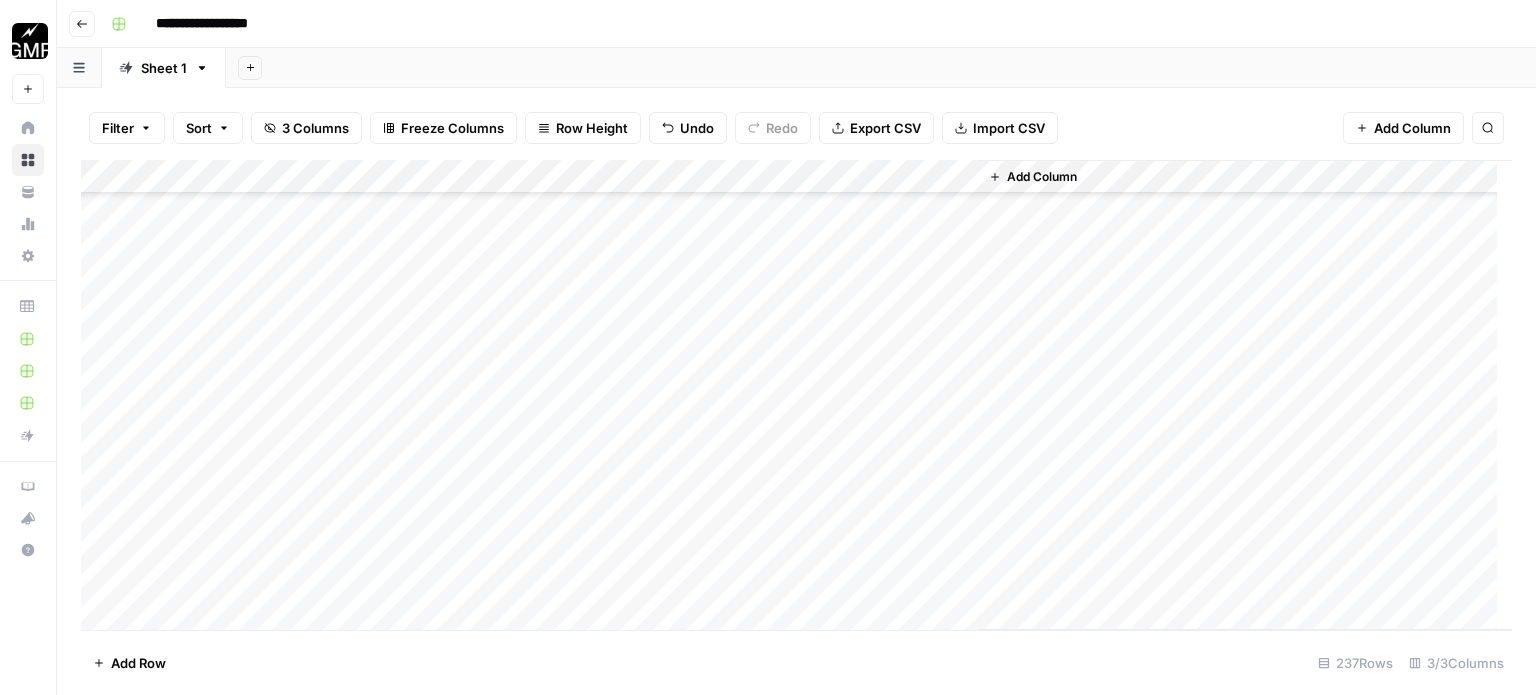click on "Add Column" at bounding box center (796, 395) 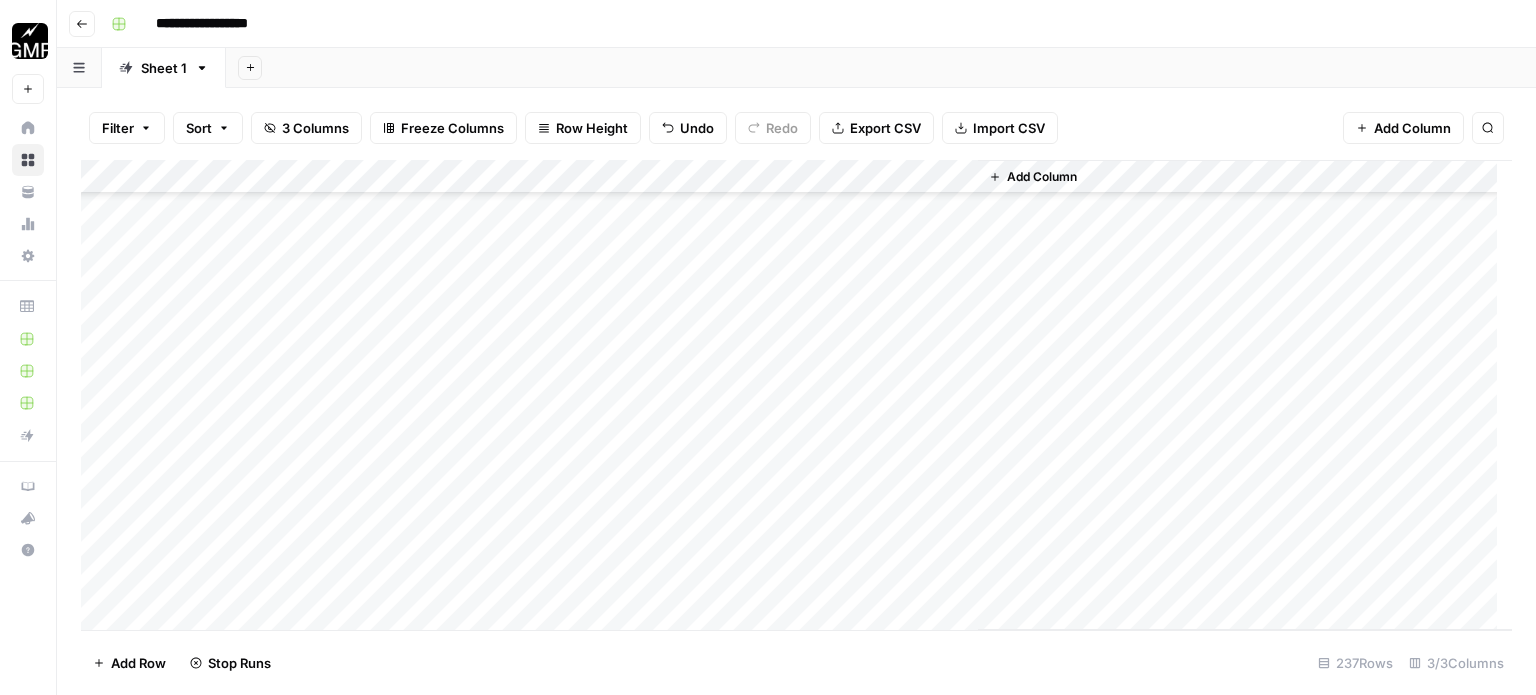 click on "Add Column" at bounding box center (796, 395) 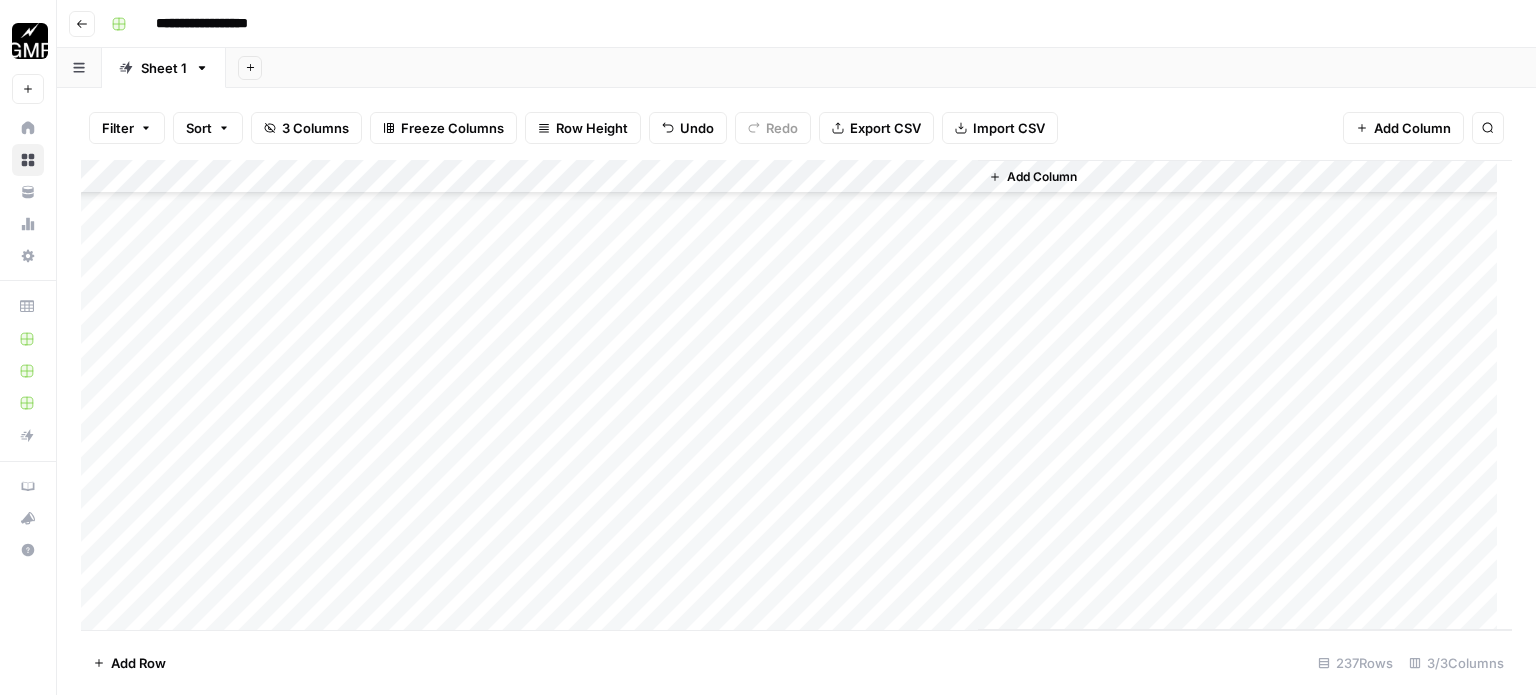 click on "Add Column" at bounding box center [796, 395] 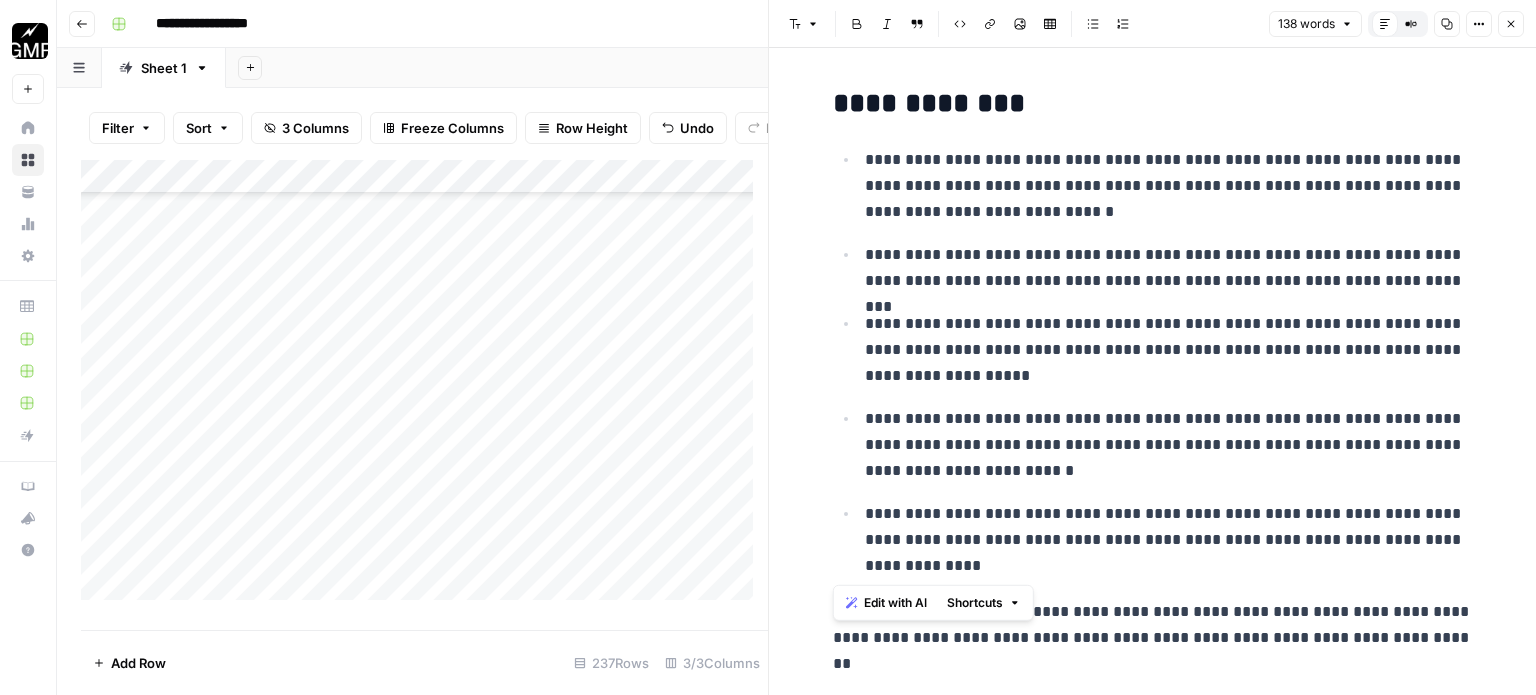 drag, startPoint x: 832, startPoint y: 103, endPoint x: 1003, endPoint y: 574, distance: 501.08084 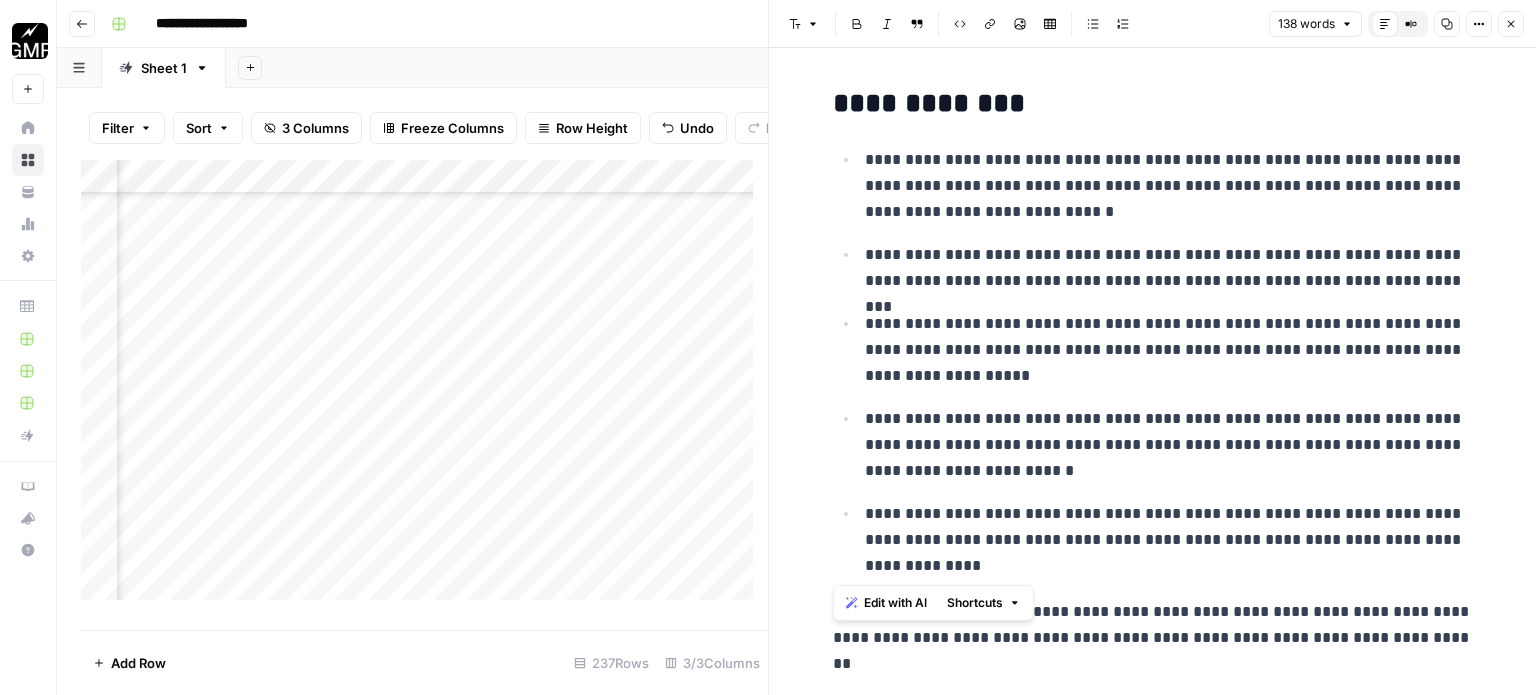 scroll, scrollTop: 7653, scrollLeft: 190, axis: both 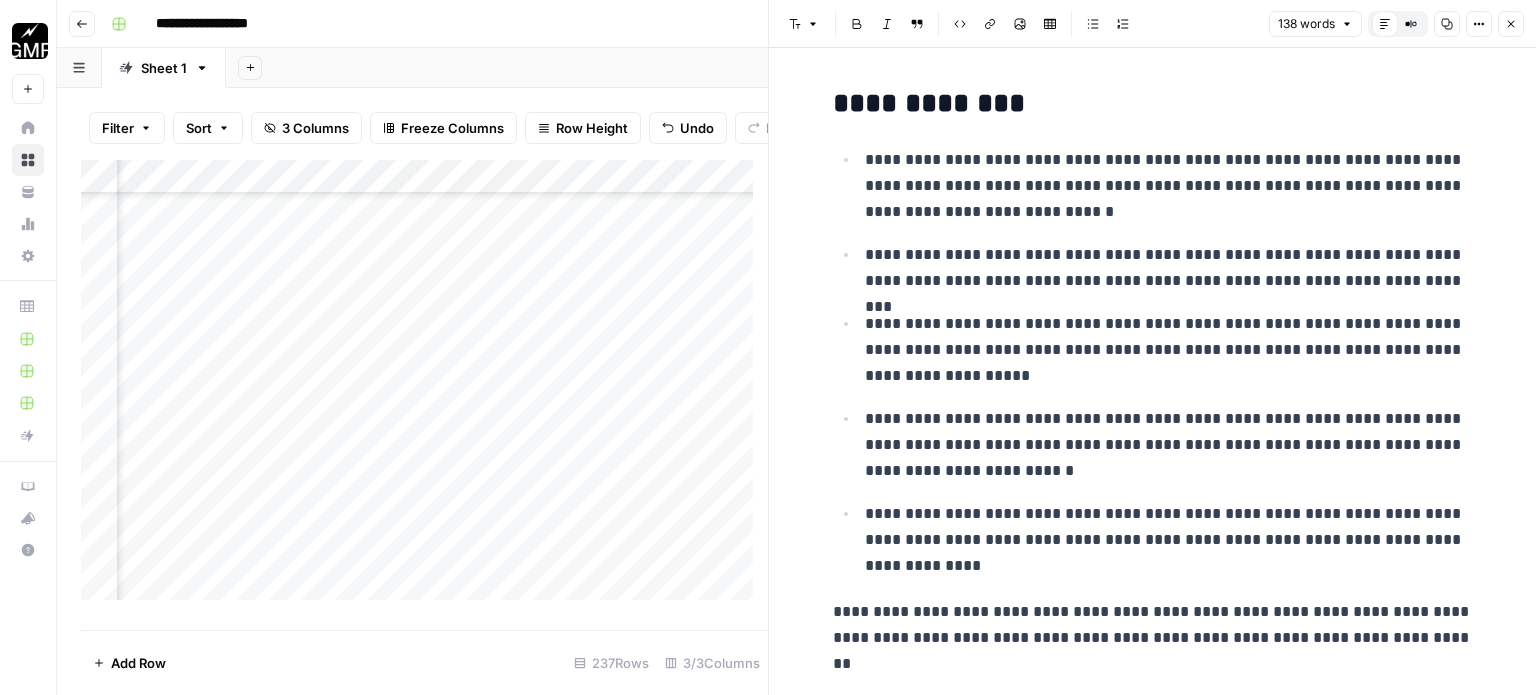 click on "Add Column" at bounding box center [424, 388] 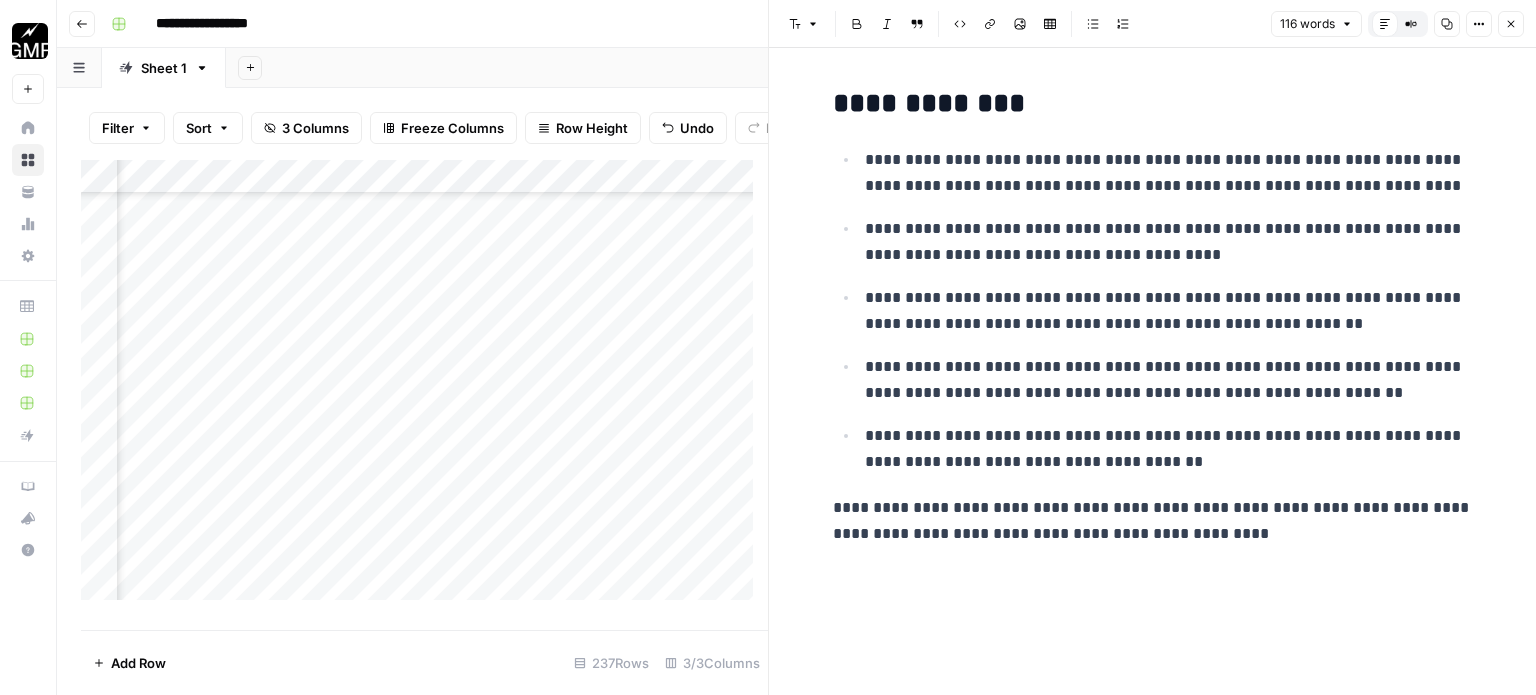 click on "**********" at bounding box center [1169, 173] 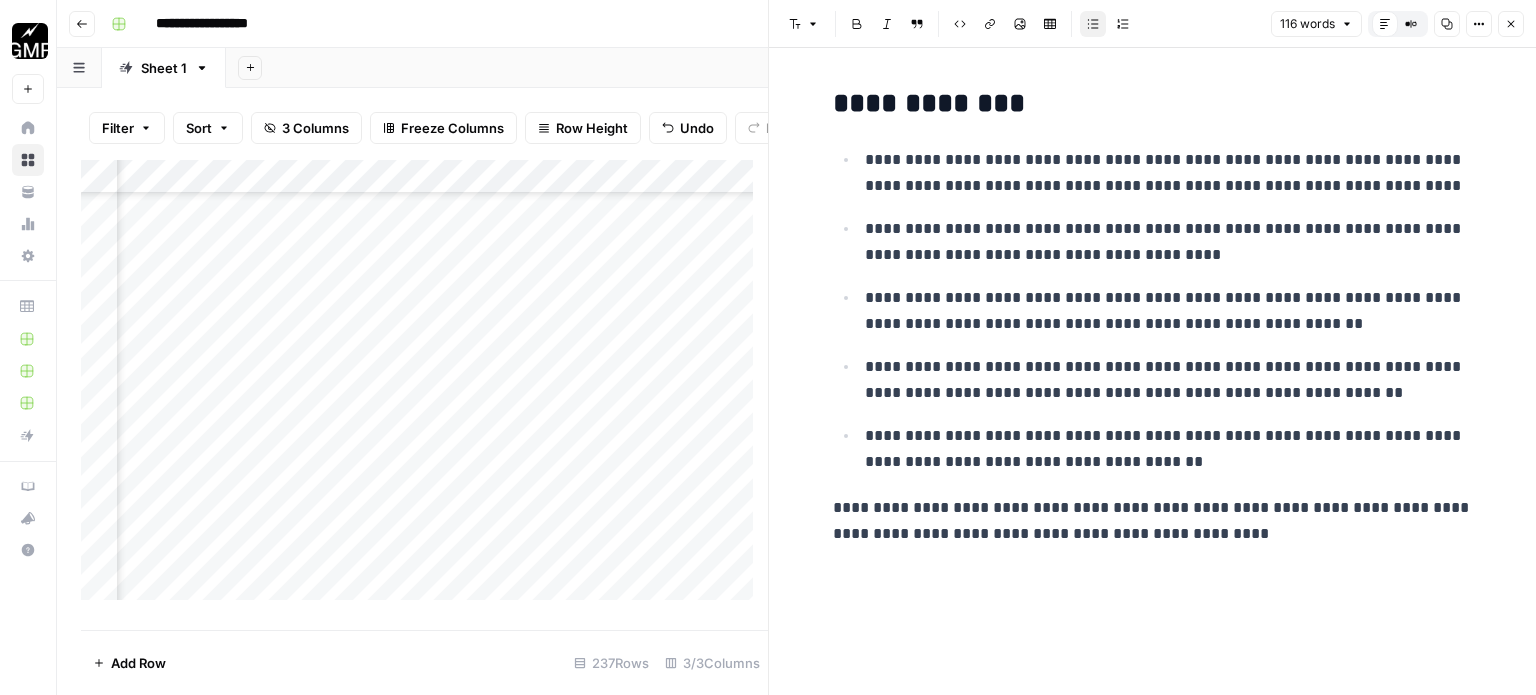 click on "**********" at bounding box center (1169, 173) 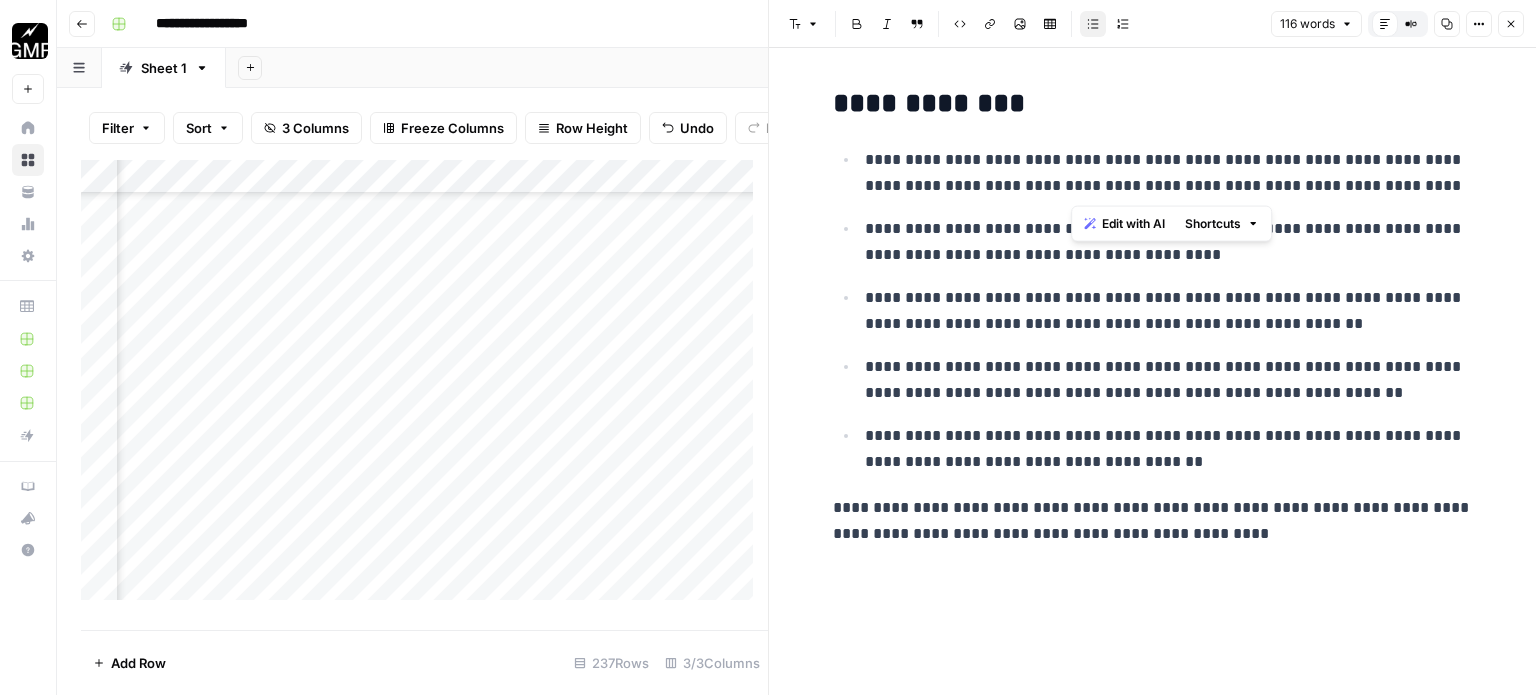 click on "**********" at bounding box center [1169, 173] 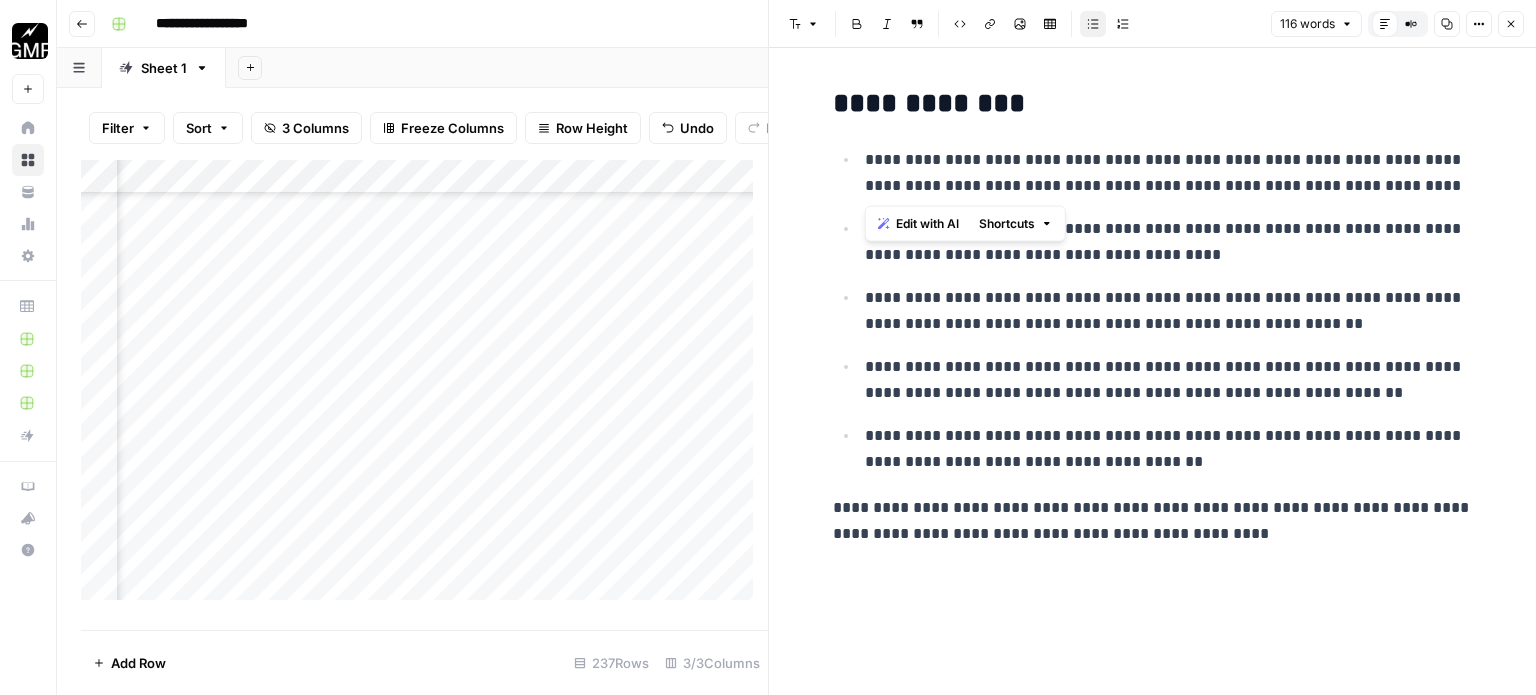 copy on "**********" 